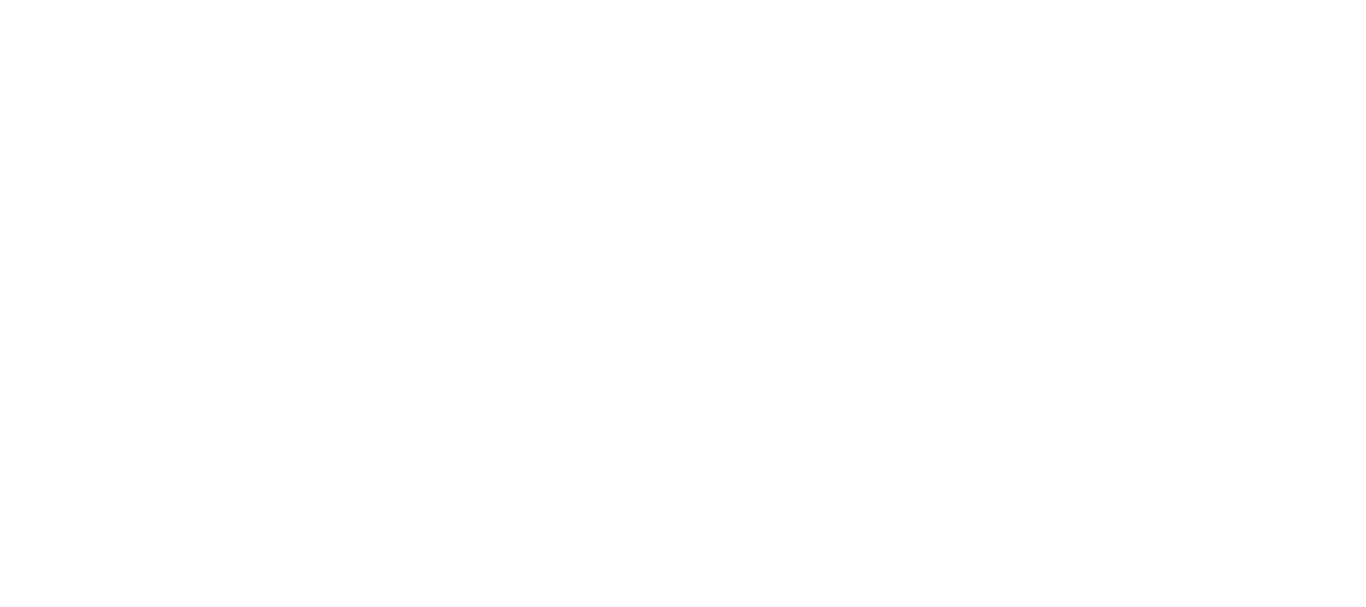scroll, scrollTop: 0, scrollLeft: 0, axis: both 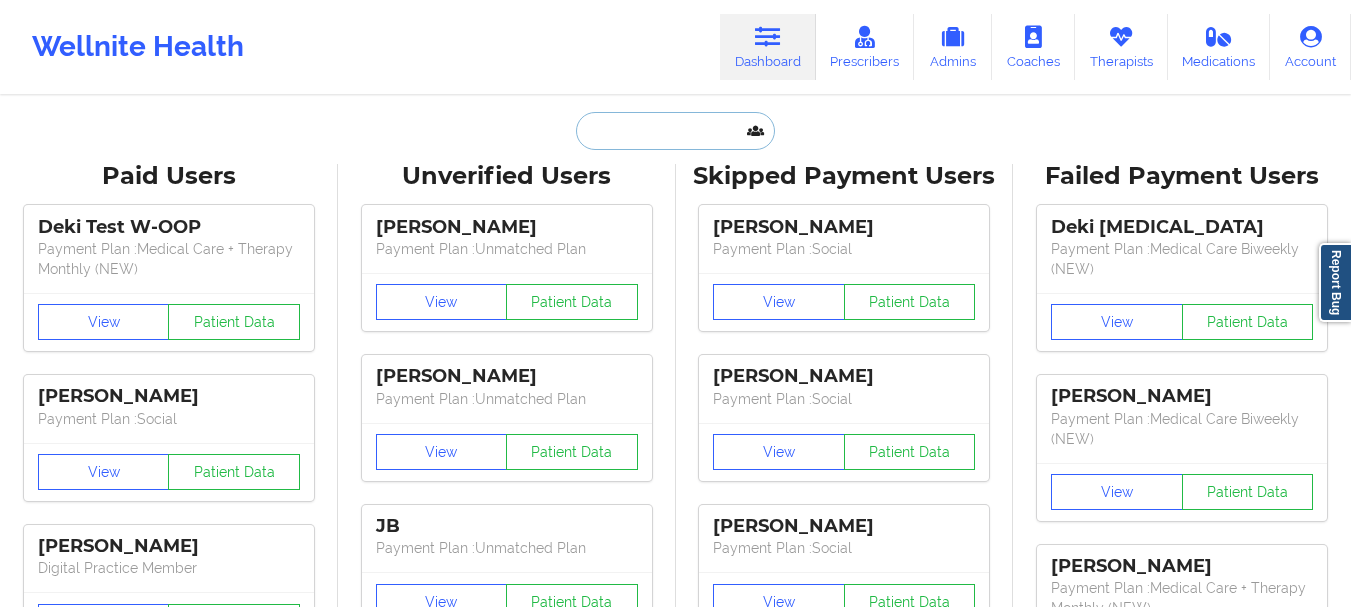 click at bounding box center [675, 131] 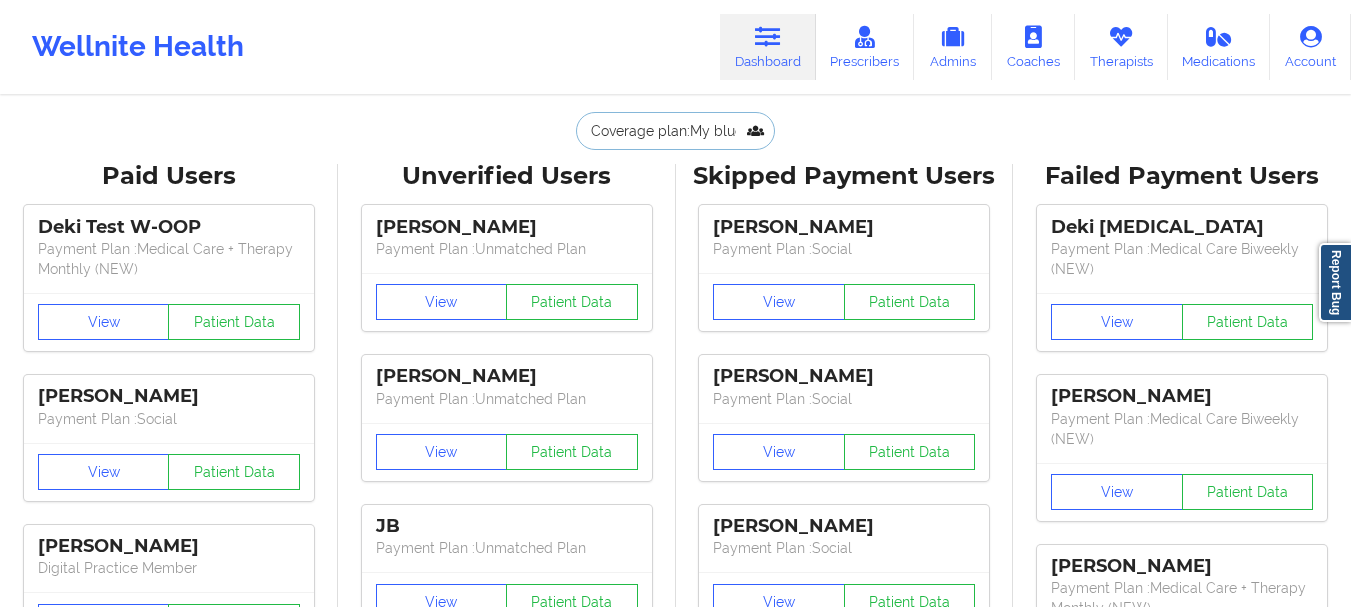 scroll, scrollTop: 0, scrollLeft: 2132, axis: horizontal 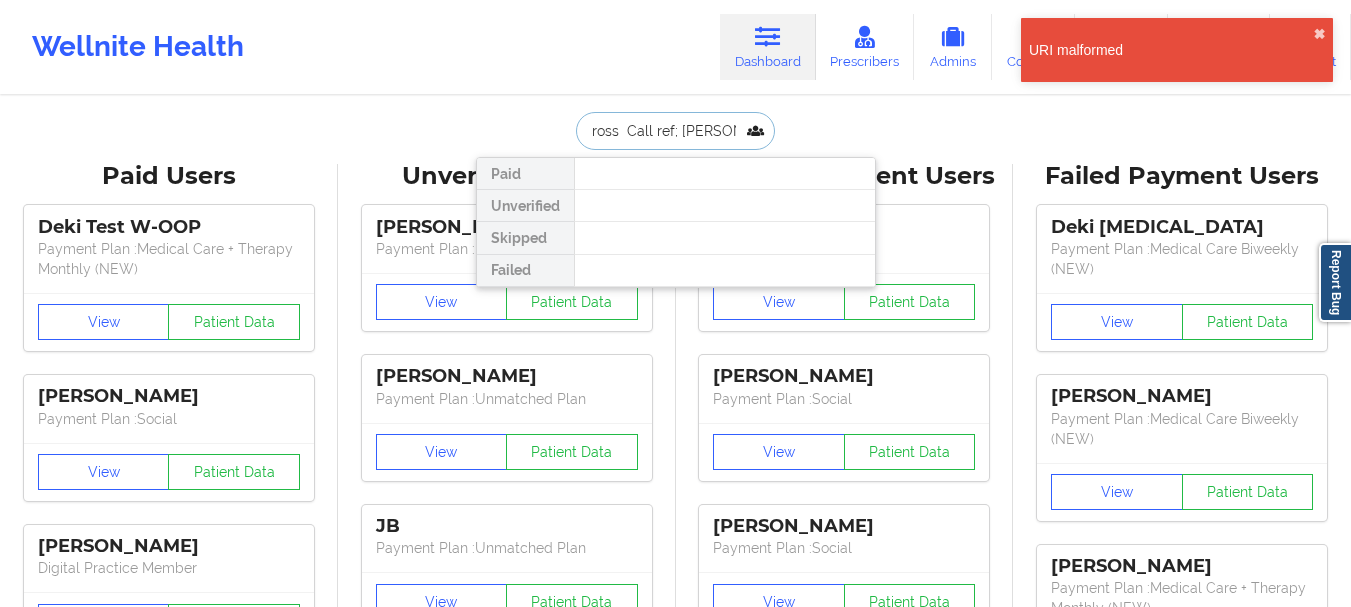 click on "Coverage plan:My blue connect Effective date:[DATE] Is there a grace period?no Pre-auth needed:no In-Network for Mental Health - Telehealth service:yes Deductible accumulation:na Deductible applies:na Copay:$0 Covered at 100% OOP Max:NA Payer ID:00590 [MEDICAL_DATA] is covered:YES Claims go to the local Blue Cross  Call ref; [PERSON_NAME] [PHONE_NUMBER]" at bounding box center (675, 131) 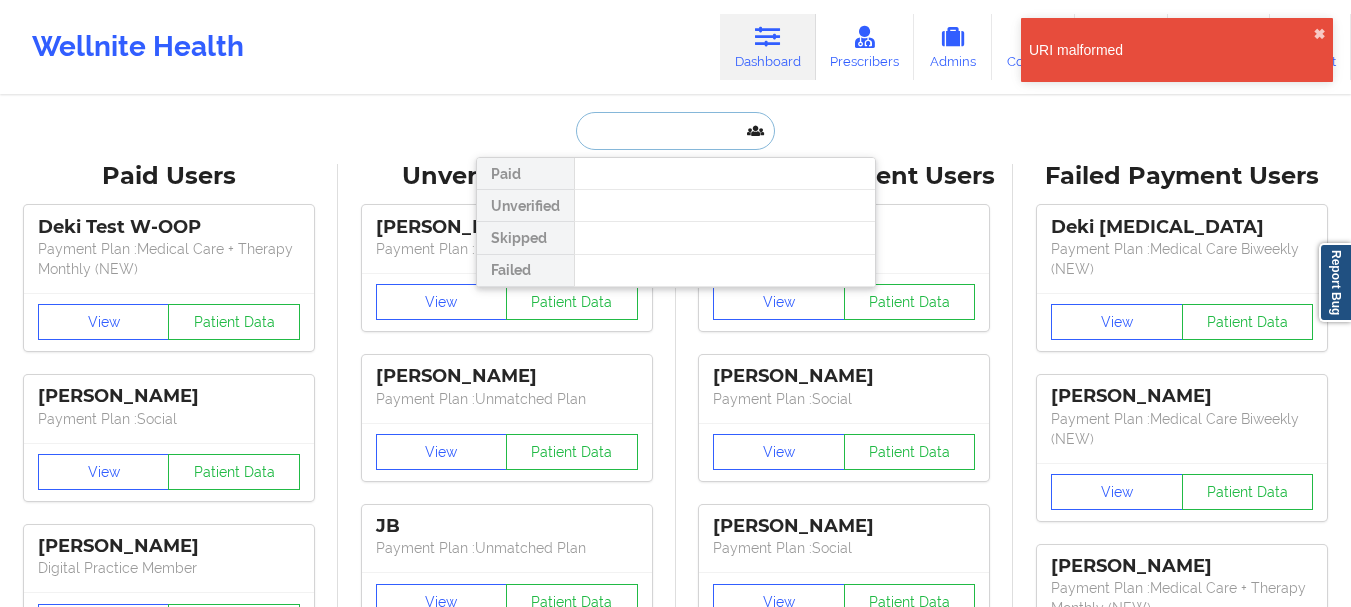 scroll, scrollTop: 0, scrollLeft: 0, axis: both 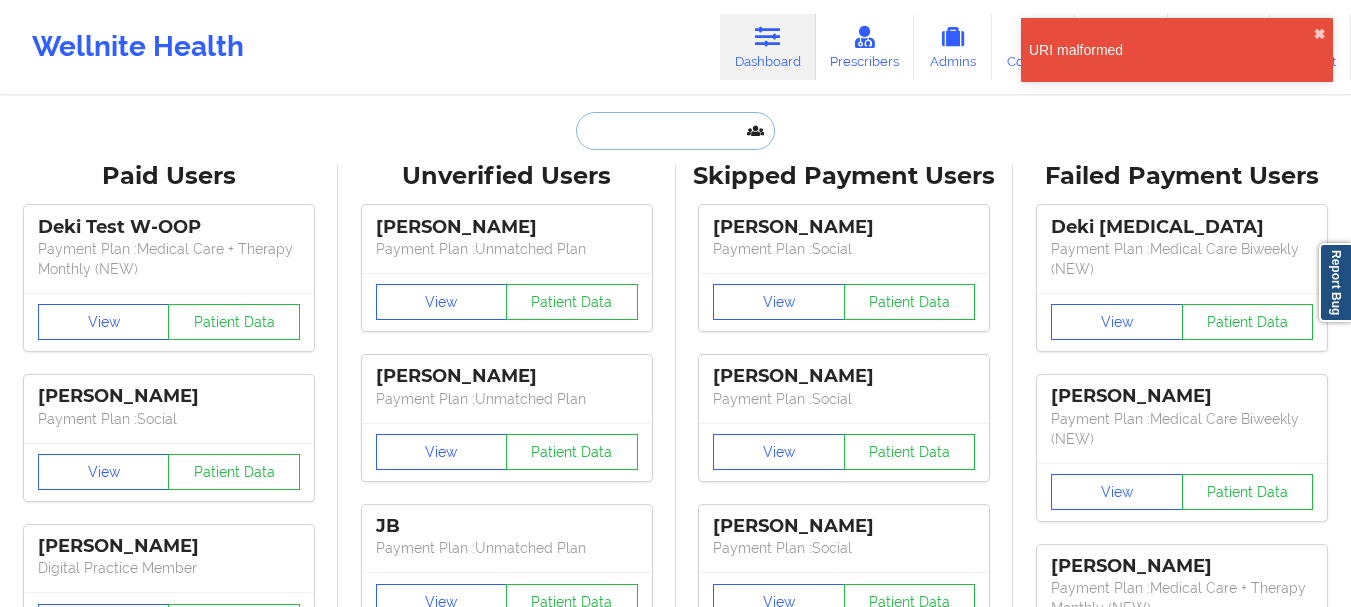 click at bounding box center (675, 131) 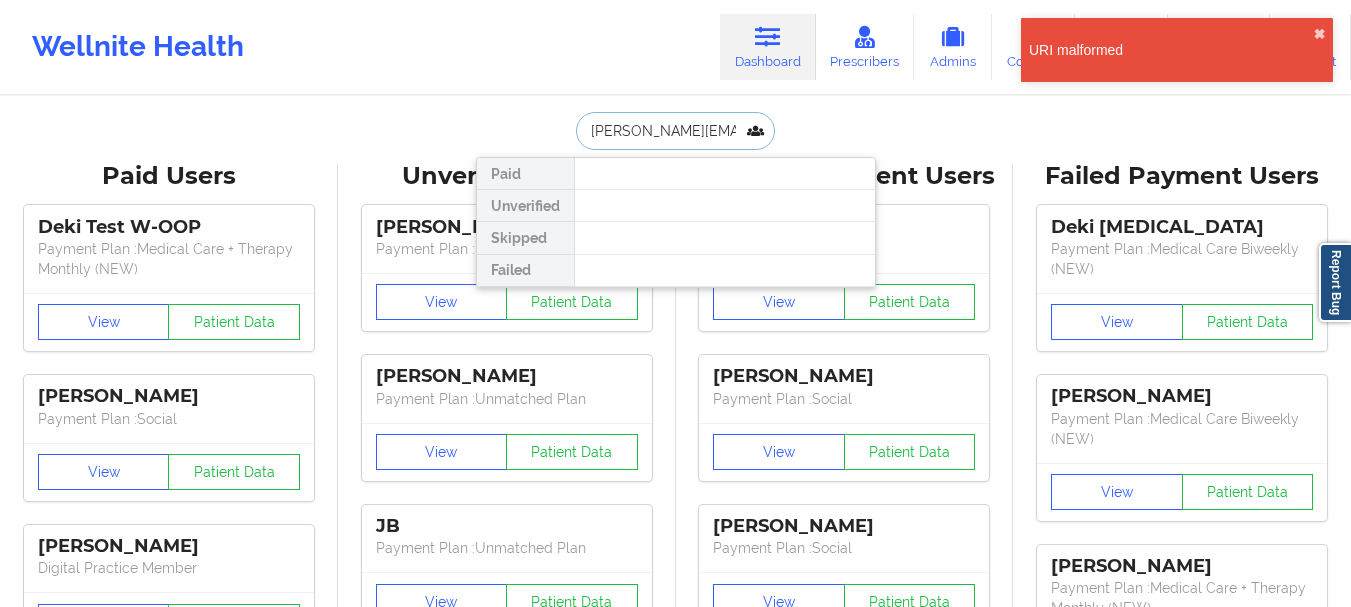 scroll, scrollTop: 0, scrollLeft: 34, axis: horizontal 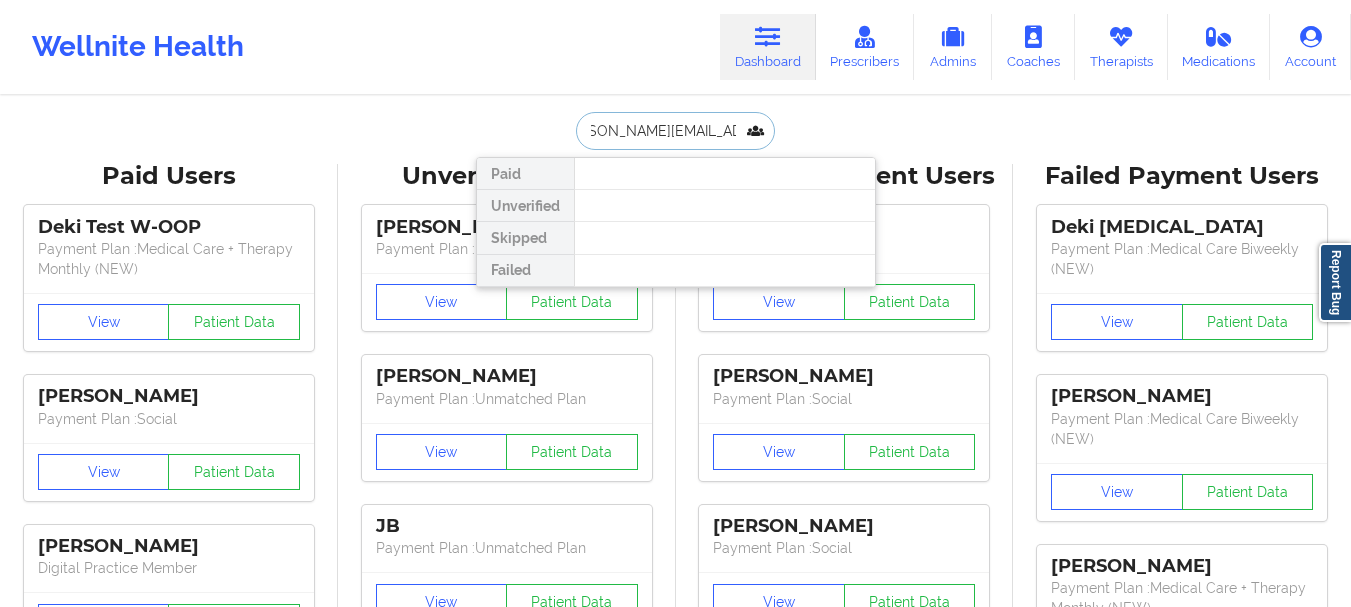 click on "[PERSON_NAME][EMAIL_ADDRESS][DOMAIN_NAME]" at bounding box center [675, 131] 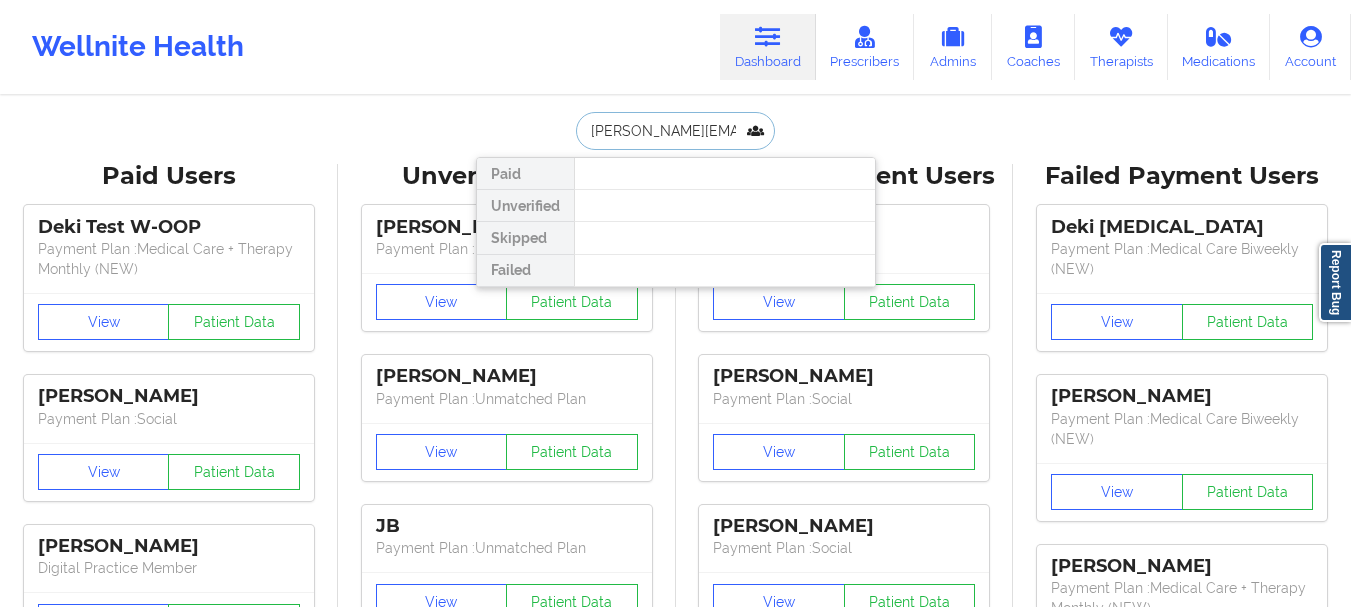 click on "[PERSON_NAME][EMAIL_ADDRESS][DOMAIN_NAME]" at bounding box center (675, 131) 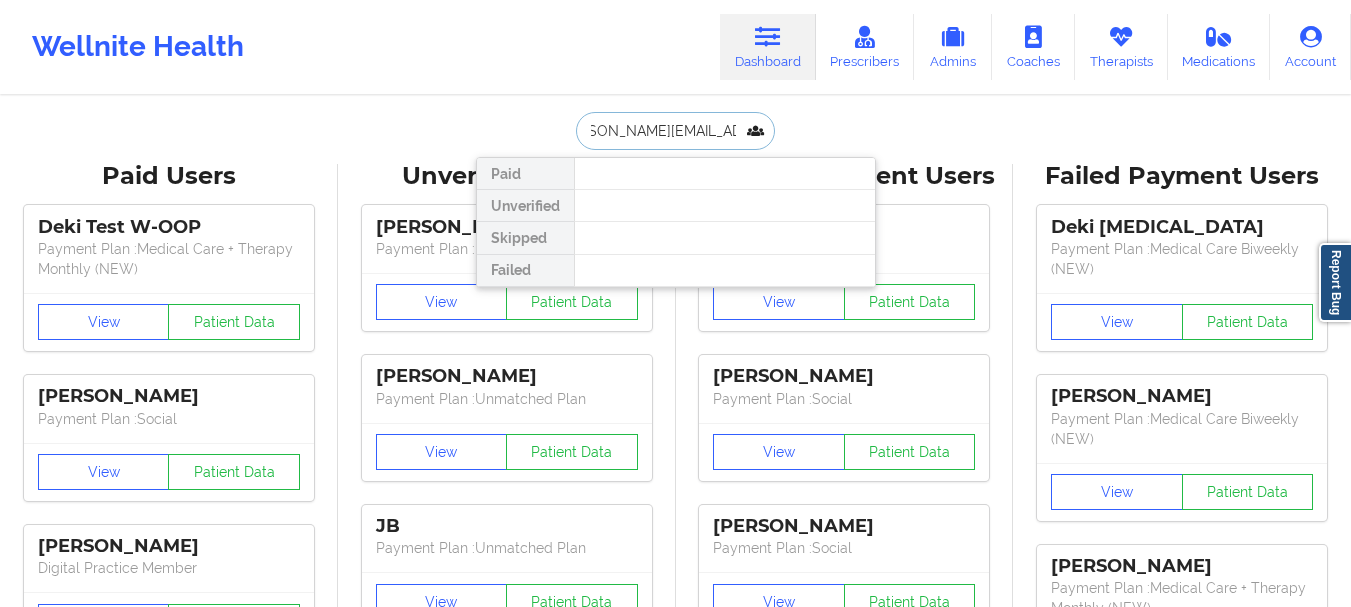 drag, startPoint x: 593, startPoint y: 128, endPoint x: 903, endPoint y: 149, distance: 310.71048 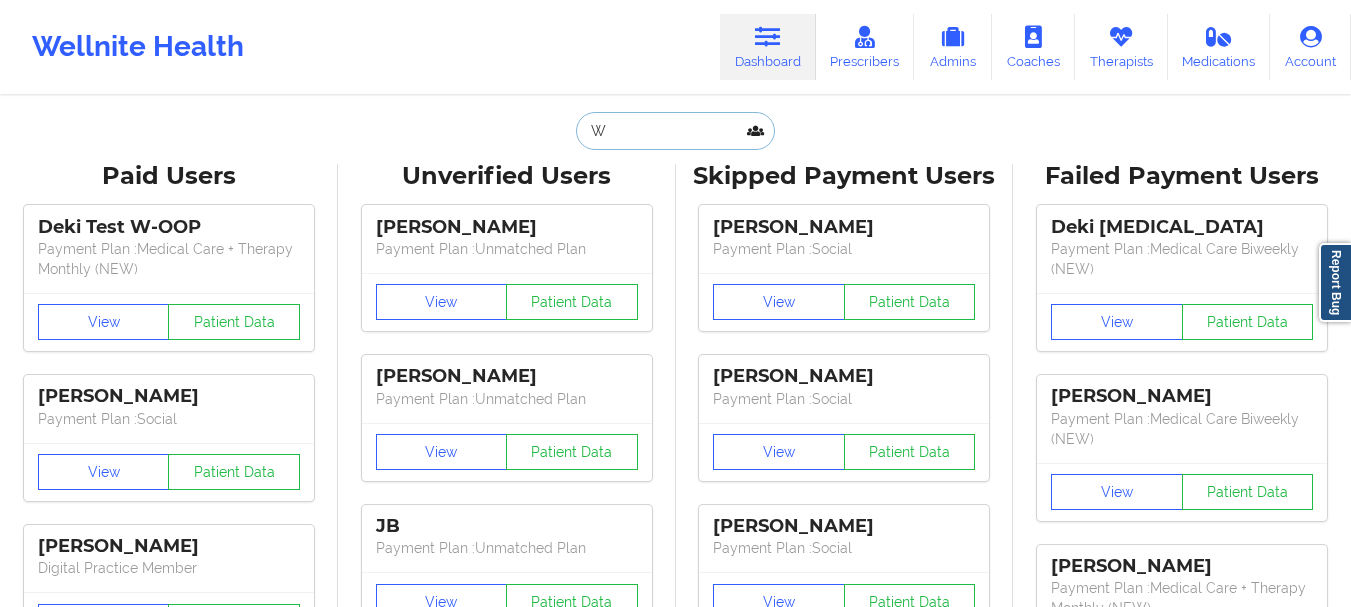 scroll, scrollTop: 0, scrollLeft: 0, axis: both 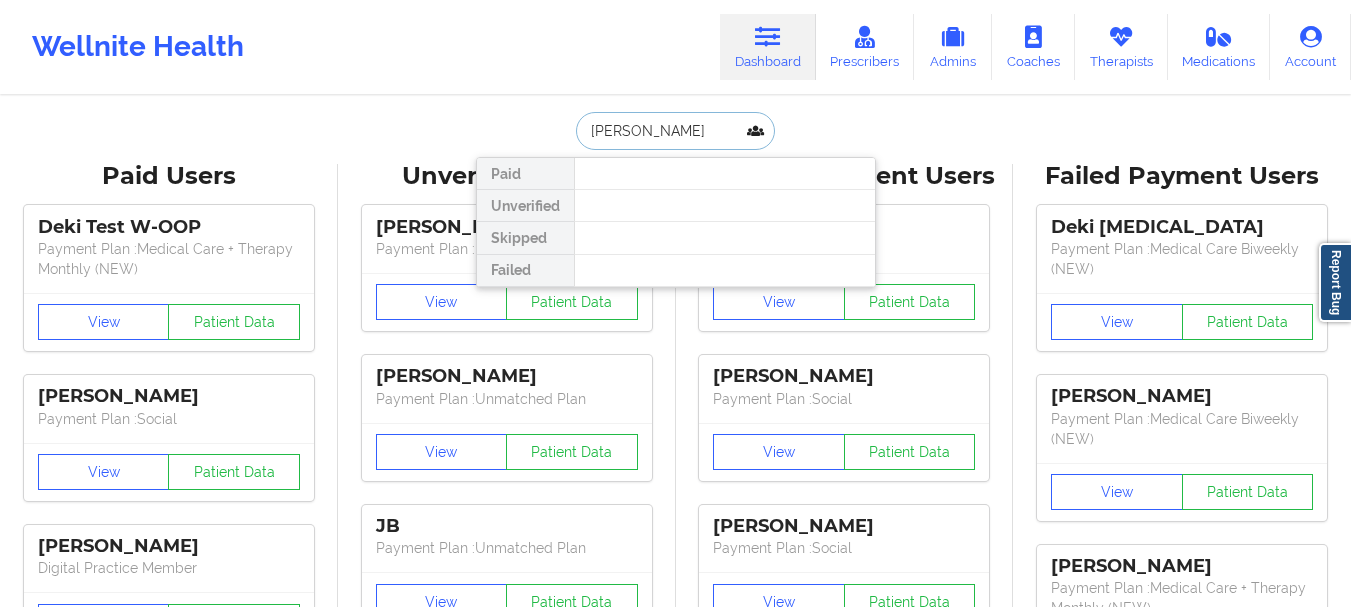 drag, startPoint x: 717, startPoint y: 126, endPoint x: 359, endPoint y: 78, distance: 361.20355 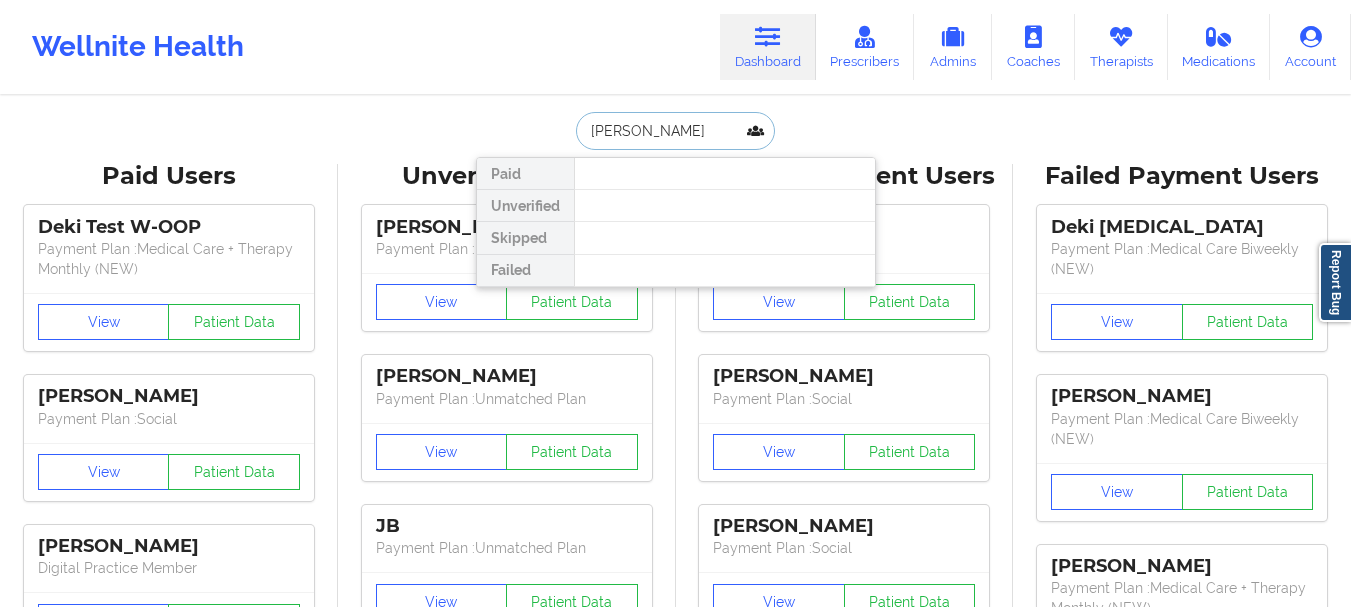 click on "[PERSON_NAME]" at bounding box center [675, 131] 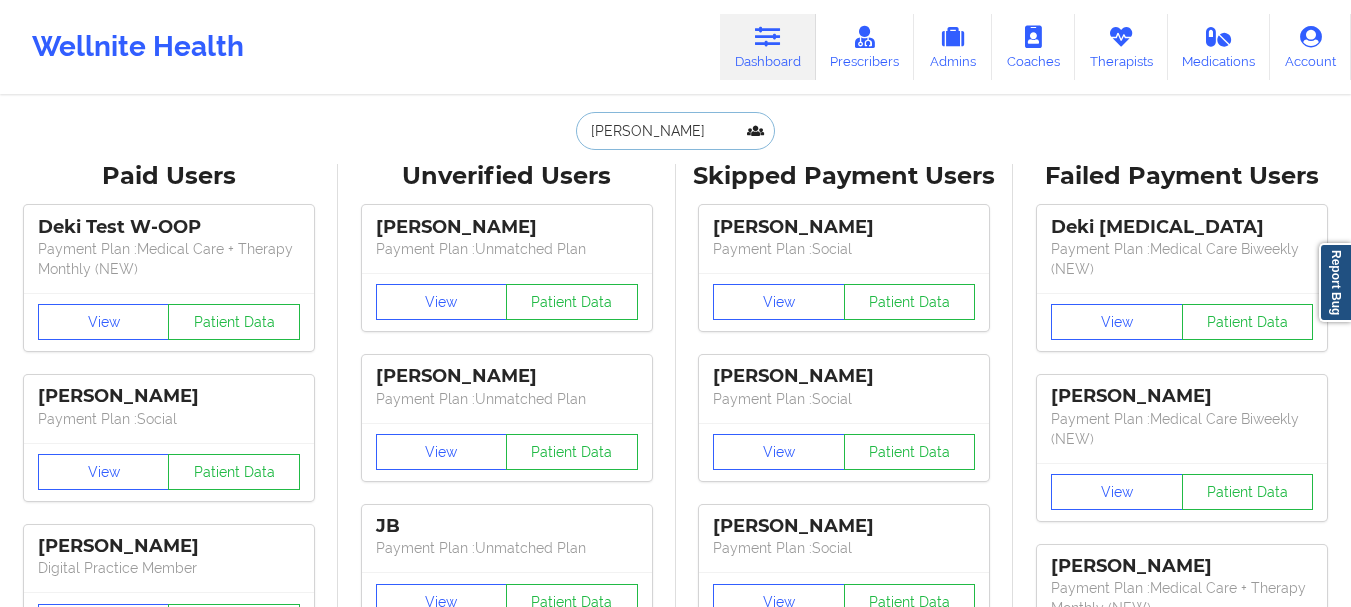 paste on "[EMAIL_ADDRESS][DOMAIN_NAME]" 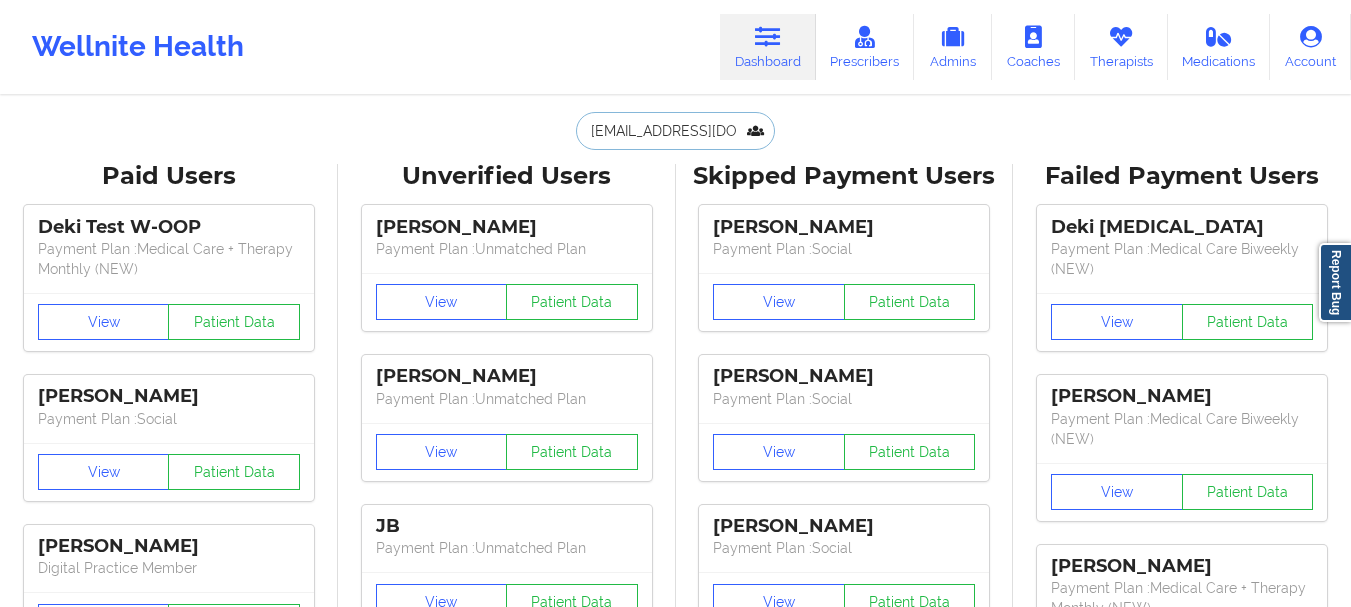 scroll, scrollTop: 0, scrollLeft: 79, axis: horizontal 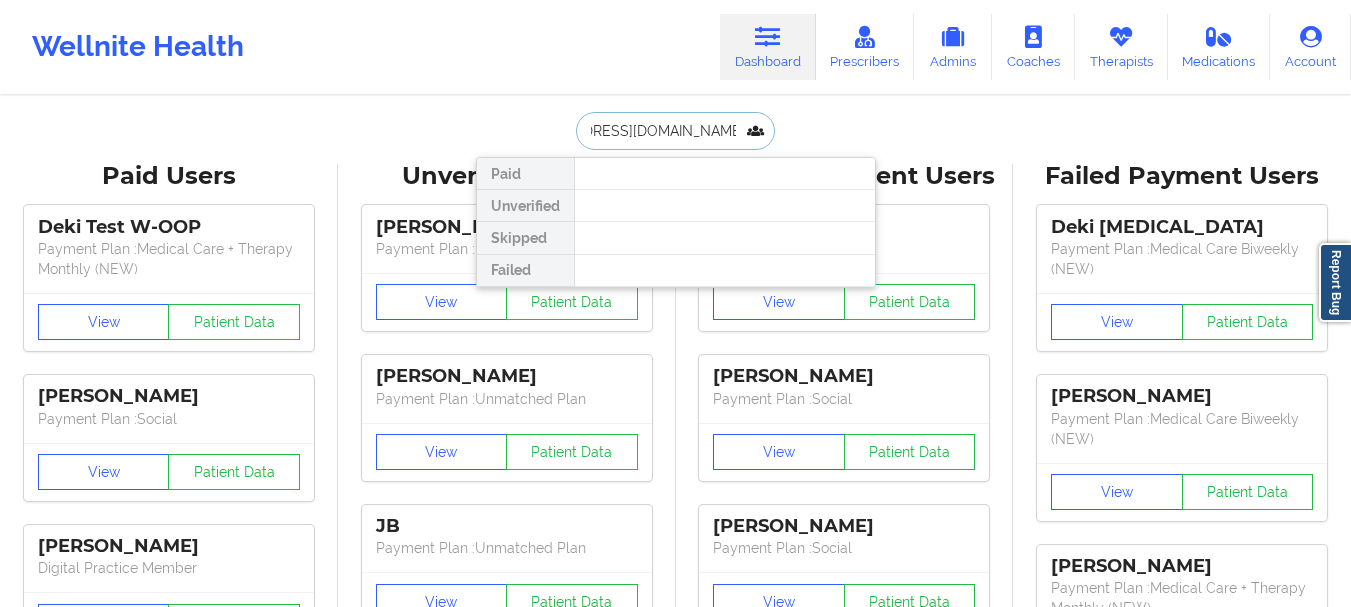 type on "[EMAIL_ADDRESS][DOMAIN_NAME]" 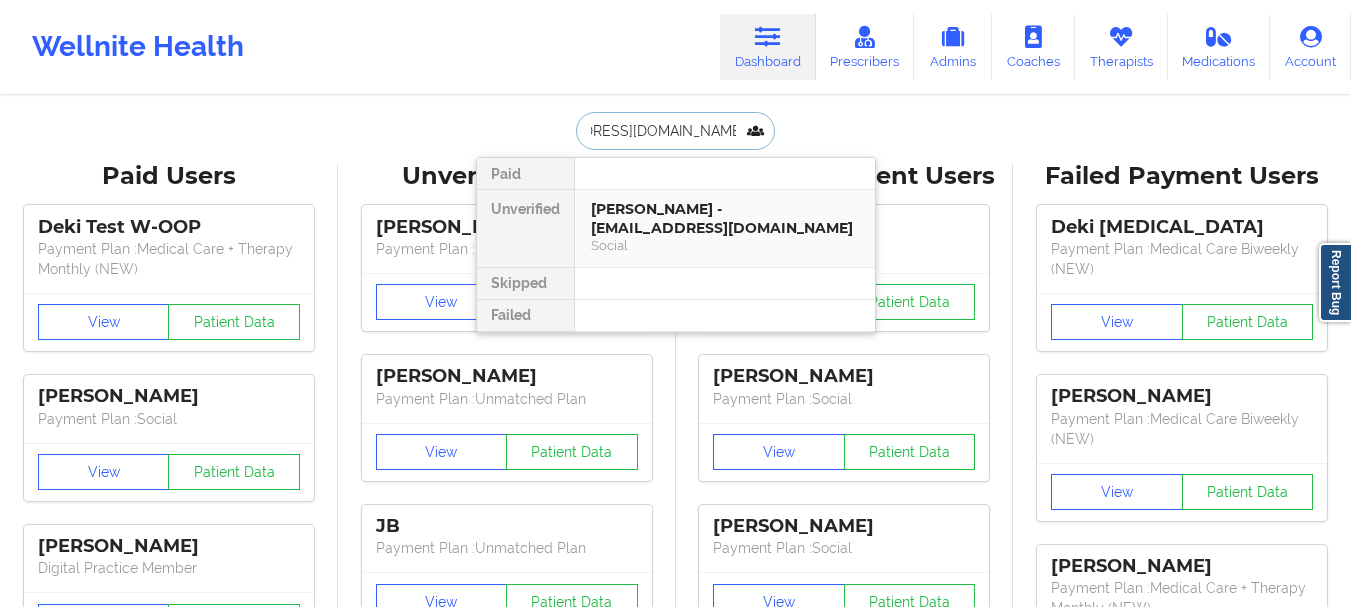 click on "[PERSON_NAME] - [EMAIL_ADDRESS][DOMAIN_NAME]" at bounding box center [725, 218] 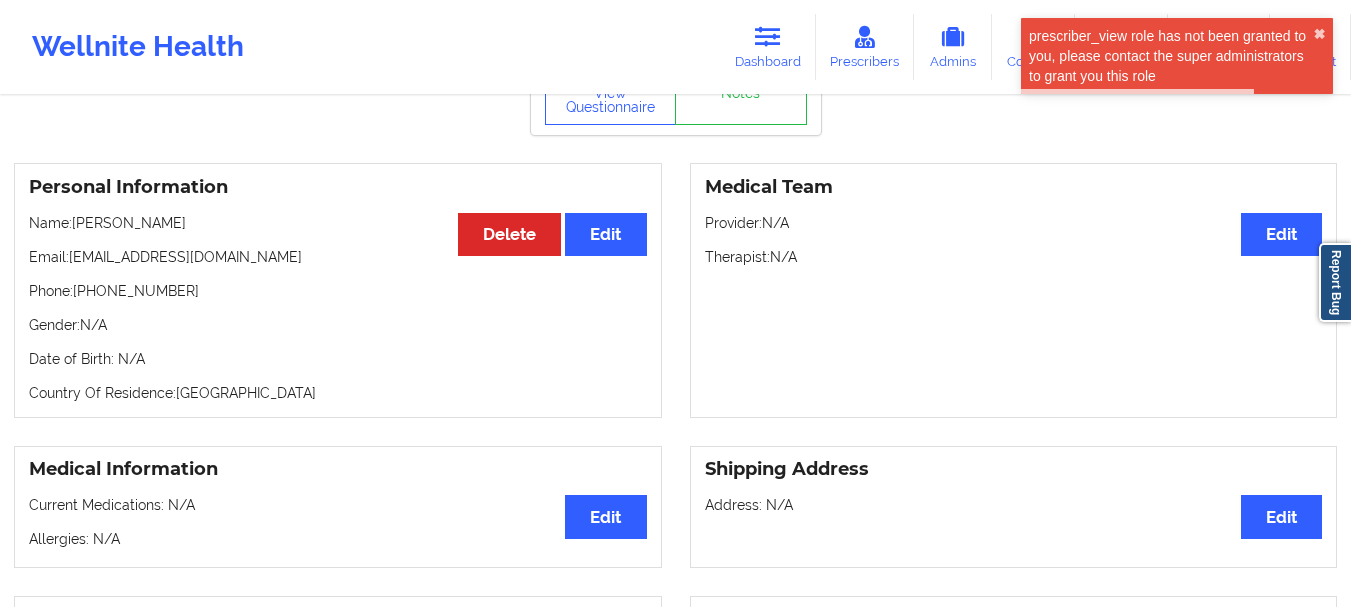 scroll, scrollTop: 0, scrollLeft: 0, axis: both 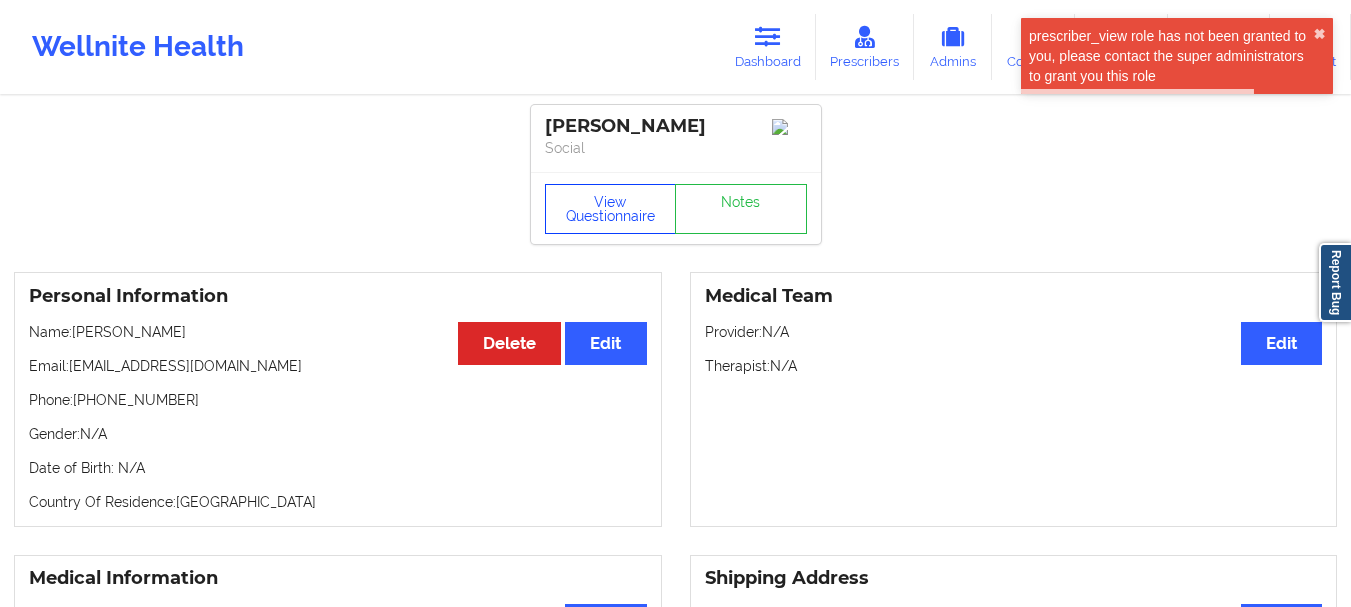 click on "View Questionnaire" at bounding box center (611, 209) 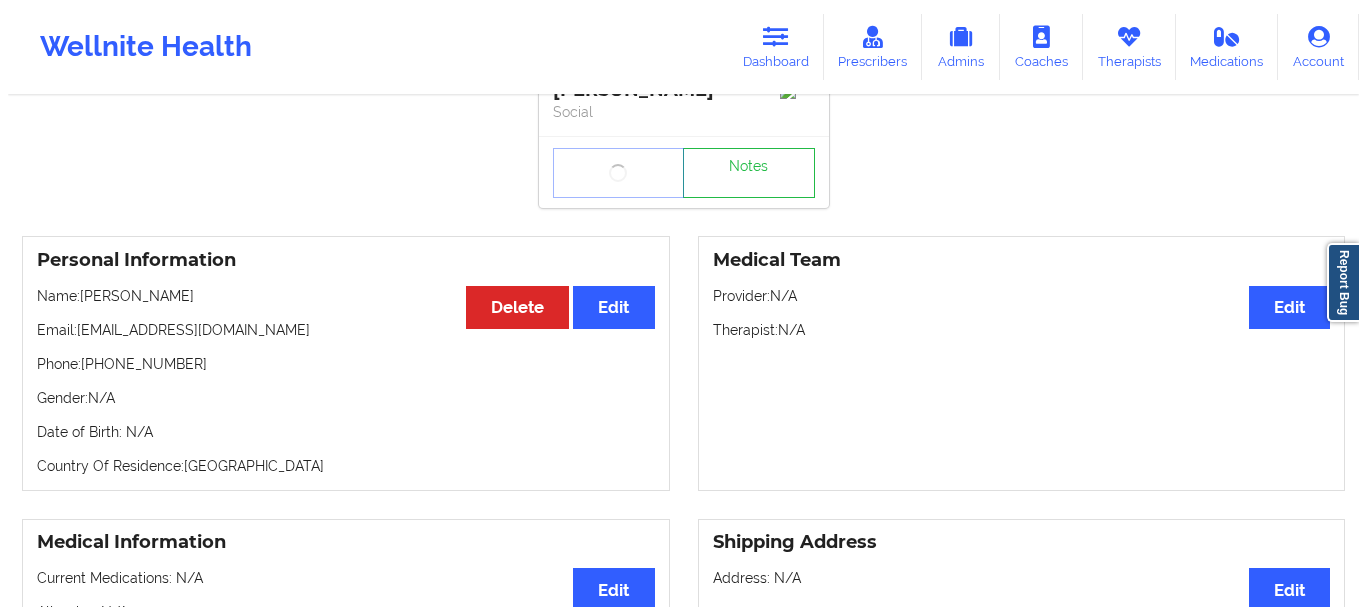 scroll, scrollTop: 0, scrollLeft: 0, axis: both 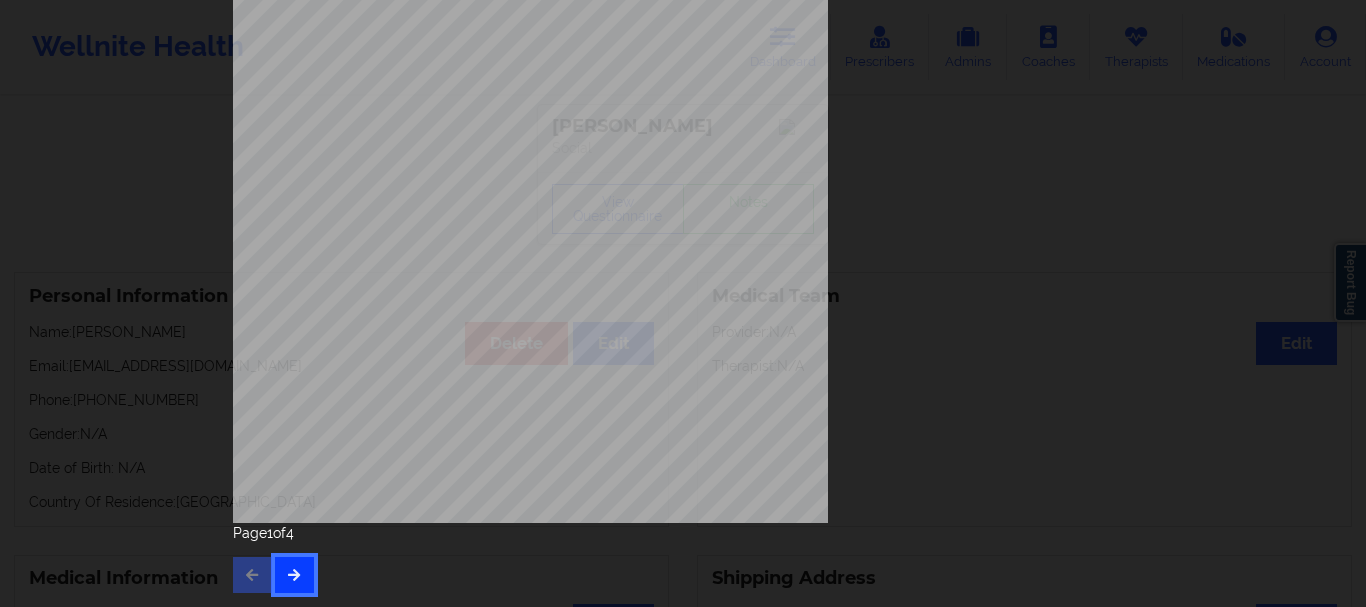 click at bounding box center (294, 575) 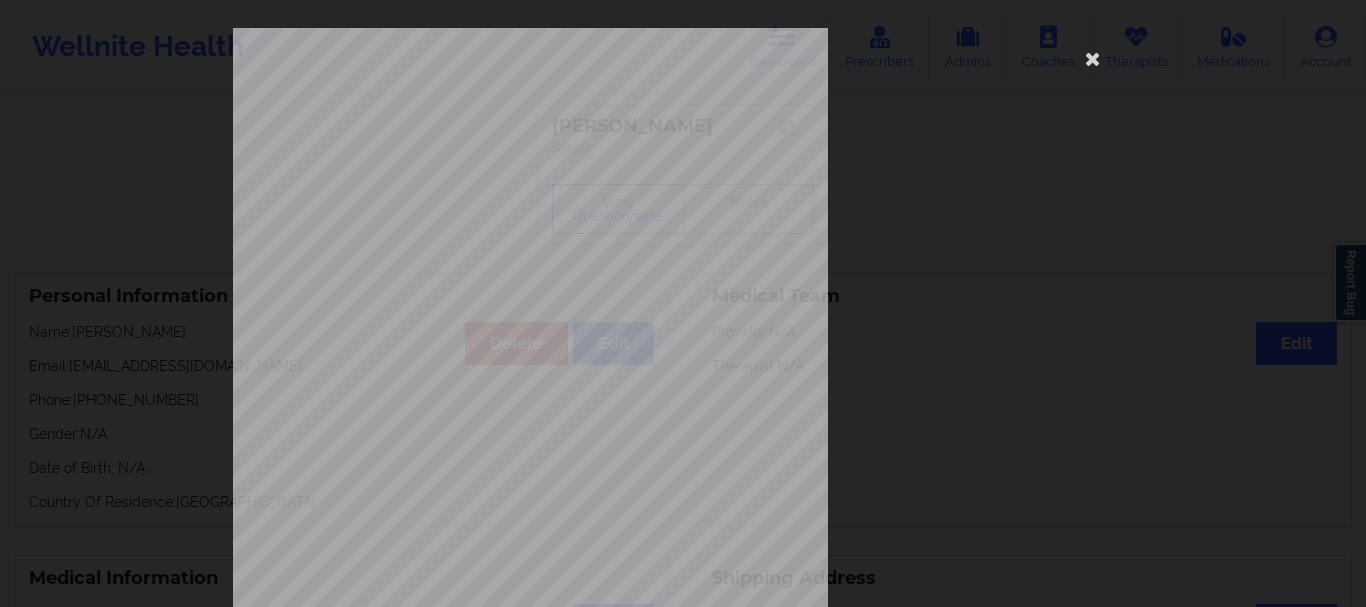 scroll, scrollTop: 347, scrollLeft: 0, axis: vertical 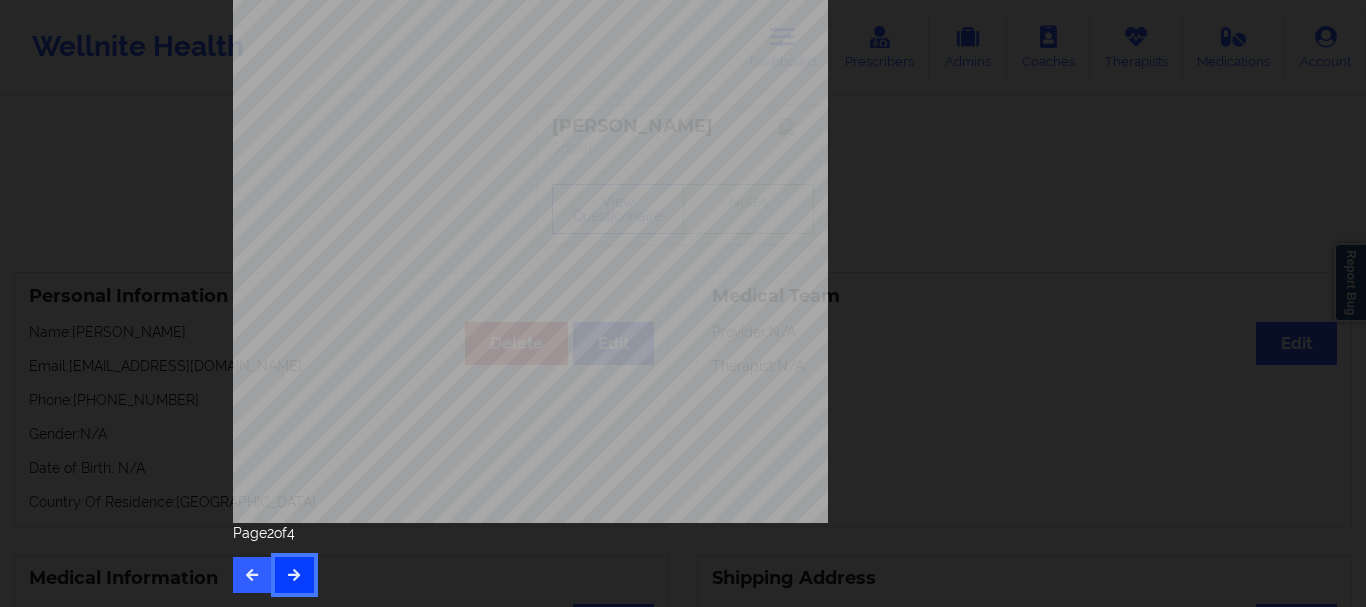click at bounding box center [294, 574] 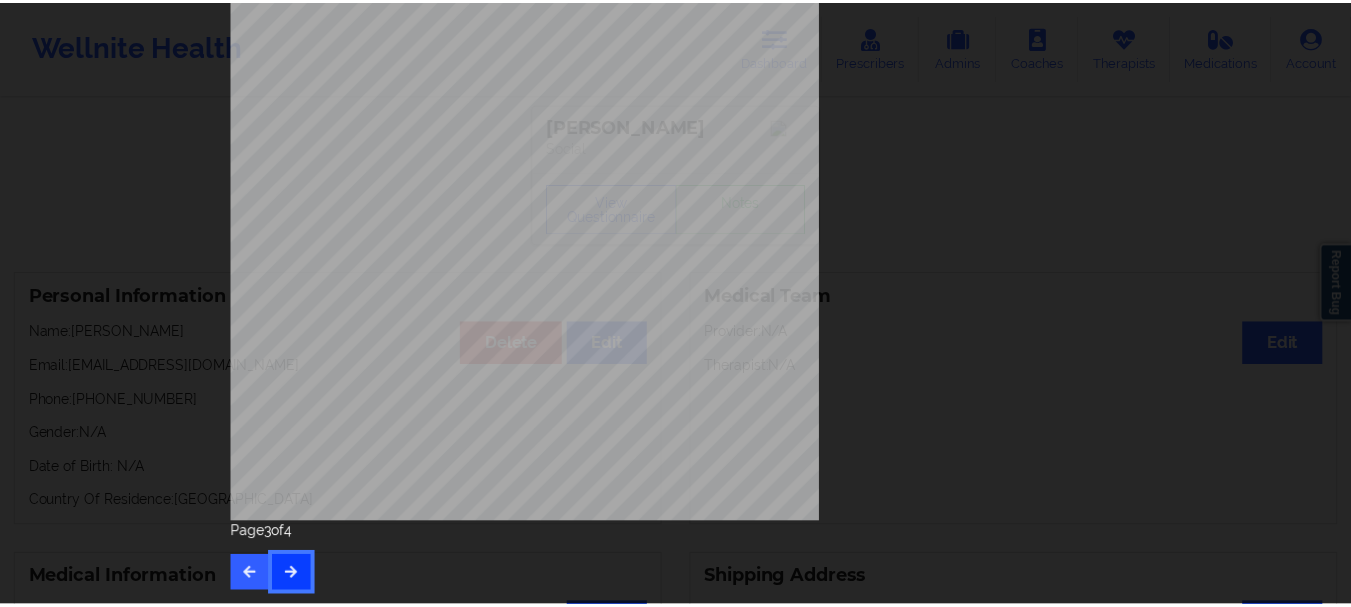 scroll, scrollTop: 0, scrollLeft: 0, axis: both 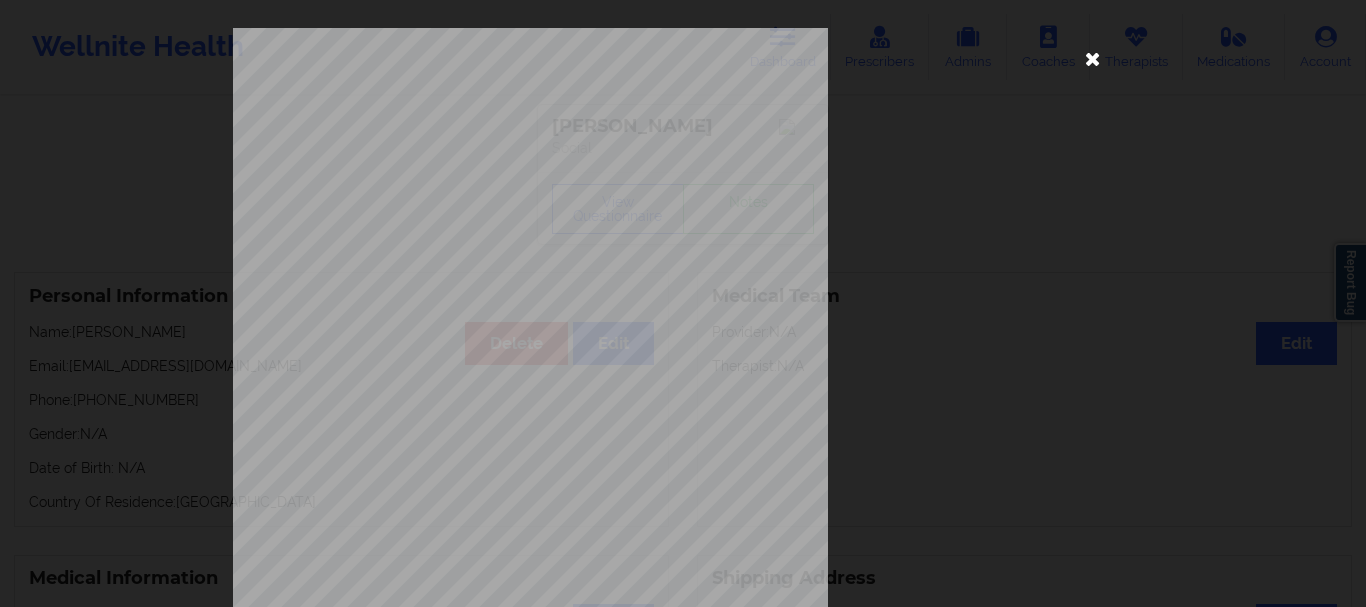 click at bounding box center [1093, 58] 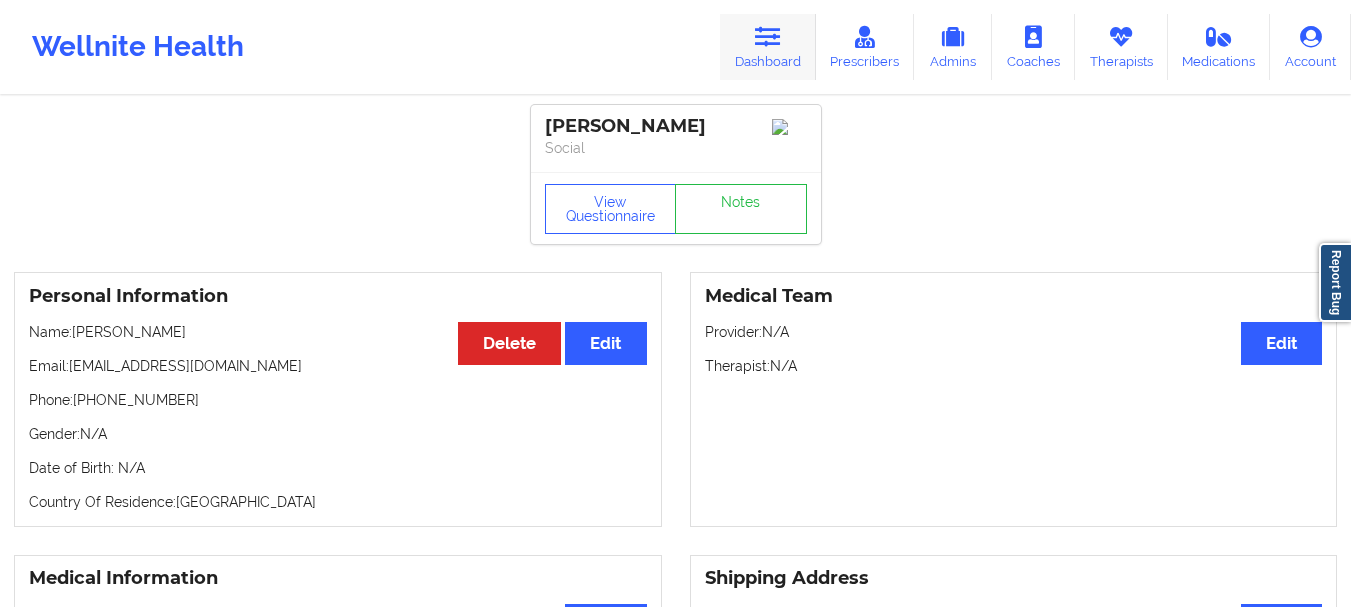 click at bounding box center [768, 37] 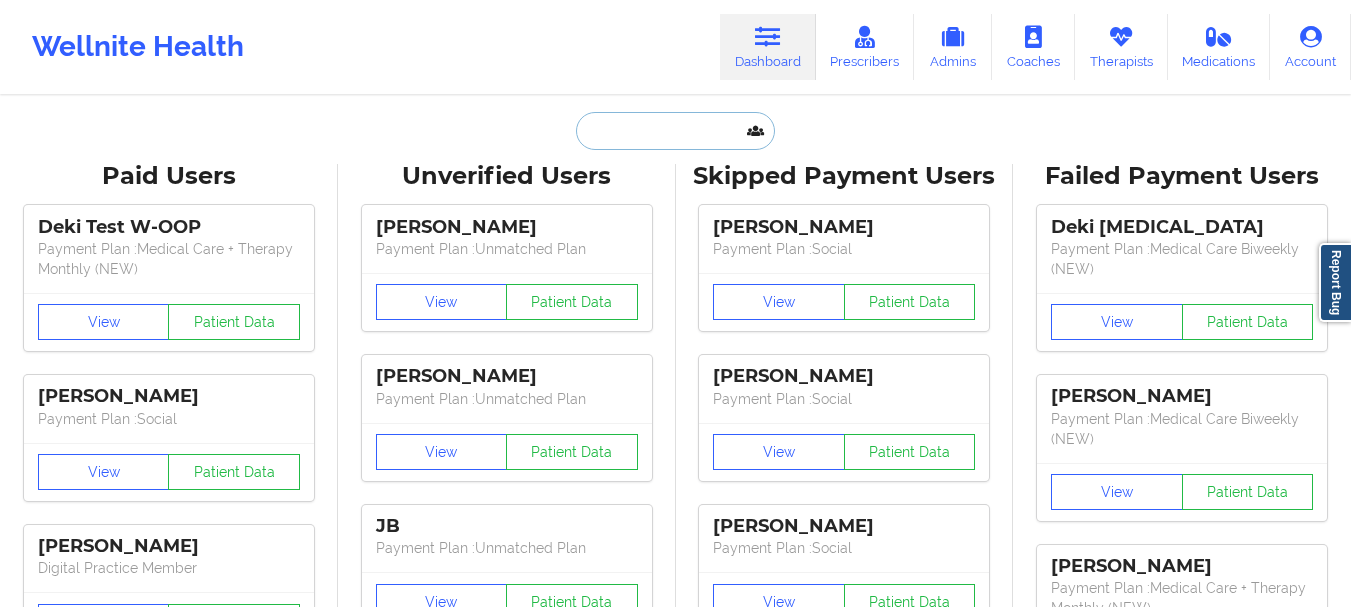 click at bounding box center [675, 131] 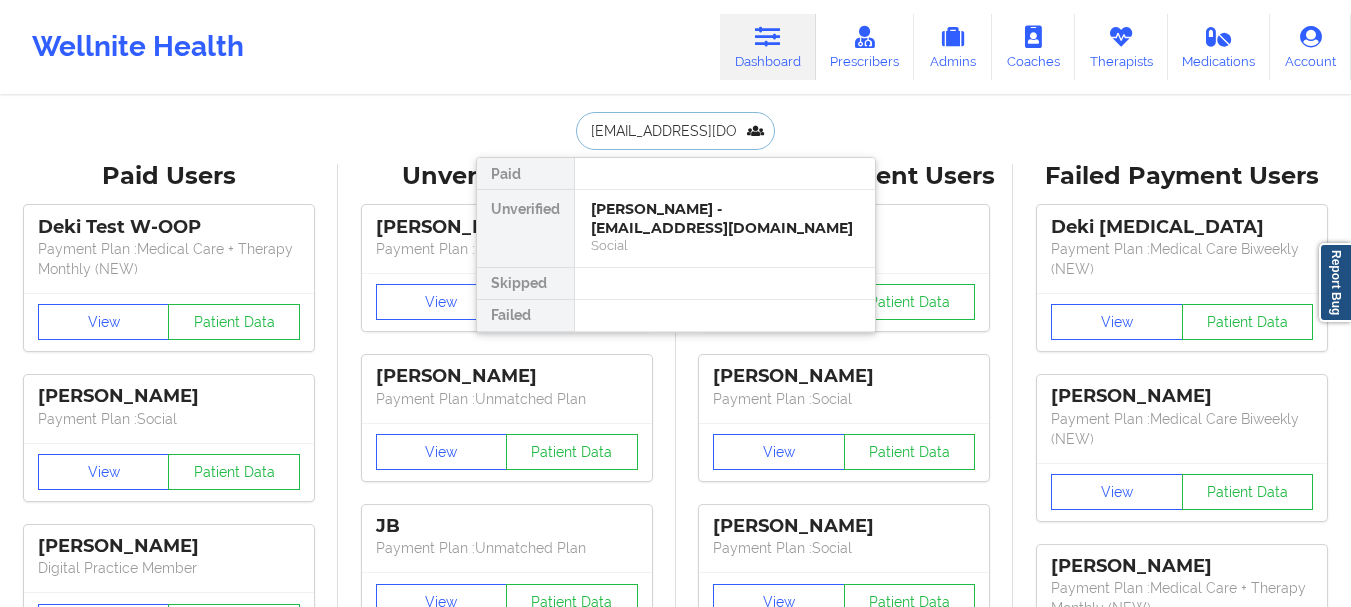 scroll, scrollTop: 0, scrollLeft: 15, axis: horizontal 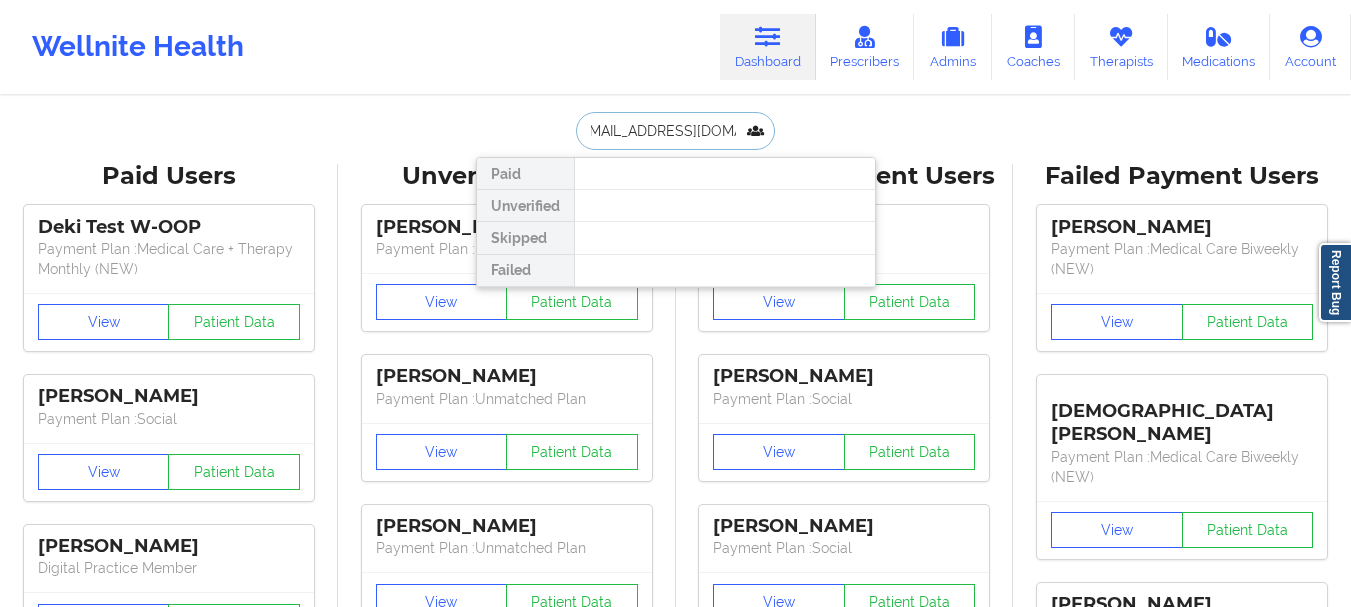 click on "[EMAIL_ADDRESS][DOMAIN_NAME]" at bounding box center (675, 131) 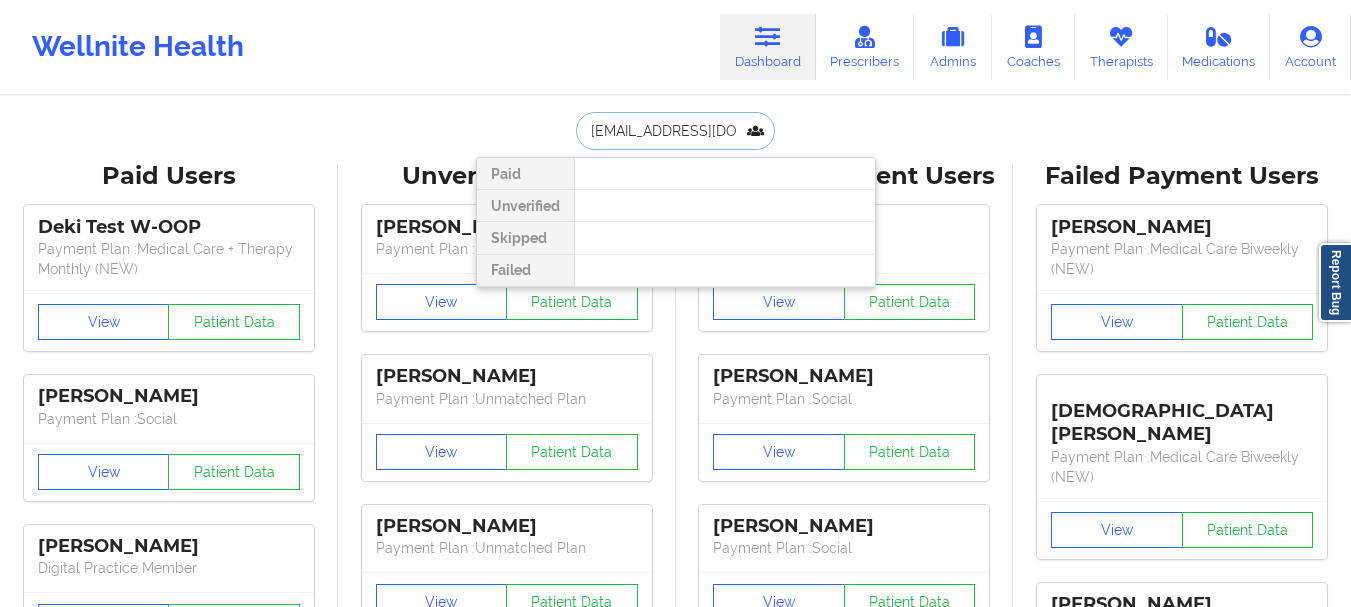 scroll, scrollTop: 0, scrollLeft: 15, axis: horizontal 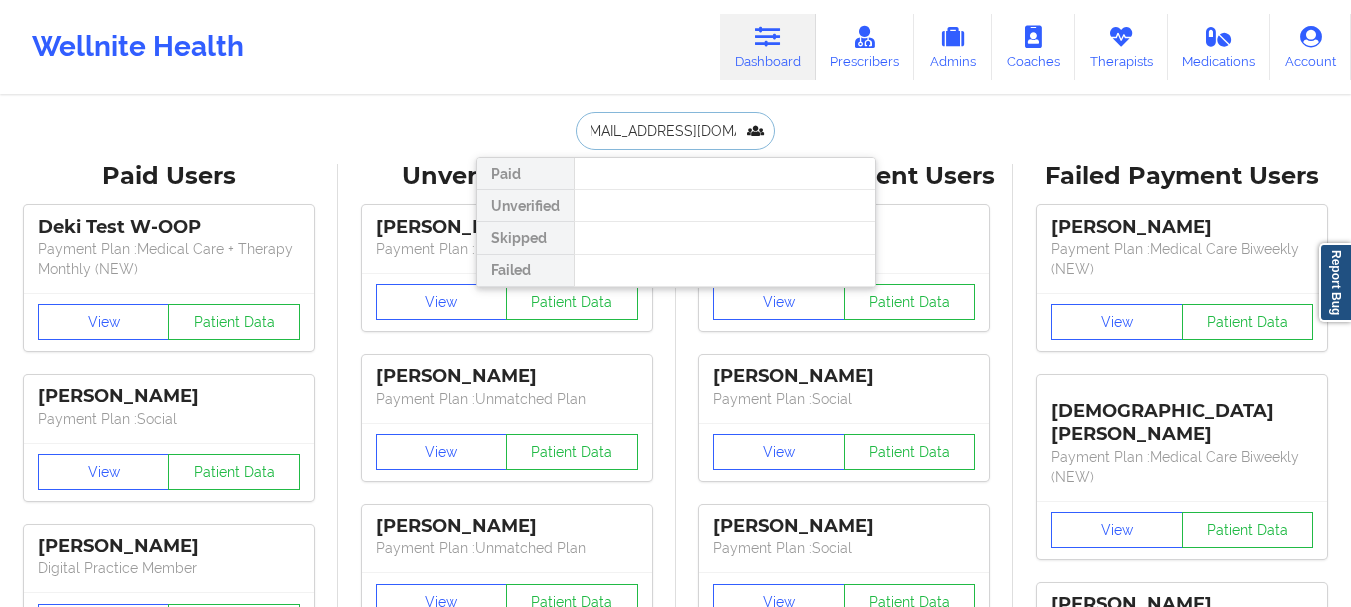 drag, startPoint x: 577, startPoint y: 128, endPoint x: 996, endPoint y: 134, distance: 419.04297 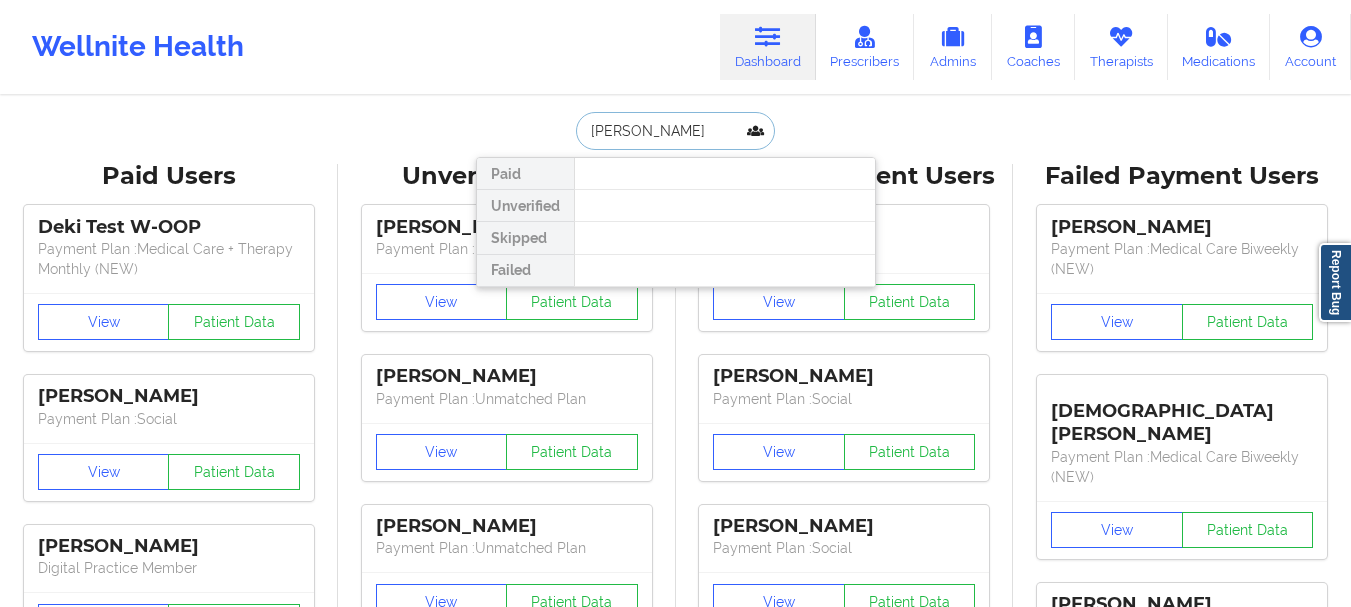 scroll, scrollTop: 0, scrollLeft: 0, axis: both 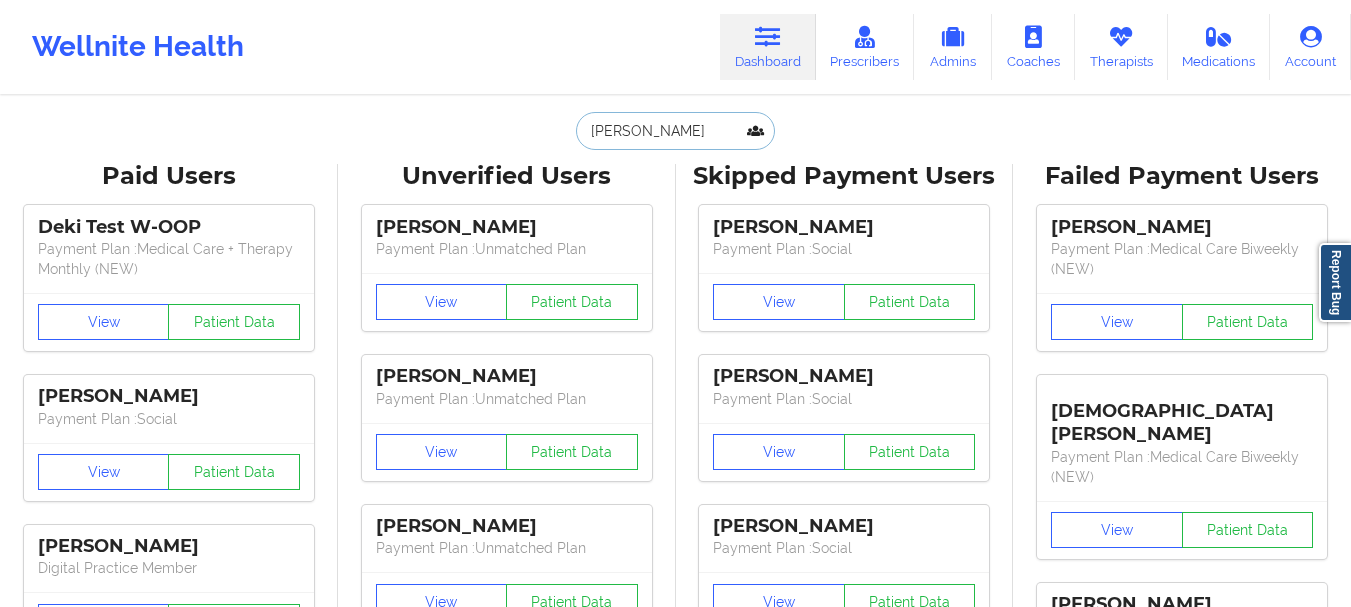 paste on "[EMAIL_ADDRESS][DOMAIN_NAME]" 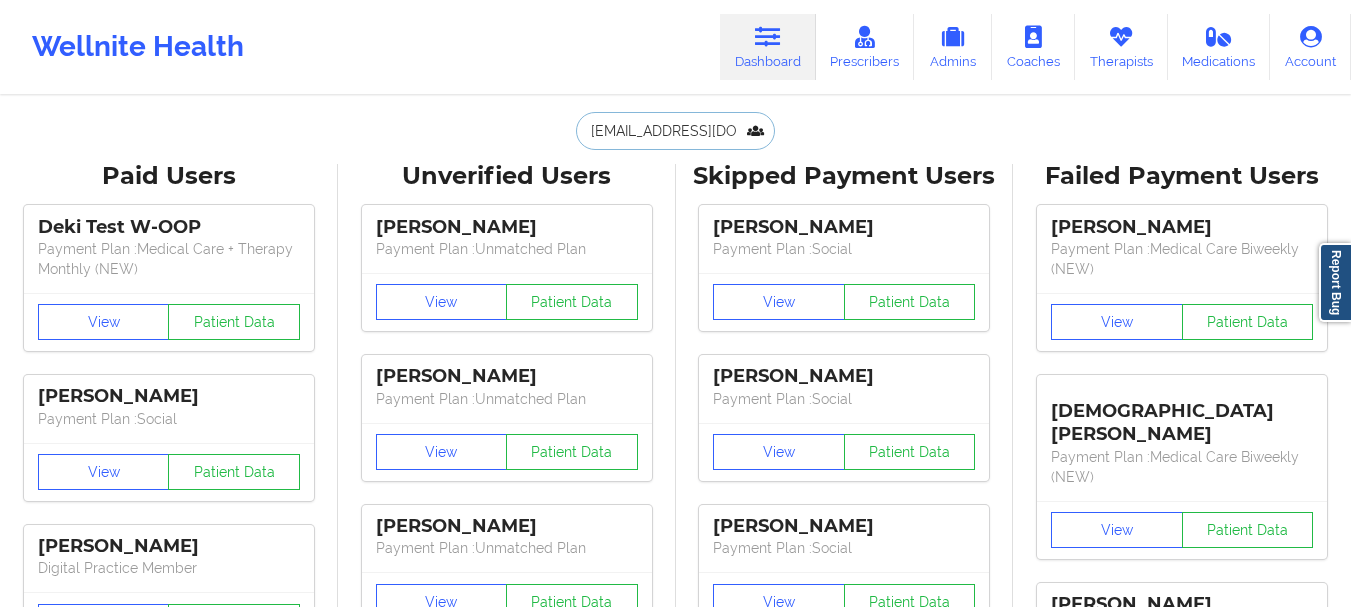 scroll, scrollTop: 0, scrollLeft: 78, axis: horizontal 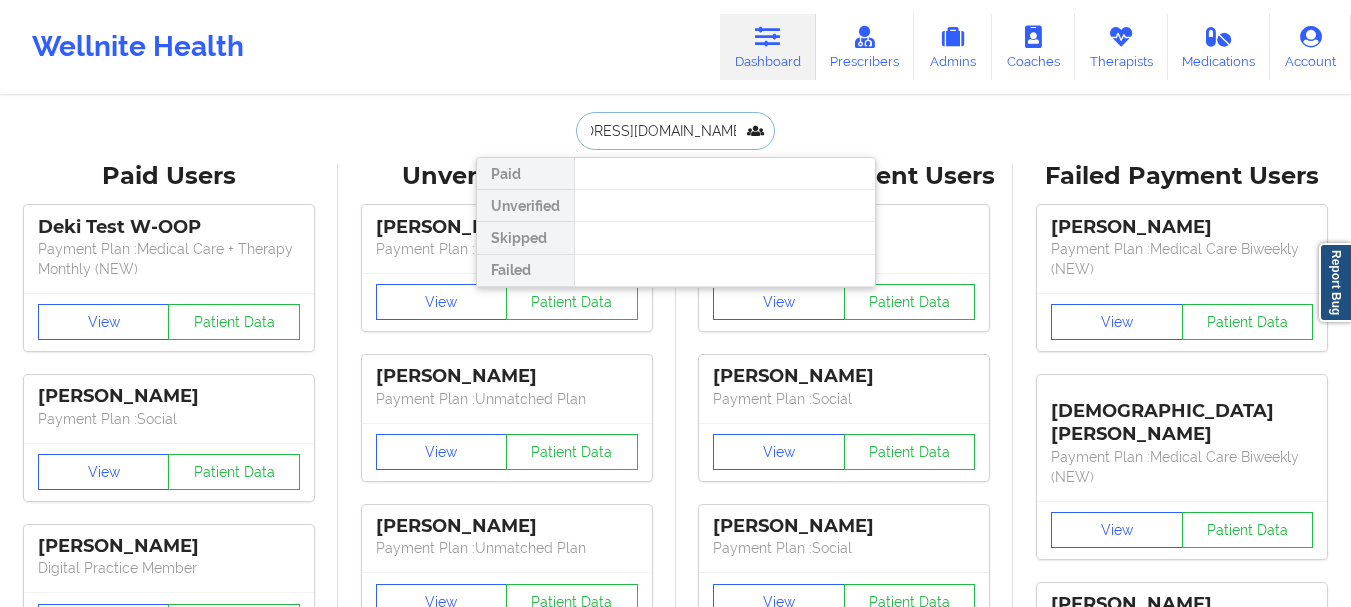 type on "[EMAIL_ADDRESS][DOMAIN_NAME]" 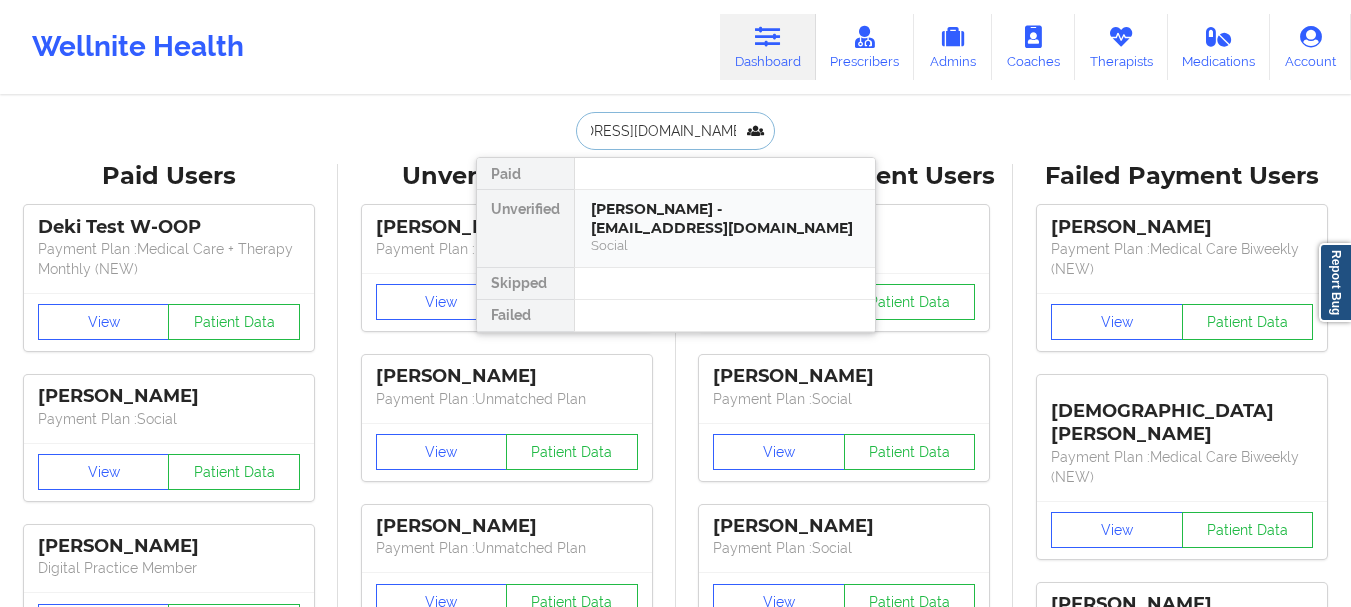 click on "[PERSON_NAME] - [EMAIL_ADDRESS][DOMAIN_NAME]" at bounding box center [725, 218] 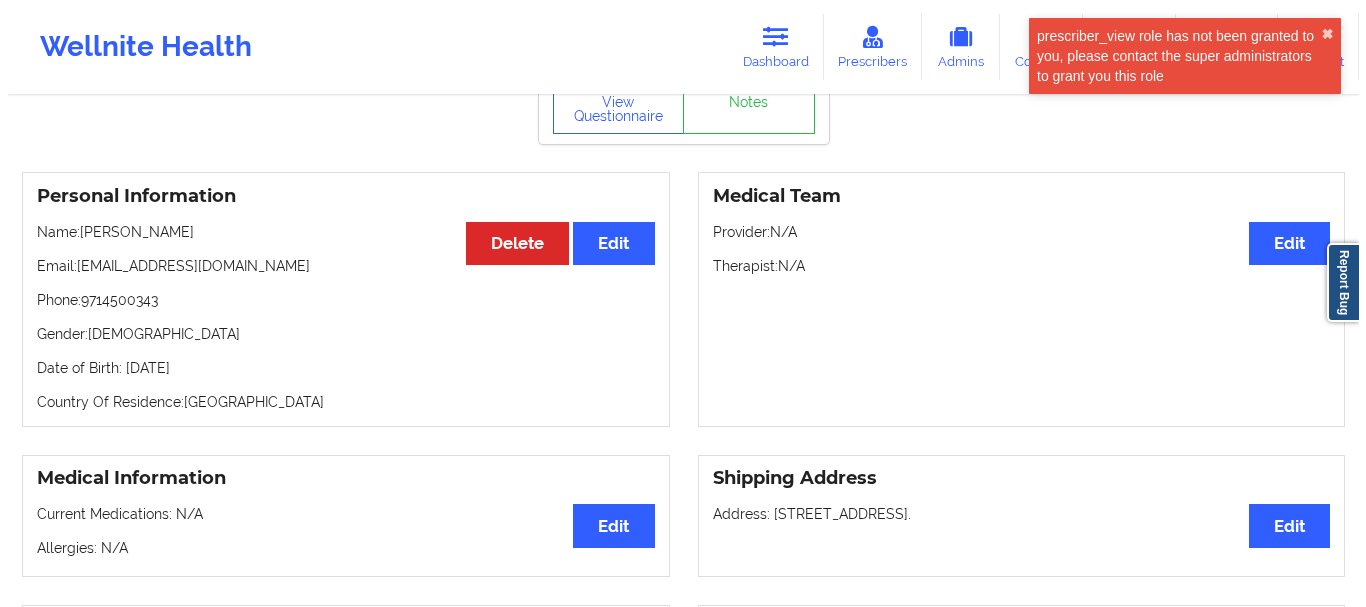 scroll, scrollTop: 0, scrollLeft: 0, axis: both 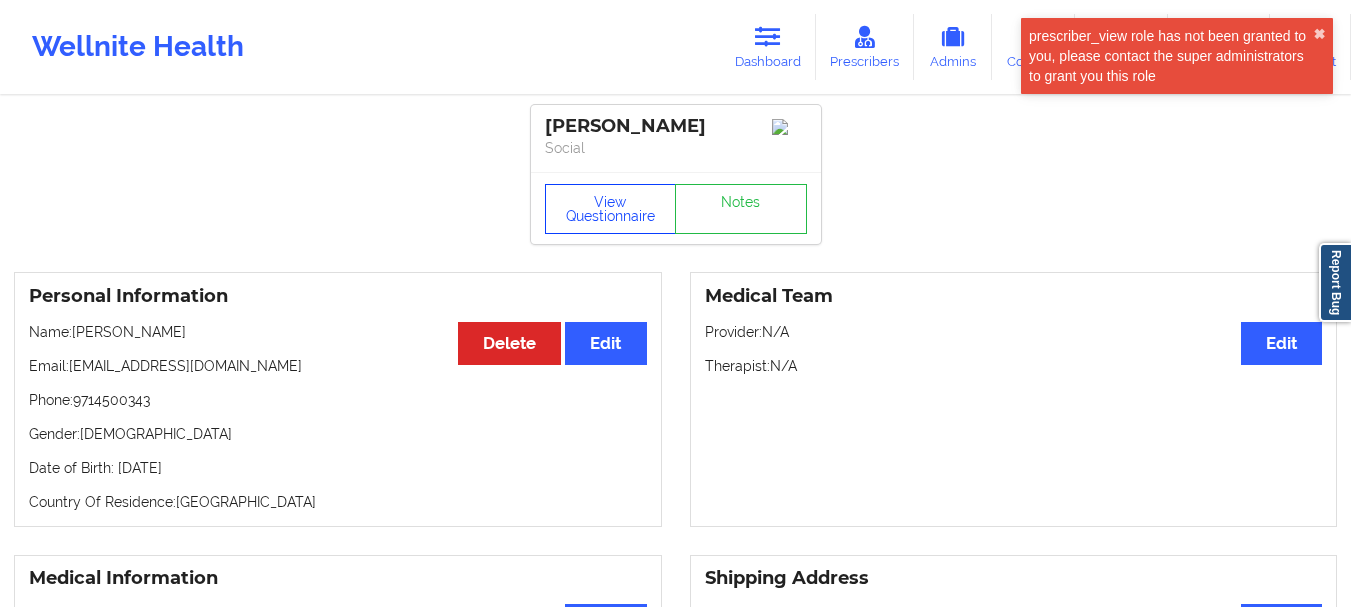 click on "View Questionnaire" at bounding box center [611, 209] 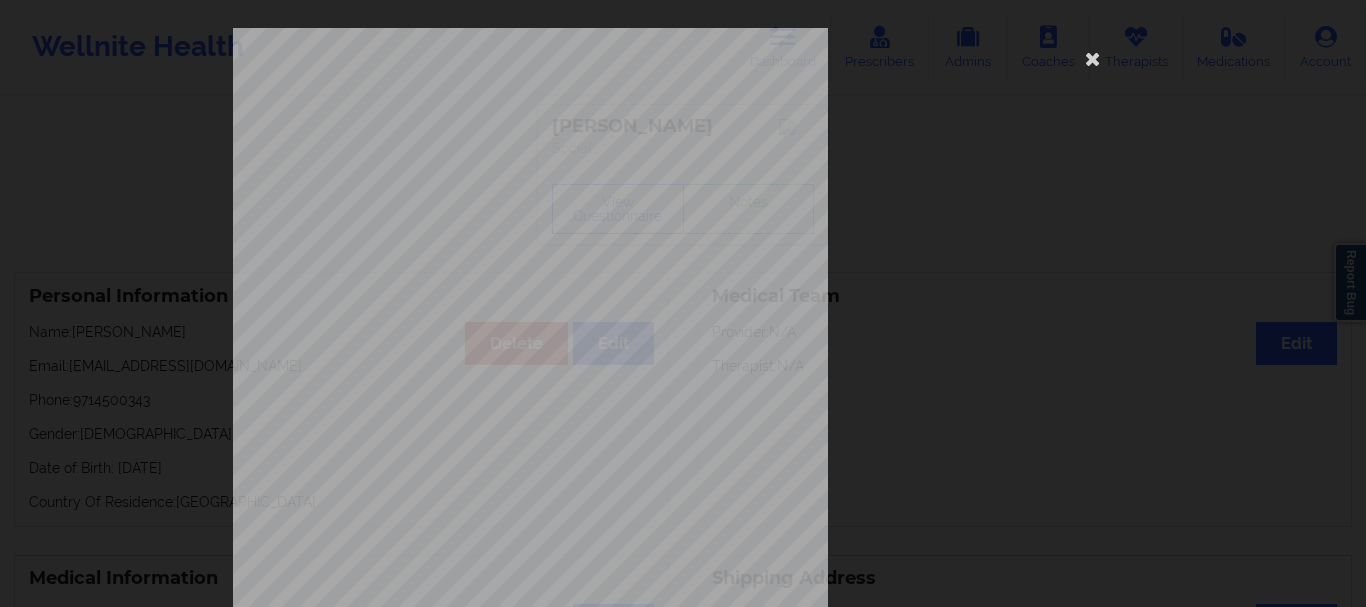 scroll, scrollTop: 347, scrollLeft: 0, axis: vertical 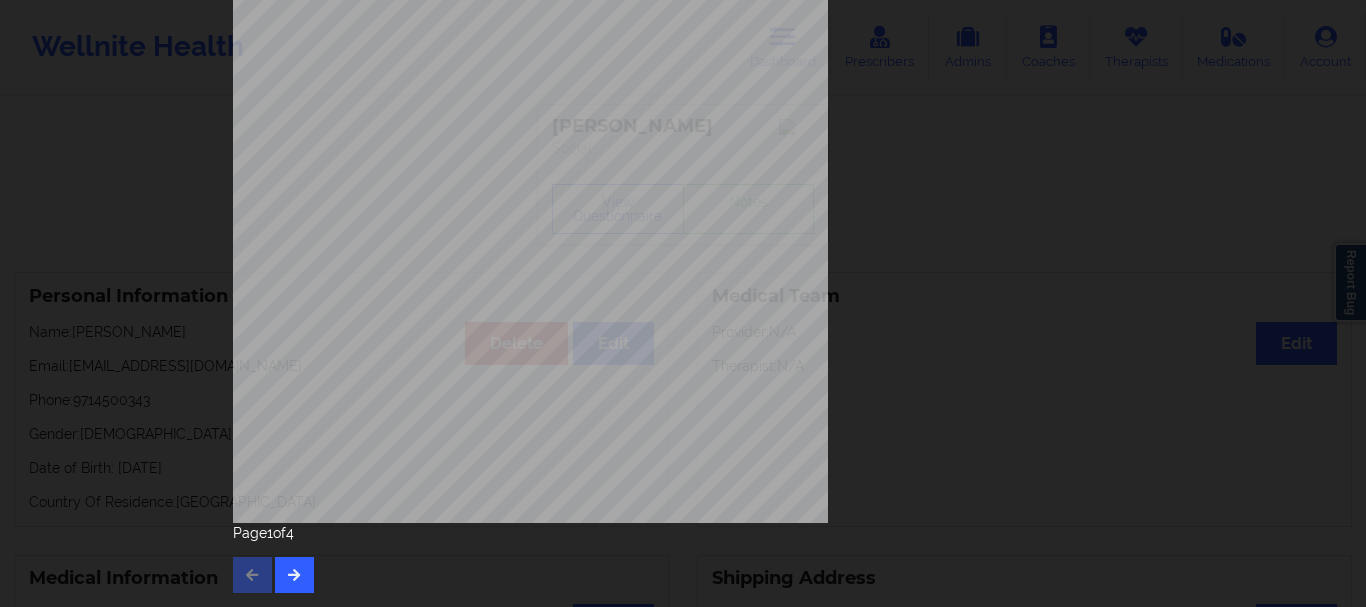 click on "Page  1  of  4" at bounding box center [683, 558] 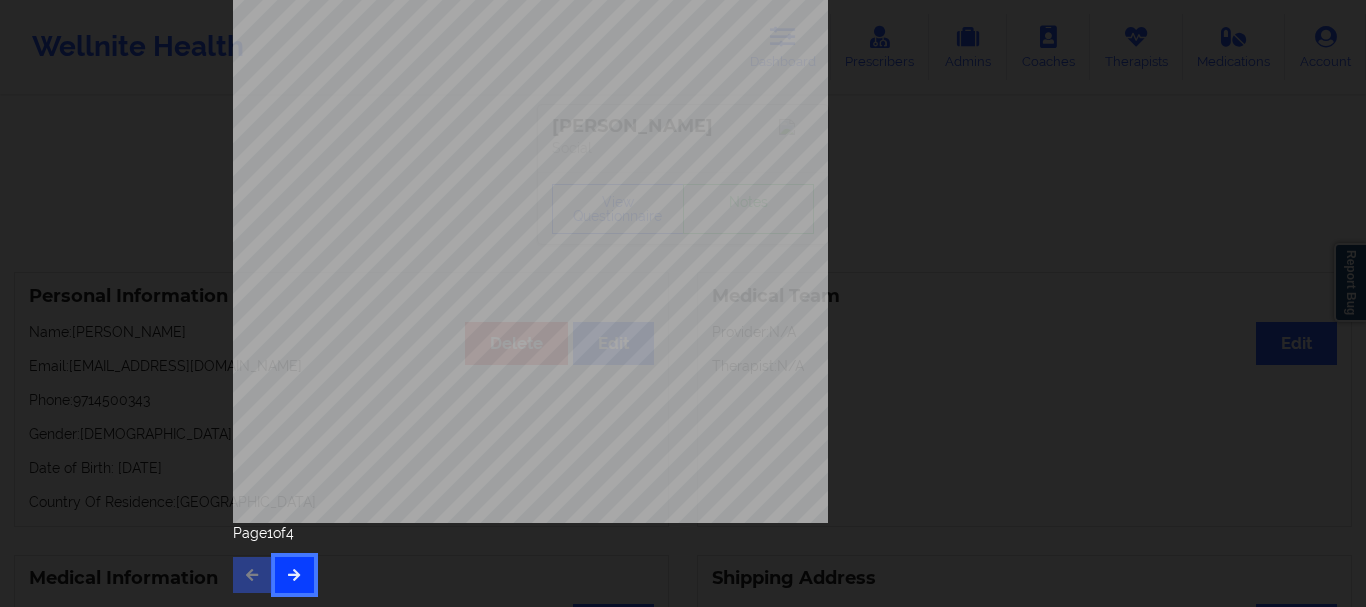 click at bounding box center (294, 574) 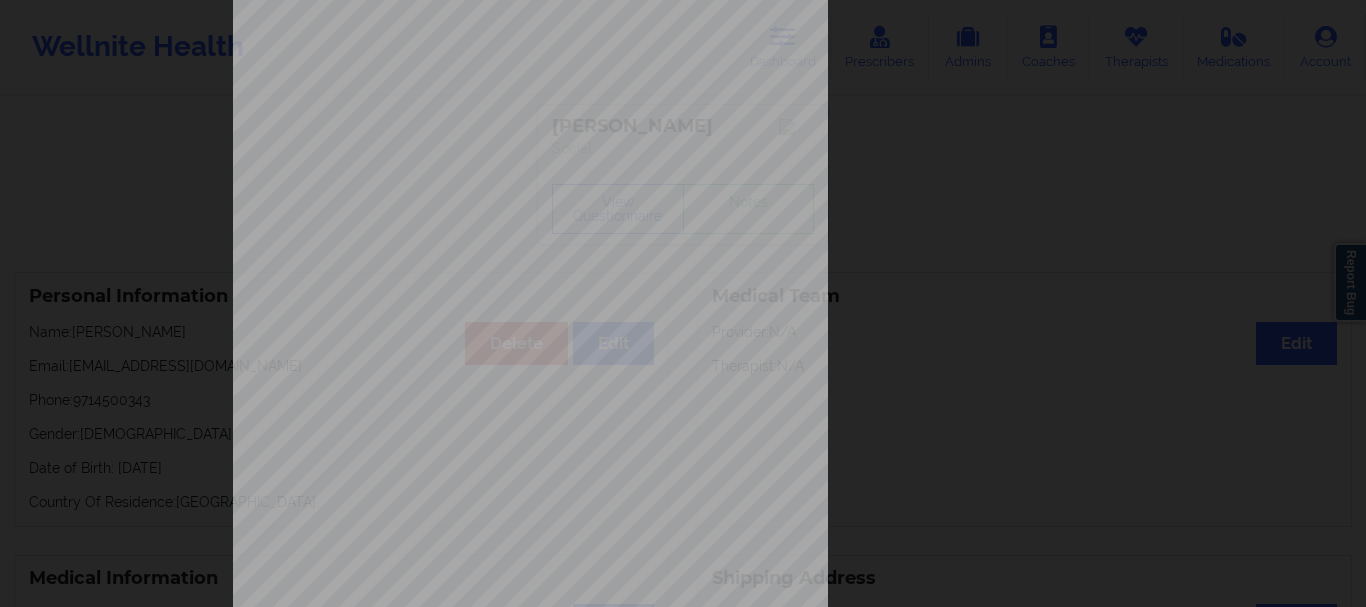 scroll, scrollTop: 347, scrollLeft: 0, axis: vertical 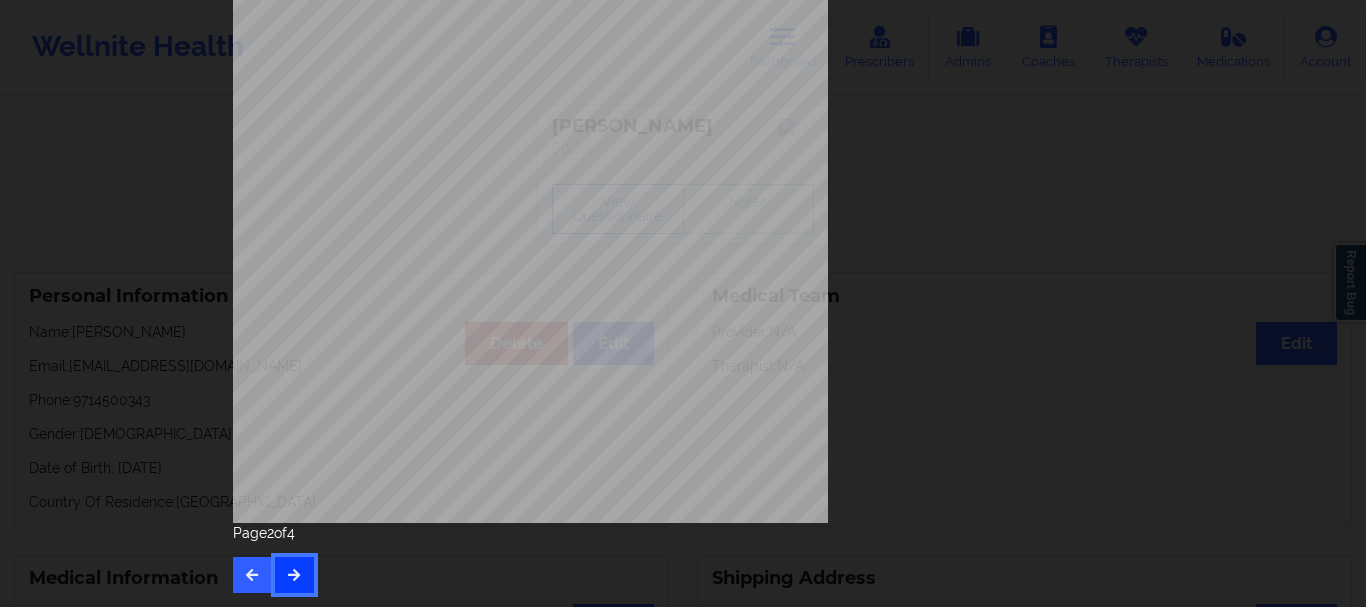 click at bounding box center [294, 575] 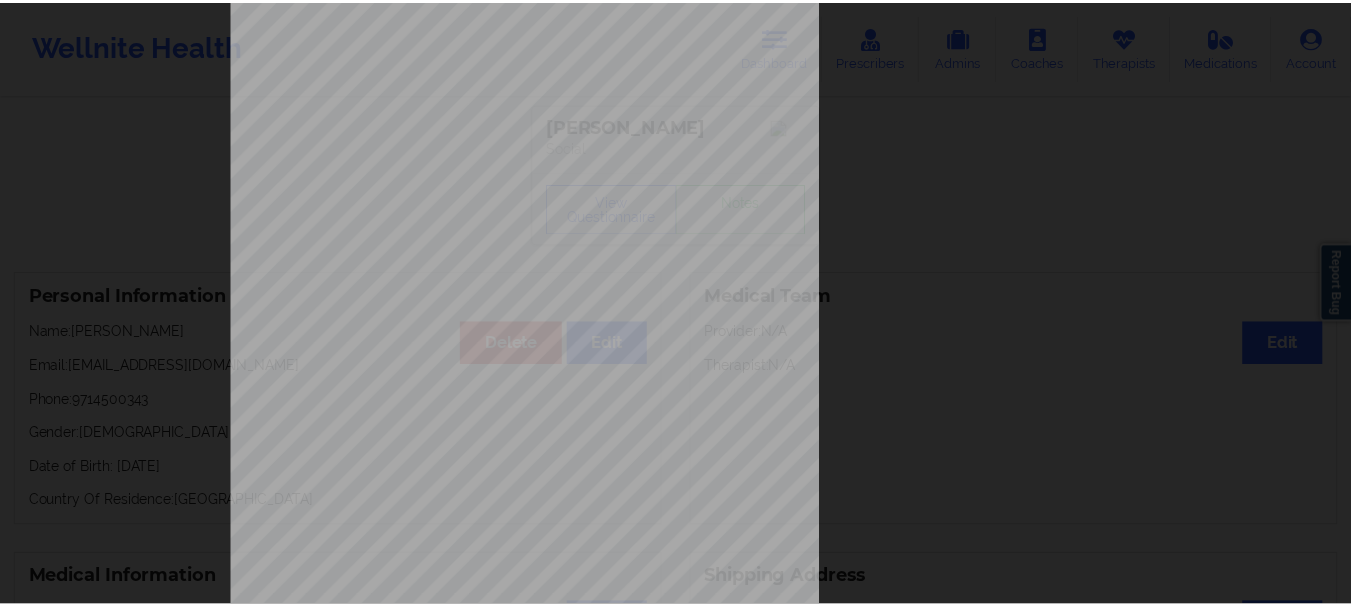 scroll, scrollTop: 0, scrollLeft: 0, axis: both 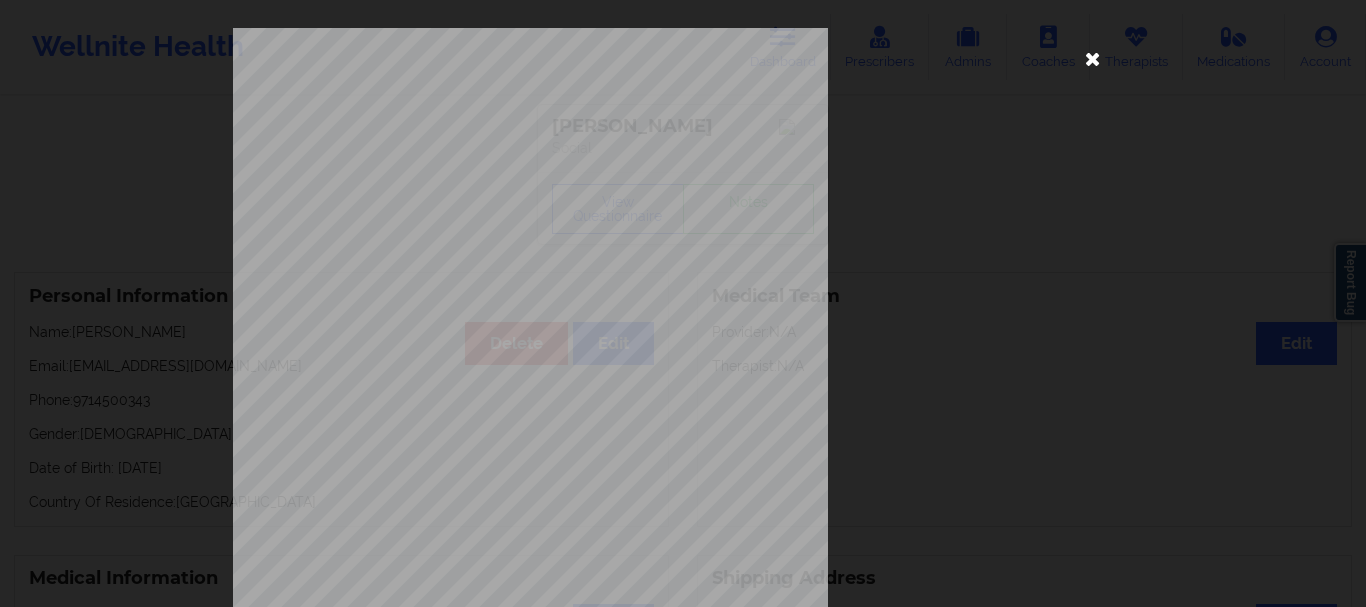 click at bounding box center (1093, 58) 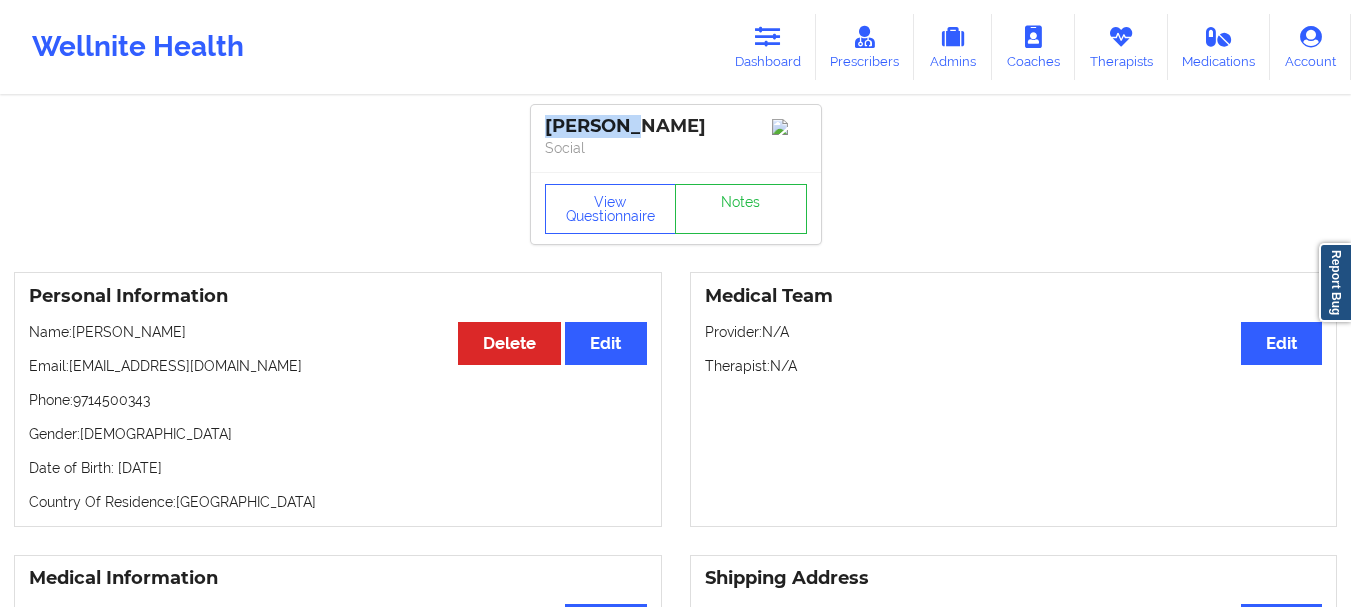 drag, startPoint x: 628, startPoint y: 126, endPoint x: 543, endPoint y: 120, distance: 85.2115 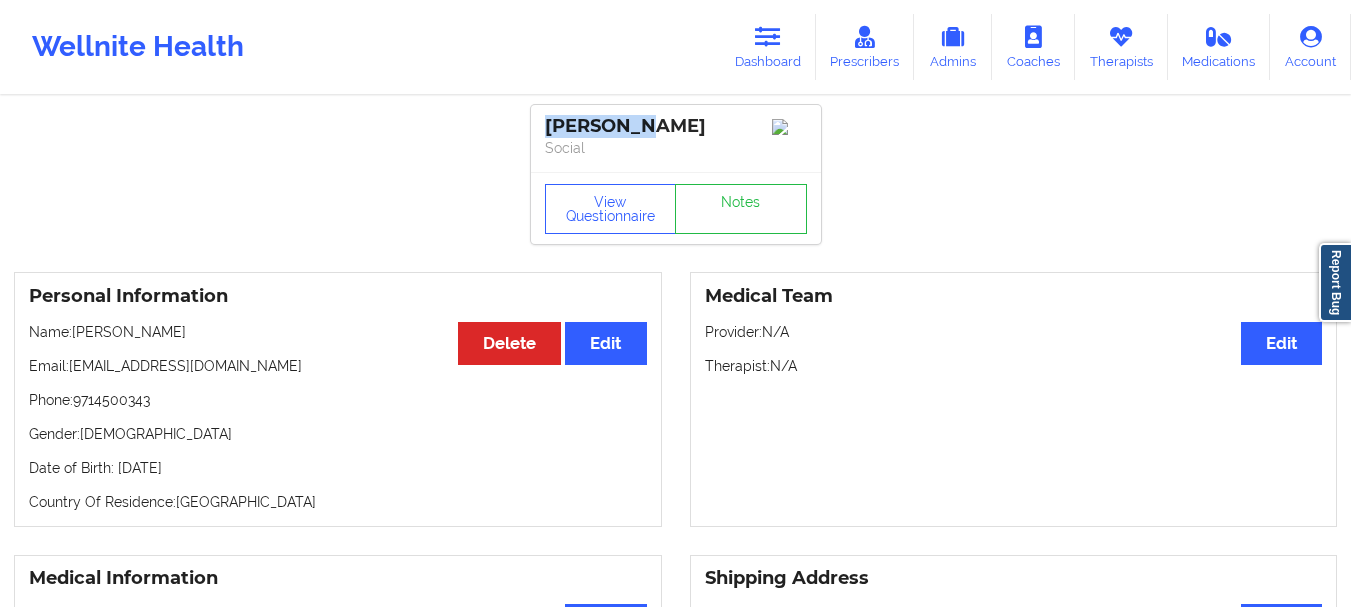 drag, startPoint x: 631, startPoint y: 125, endPoint x: 525, endPoint y: 122, distance: 106.04244 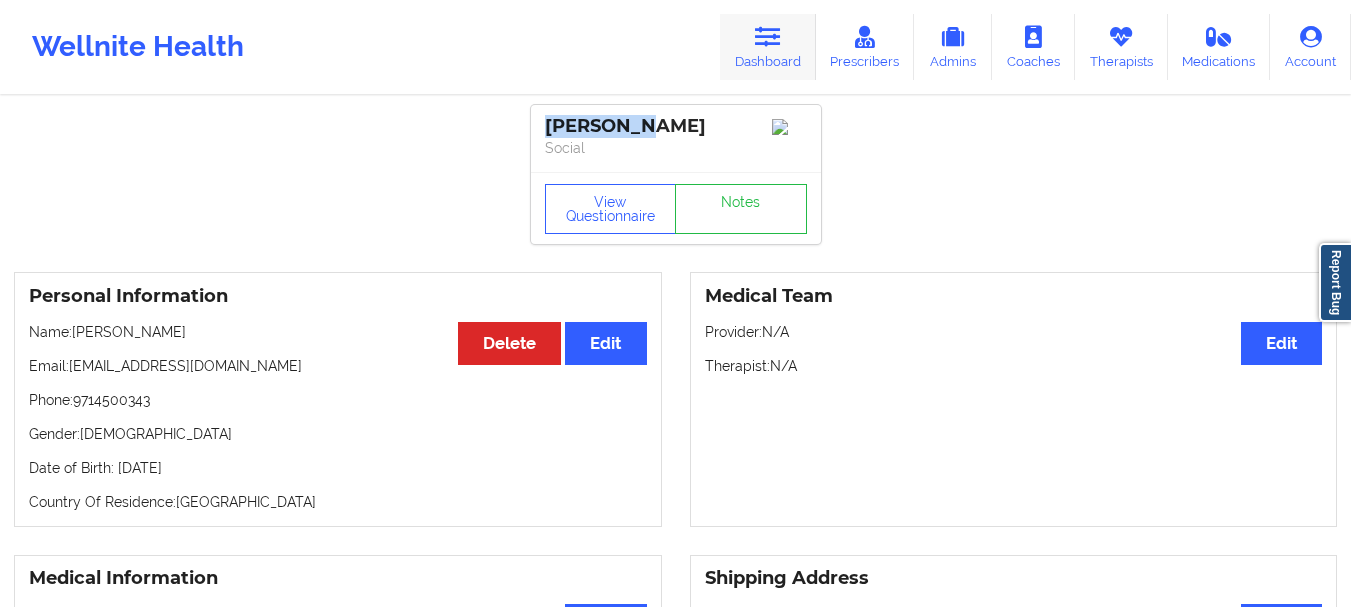 click on "Dashboard" at bounding box center [768, 47] 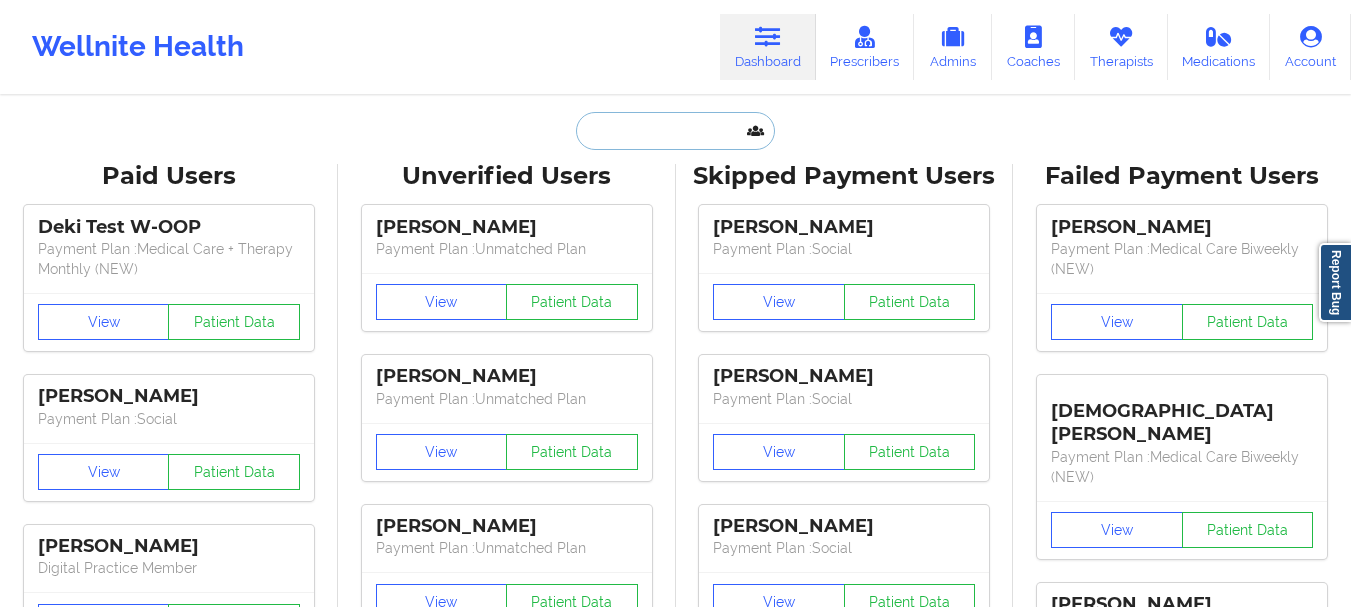 click at bounding box center (675, 131) 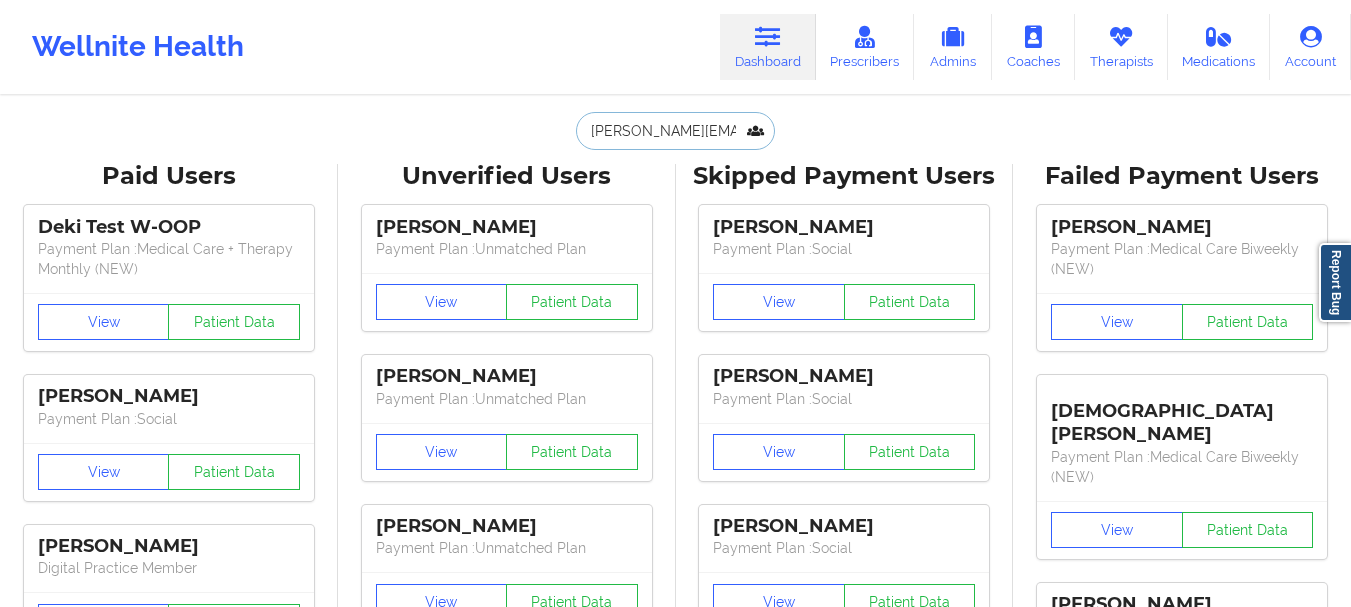 scroll, scrollTop: 0, scrollLeft: 20, axis: horizontal 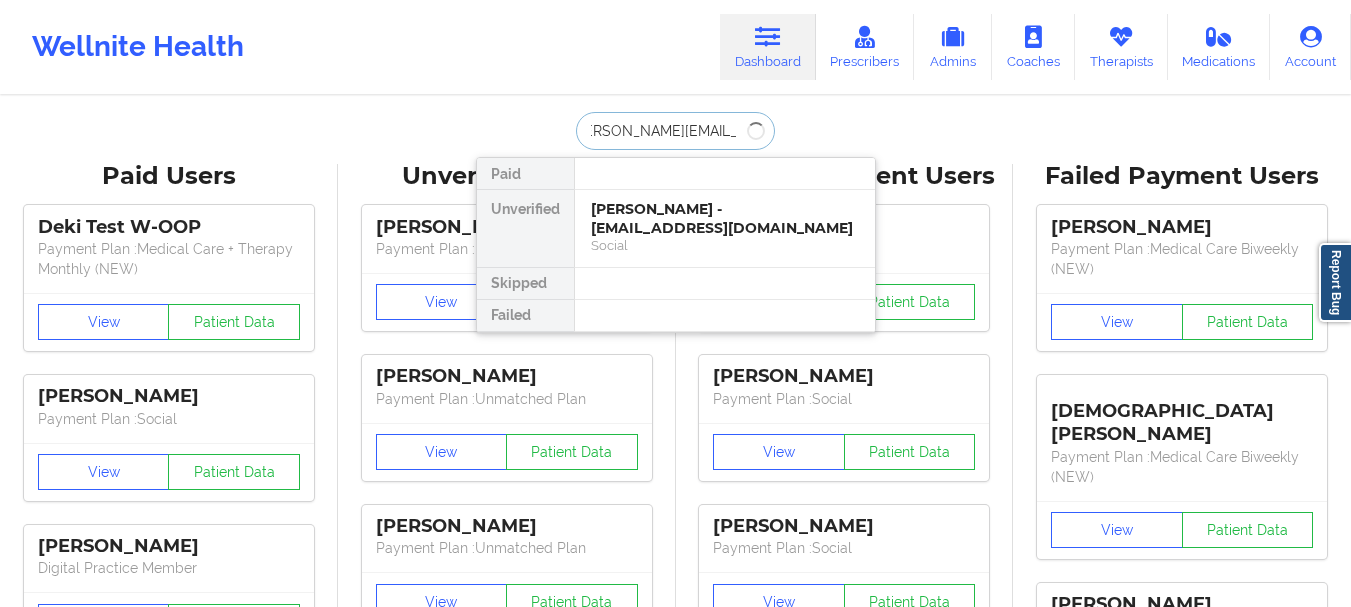 type on "[PERSON_NAME][EMAIL_ADDRESS][DOMAIN_NAME]" 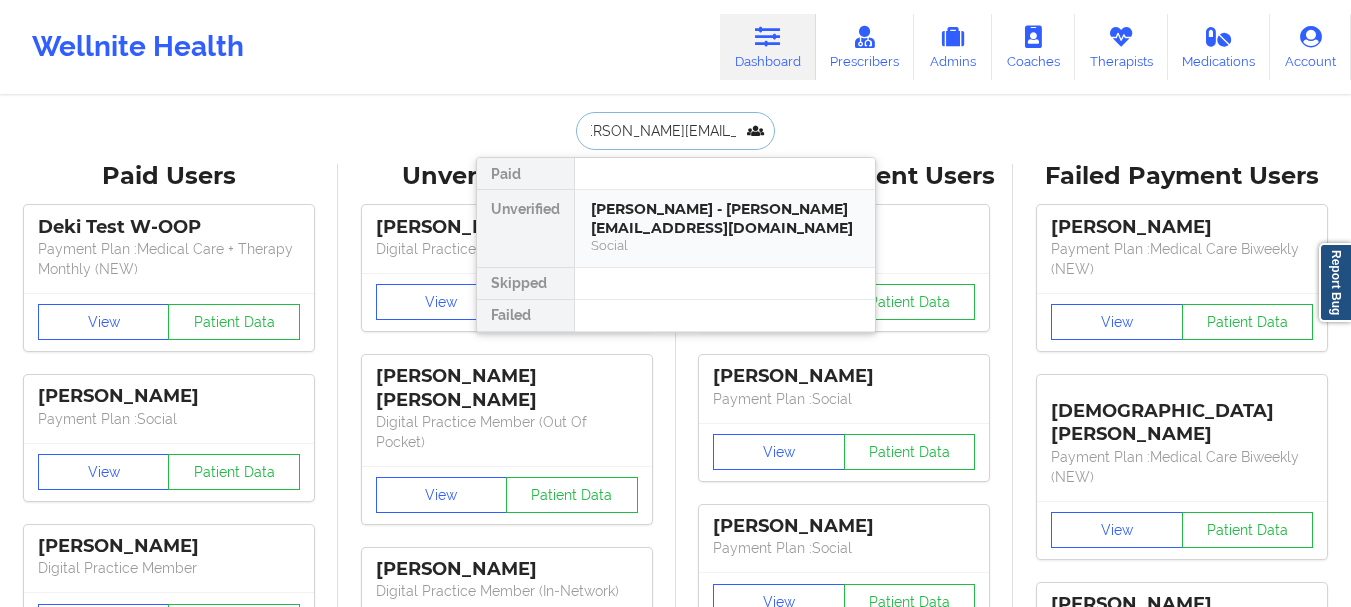 click on "[PERSON_NAME] - [PERSON_NAME][EMAIL_ADDRESS][DOMAIN_NAME]" at bounding box center (725, 218) 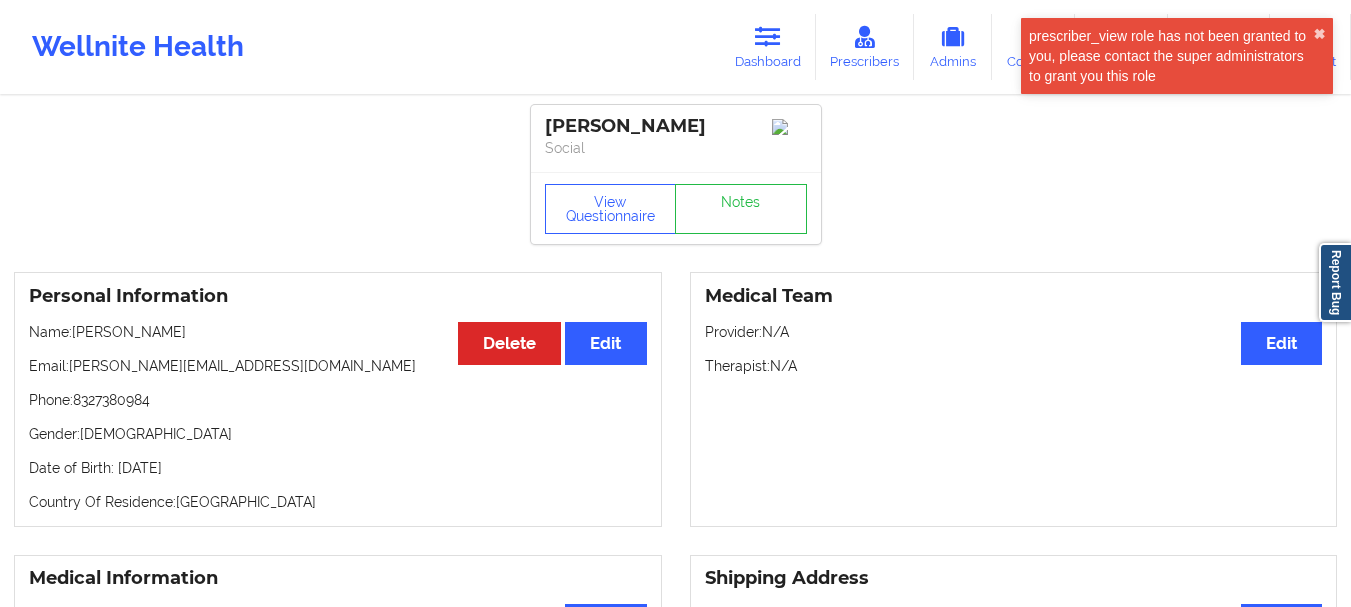 click on "[PERSON_NAME] Social View Questionnaire Notes Personal Information Edit Delete Name:  [PERSON_NAME] Email:  [PERSON_NAME][EMAIL_ADDRESS][DOMAIN_NAME] Phone:  [PHONE_NUMBER] Gender:  [DEMOGRAPHIC_DATA] Date of Birth:   [DEMOGRAPHIC_DATA] Country Of Residence: [DEMOGRAPHIC_DATA] Medical Team Edit Provider:  N/A Therapist:  N/A Medical Information Edit Current Medications:   N/A [MEDICAL_DATA]:   N/A Shipping Address Edit Address:   [STREET_ADDRESS]. Medical Co-pay/insur responsibility Edit Current session (one time charge): N/A Recurring co-pay charge - all prescriber sessions :   N/A Recurring co-pay charge - prescriber 10 min :   N/A Recurring co-pay charge - prescriber 30 min :   N/A Therapy Co-pay/insur responsibility Edit Current session (one time charge): N/A Recurring co-pay charge - all therapy sessions :   N/A Recurring co-pay charge - therapy 30 min :   N/A Recurring co-pay charge - therapy 45 min :   N/A Recurring co-pay charge - therapy 60 min :   N/A State of Residence Edit State:   [US_STATE]" at bounding box center (675, 999) 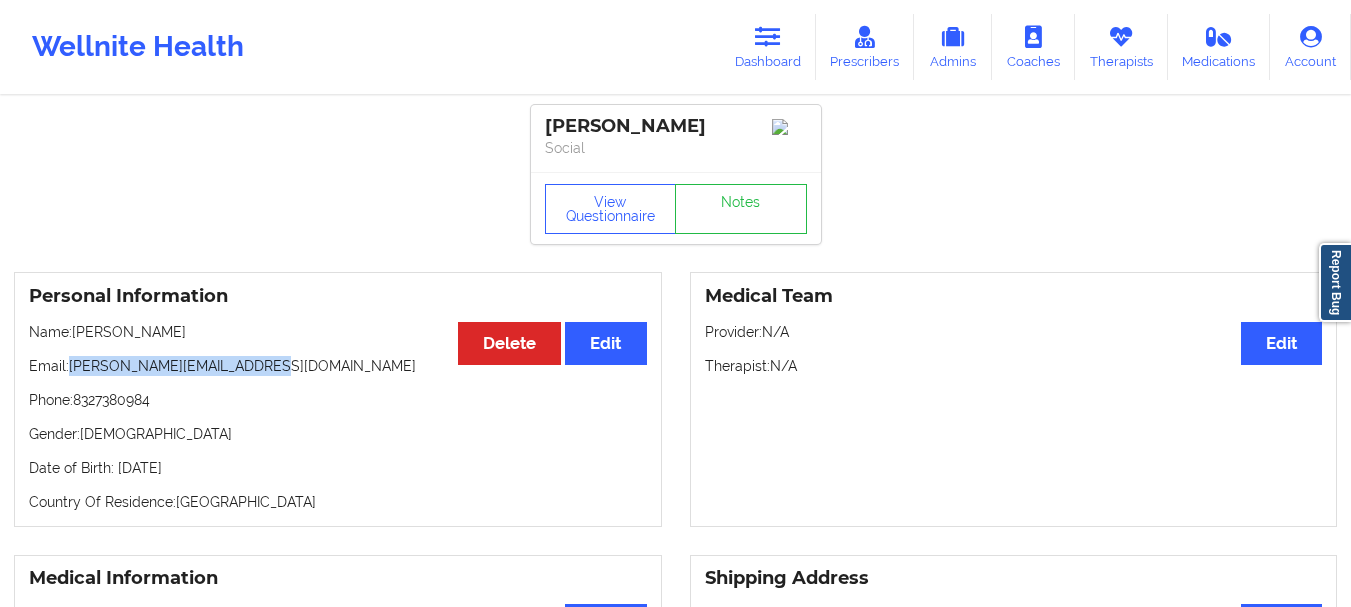 drag, startPoint x: 274, startPoint y: 373, endPoint x: 71, endPoint y: 373, distance: 203 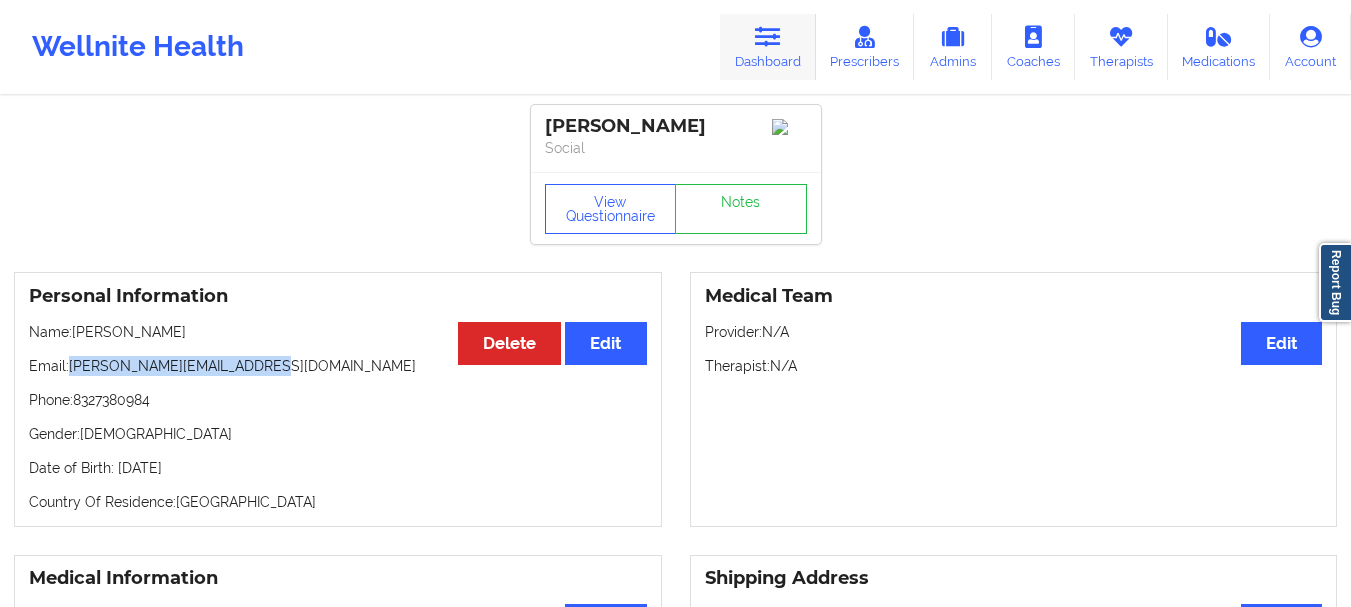 click at bounding box center (768, 37) 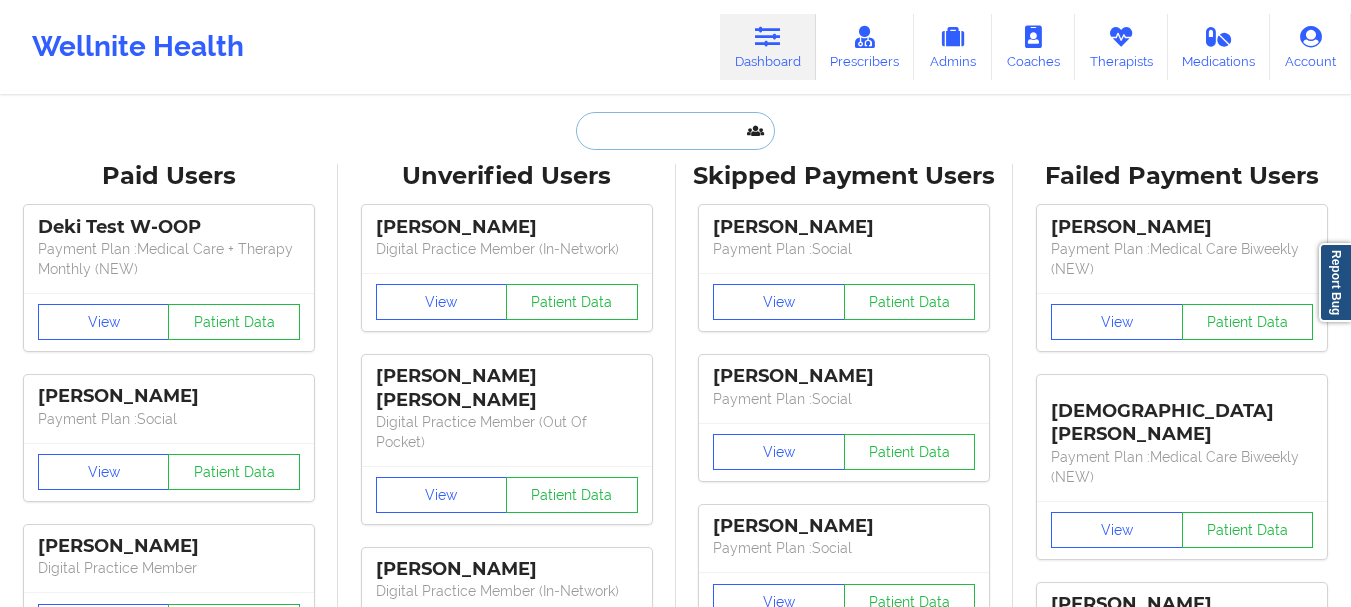 click at bounding box center [675, 131] 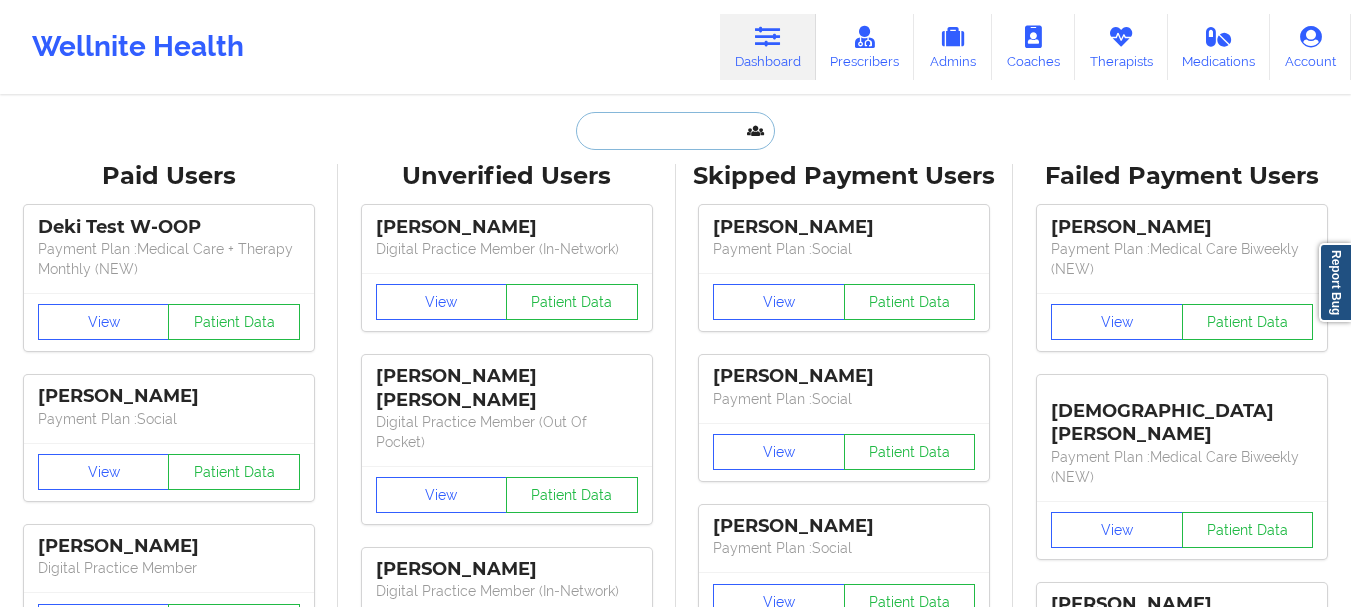 paste on "[EMAIL_ADDRESS][DOMAIN_NAME]" 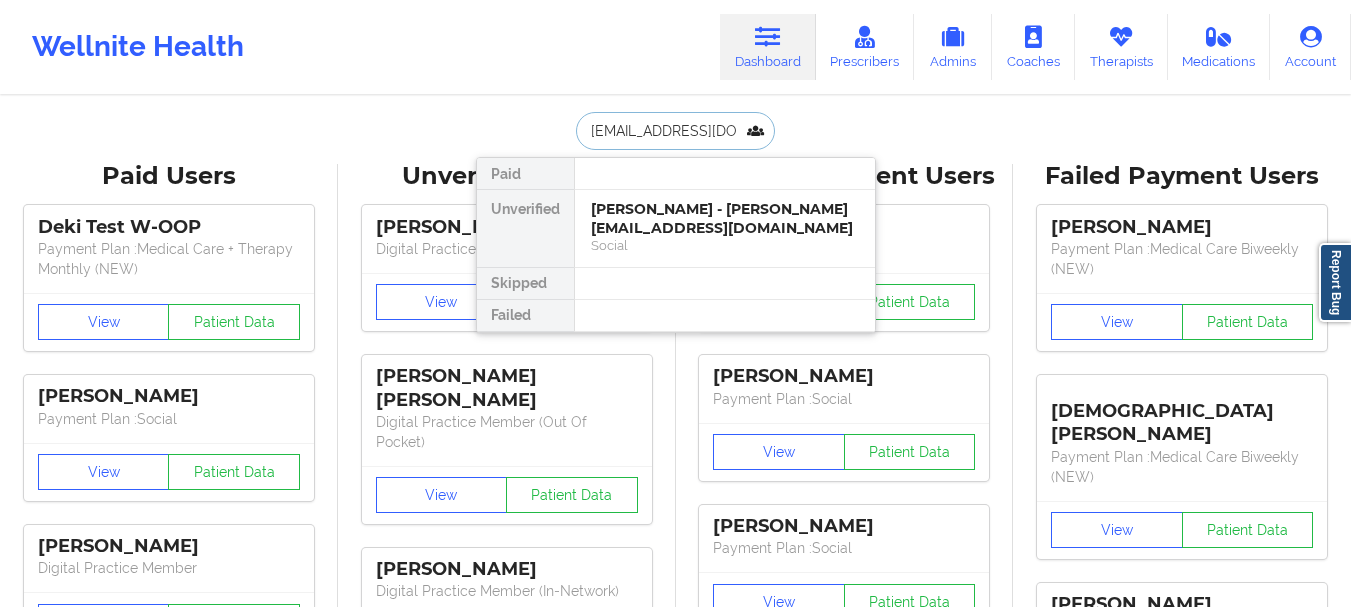 scroll, scrollTop: 0, scrollLeft: 21, axis: horizontal 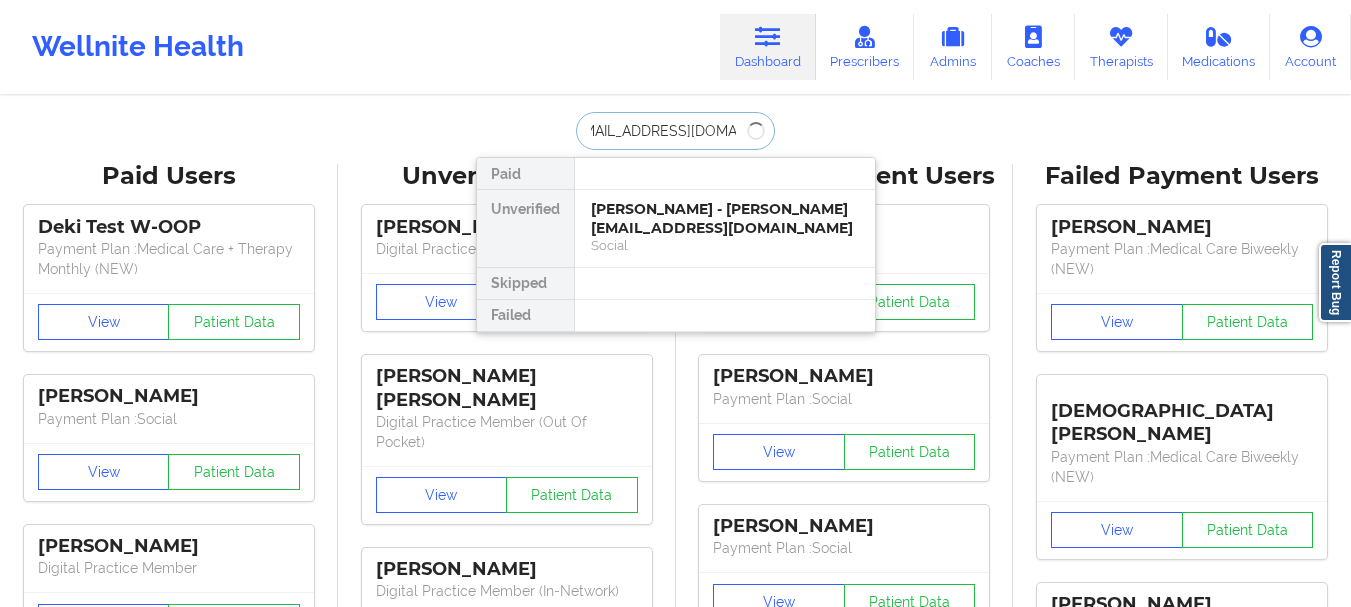 type on "[EMAIL_ADDRESS][DOMAIN_NAME]" 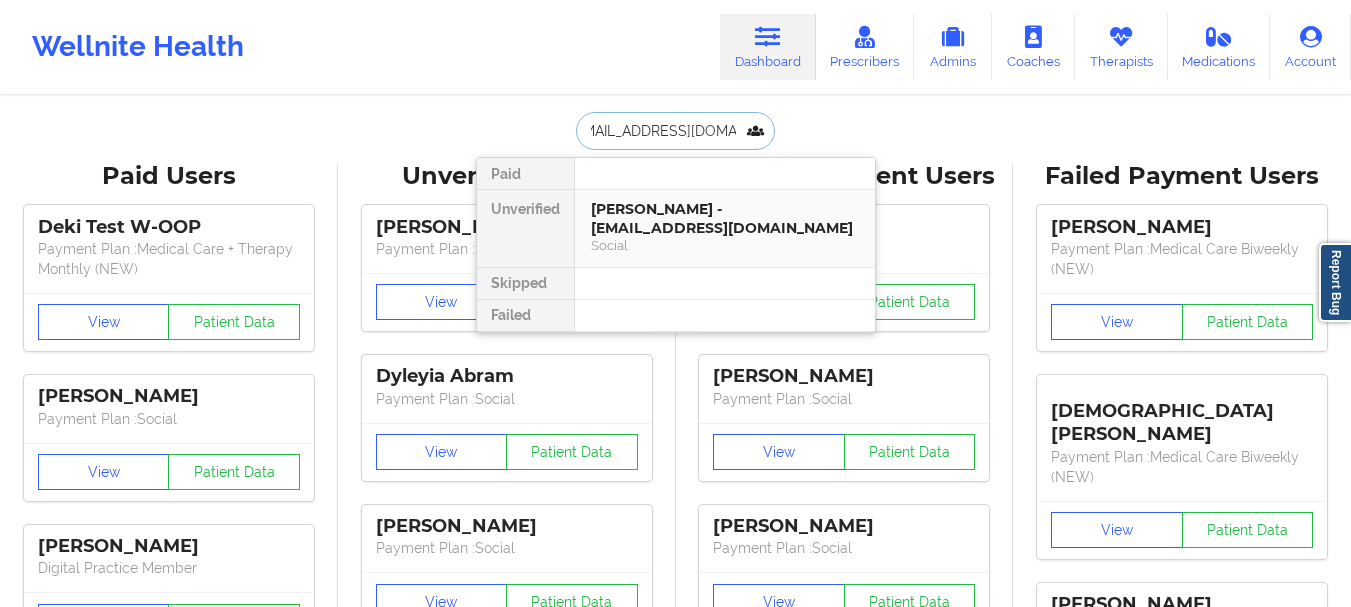 click on "[PERSON_NAME] - [EMAIL_ADDRESS][DOMAIN_NAME]" at bounding box center [725, 218] 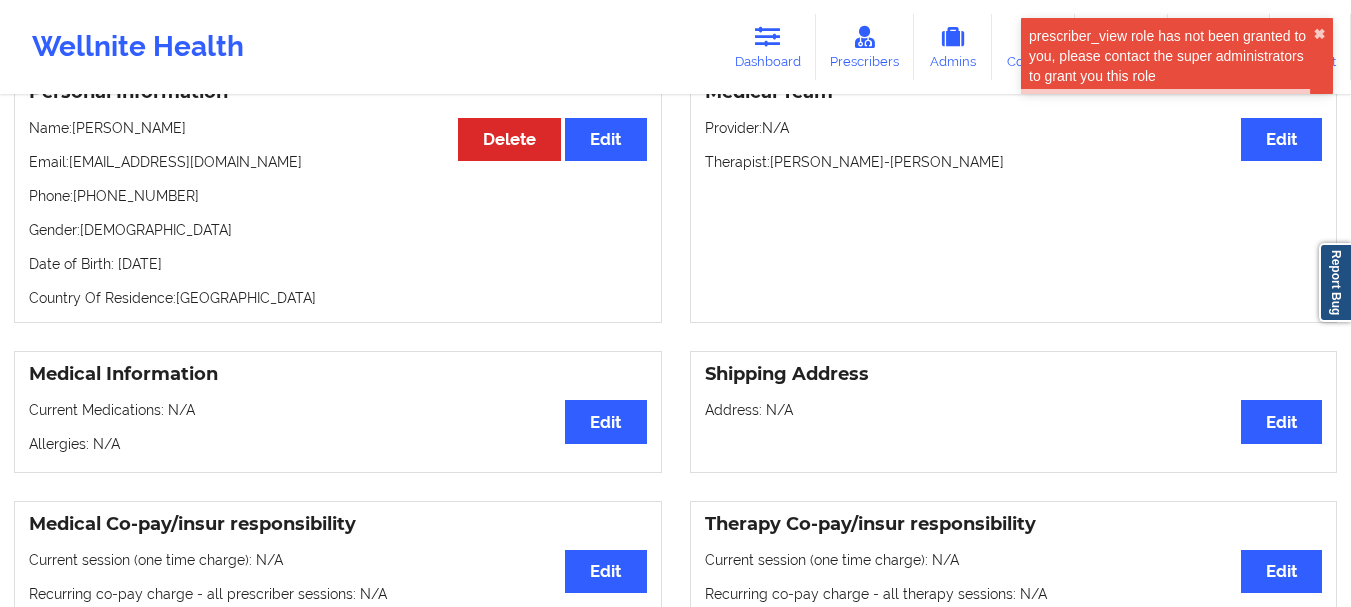 scroll, scrollTop: 200, scrollLeft: 0, axis: vertical 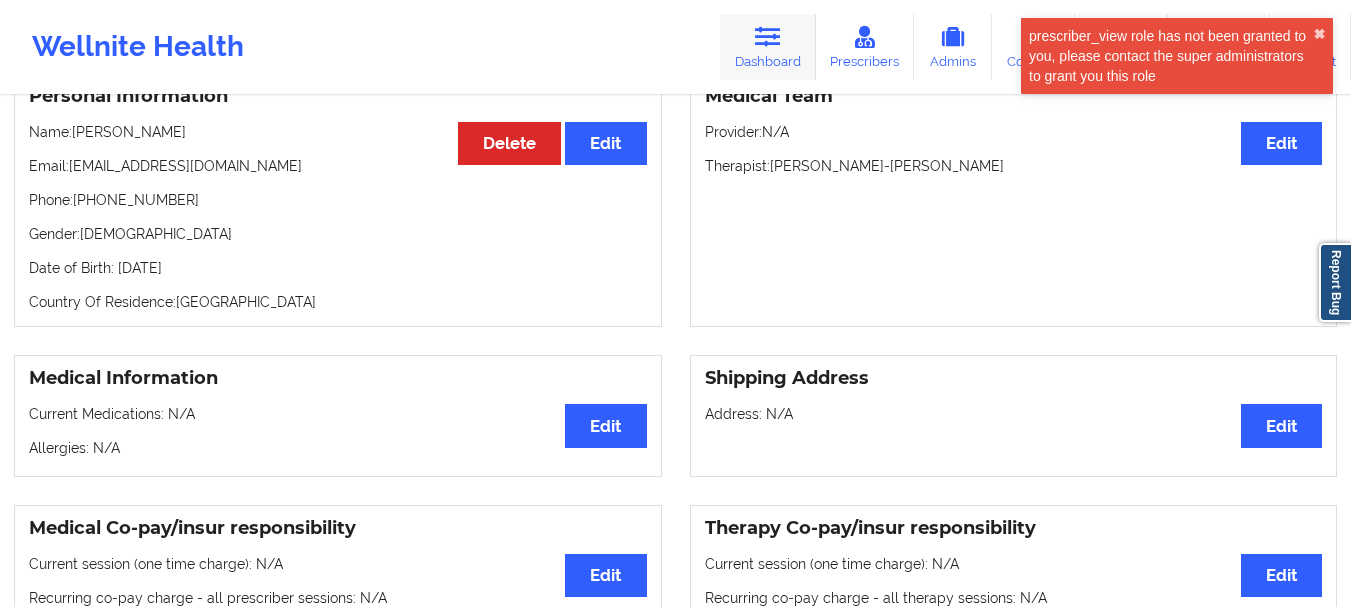 click at bounding box center [768, 37] 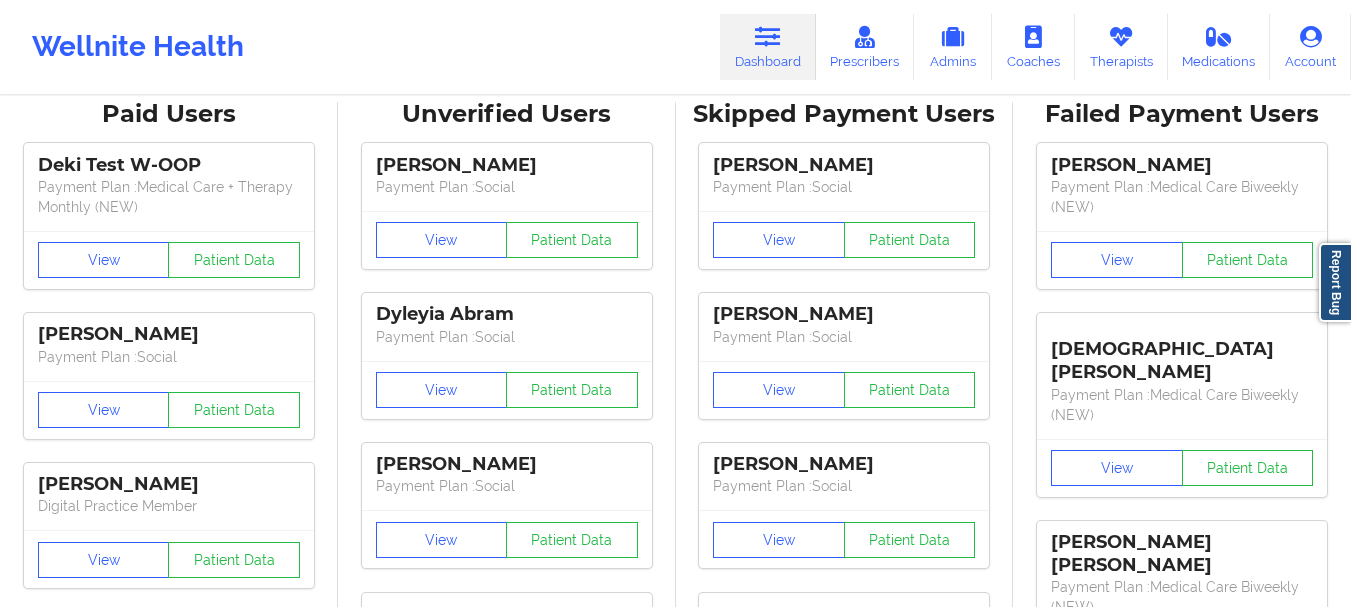 scroll, scrollTop: 0, scrollLeft: 0, axis: both 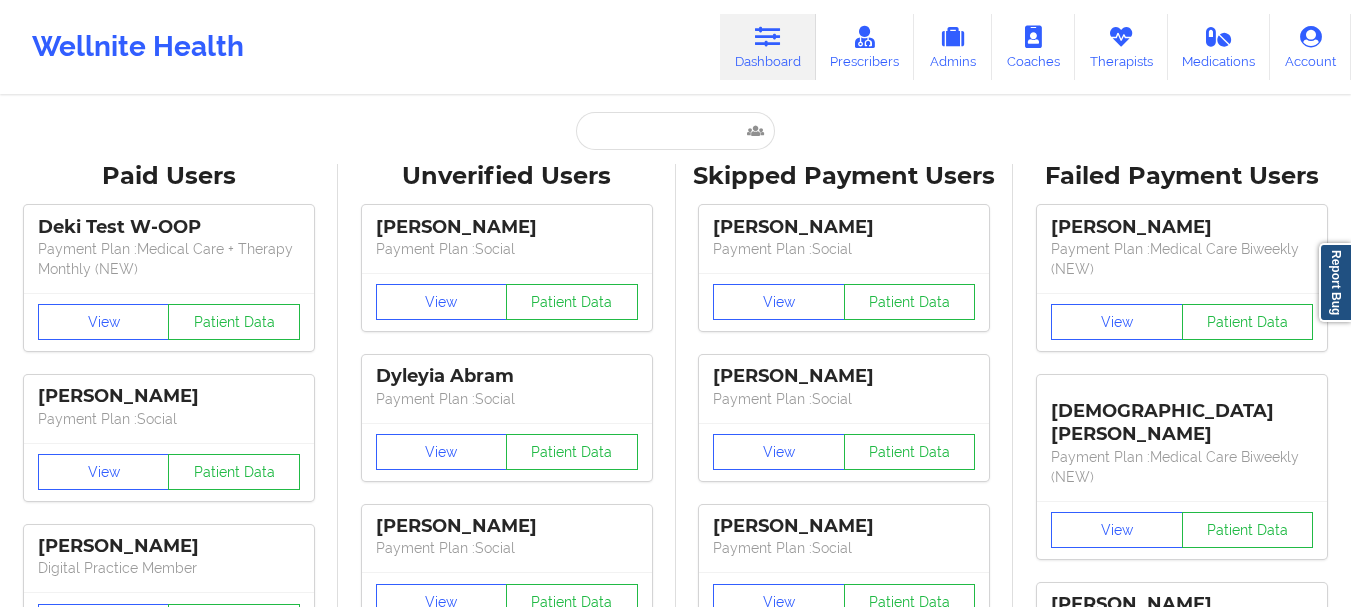 click on "Paid Unverified [PERSON_NAME] - [EMAIL_ADDRESS][DOMAIN_NAME] Social Skipped Failed Paid Users Deki Test W-OOP Payment Plan :  Medical Care + Therapy Monthly (NEW) View Patient Data [PERSON_NAME] Payment Plan :  Social View Patient Data [PERSON_NAME] Digital Practice Member  View Patient Data [PERSON_NAME] Payment Plan :  Social View Patient Data [PERSON_NAME] Payment Plan :  Medical Care Biweekly (NEW) View Patient Data Hailey Asseus Digital Practice Member  View Patient Data ⟨ 1 2 3 ⟩ Unverified Users [PERSON_NAME] Payment Plan :  Social View Patient Data Dyleyia Abram  Payment Plan :  Social View Patient Data [PERSON_NAME] Payment Plan :  Social View Patient Data [PERSON_NAME] Payment Plan :  Social View Patient Data [PERSON_NAME] Payment Plan :  Social View Patient Data [PERSON_NAME] Payment Plan :  Social View Patient Data [PERSON_NAME] Payment Plan :  Unmatched Plan View Patient Data [PERSON_NAME] Digital Practice Member  (In-Network) View Patient Data [PERSON_NAME] [PERSON_NAME] View" at bounding box center [675, 2501] 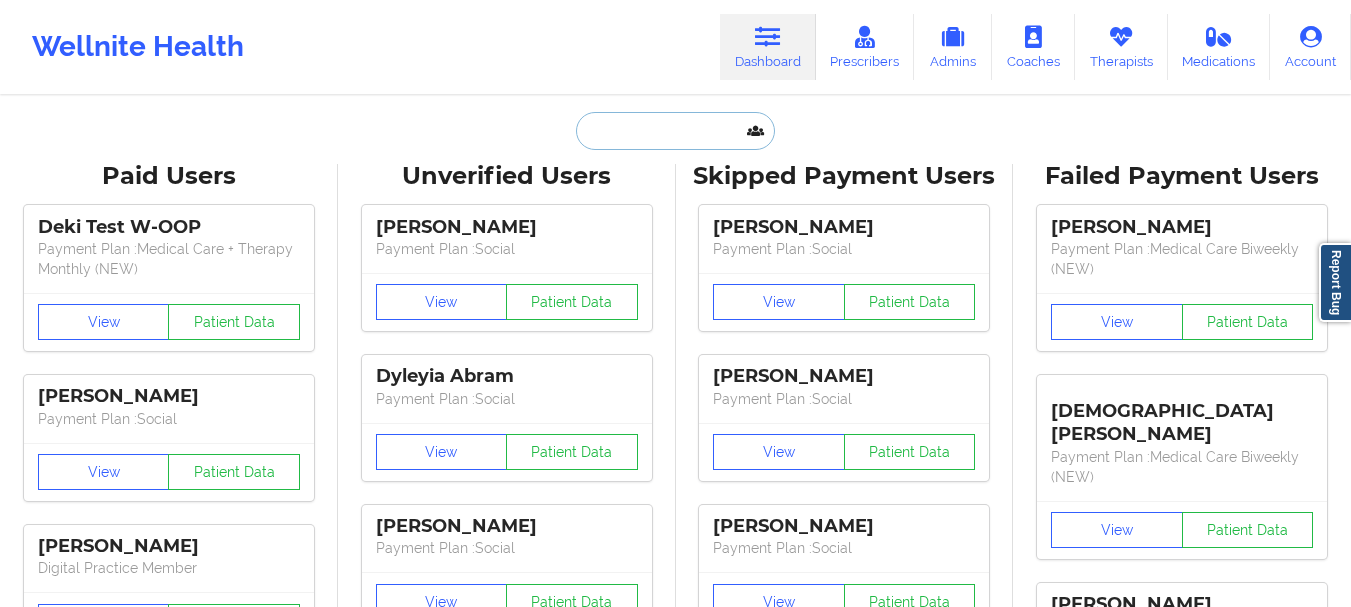 click at bounding box center (675, 131) 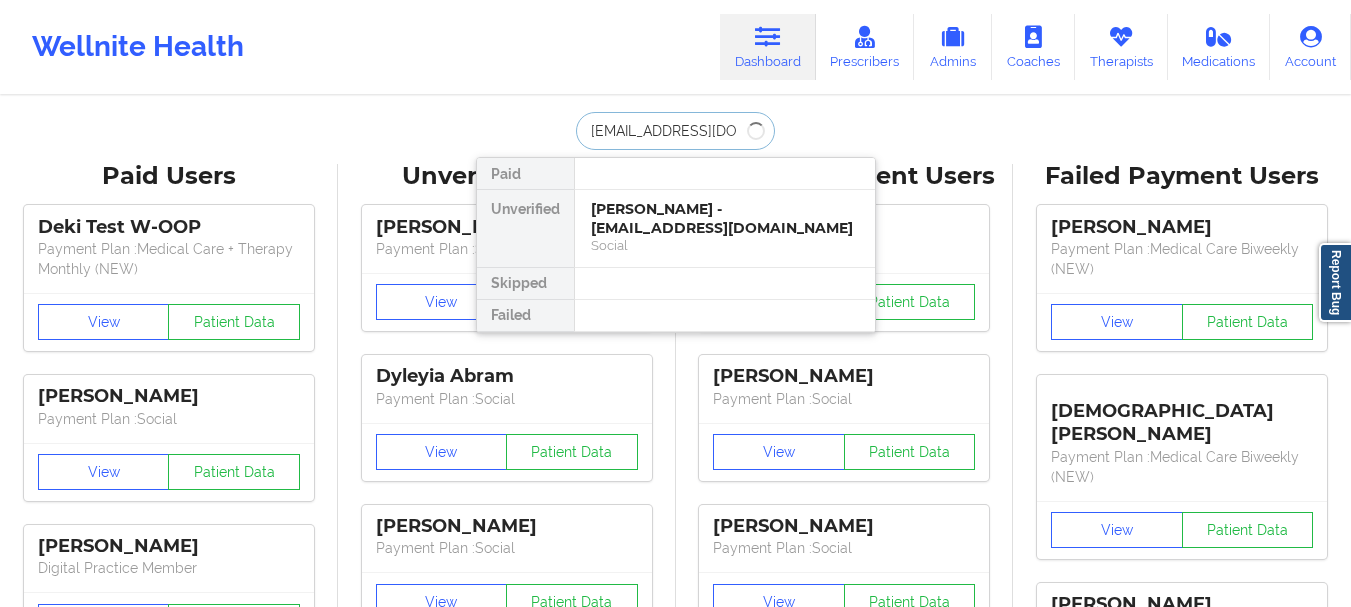 type on "[EMAIL_ADDRESS][DOMAIN_NAME]" 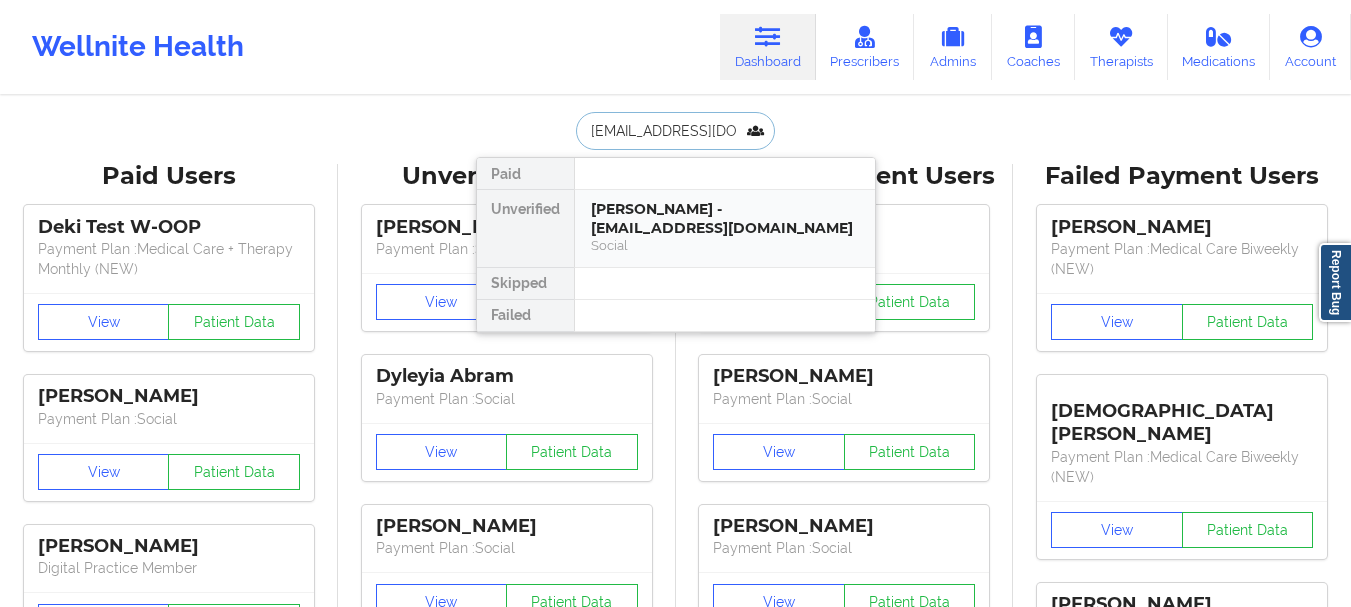 click on "[PERSON_NAME] - [EMAIL_ADDRESS][DOMAIN_NAME]" at bounding box center [725, 218] 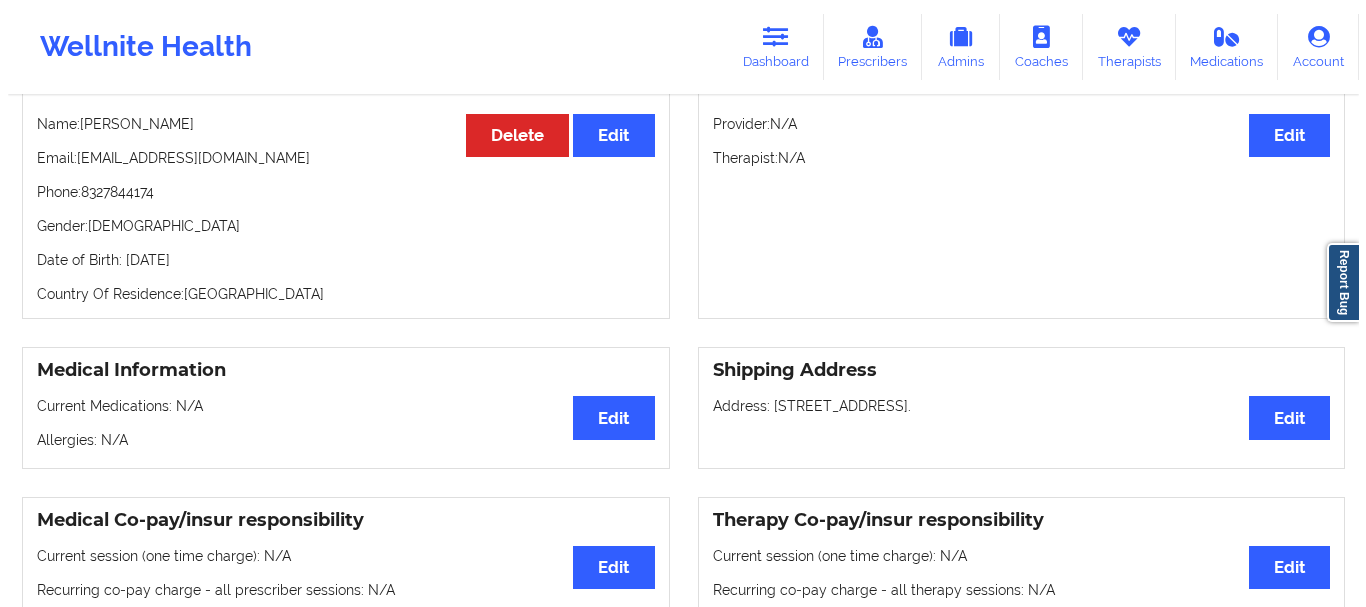 scroll, scrollTop: 0, scrollLeft: 0, axis: both 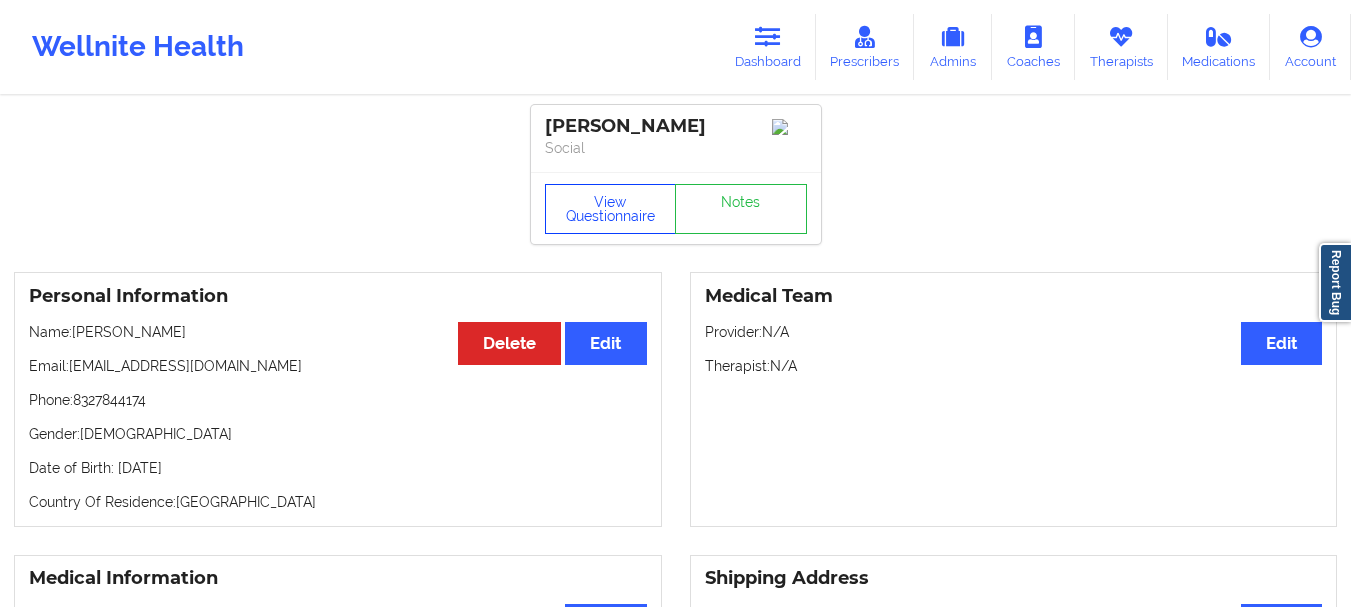 click on "View Questionnaire" at bounding box center [611, 209] 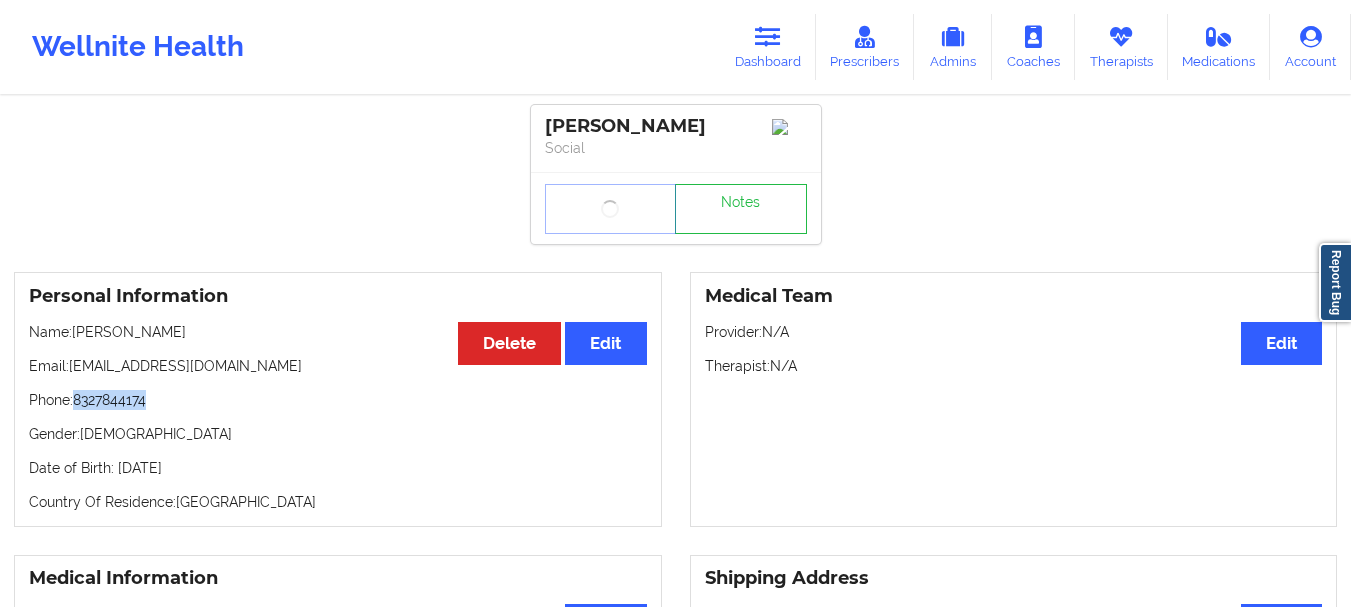 drag, startPoint x: 172, startPoint y: 407, endPoint x: 73, endPoint y: 399, distance: 99.32271 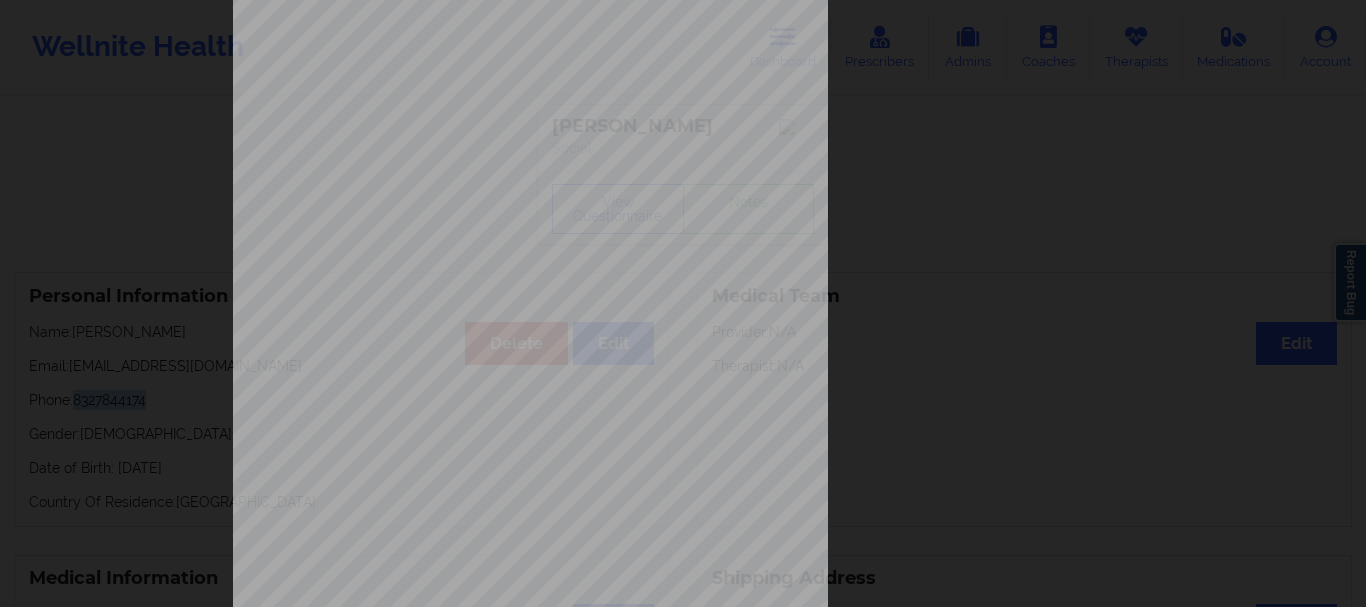 scroll, scrollTop: 347, scrollLeft: 0, axis: vertical 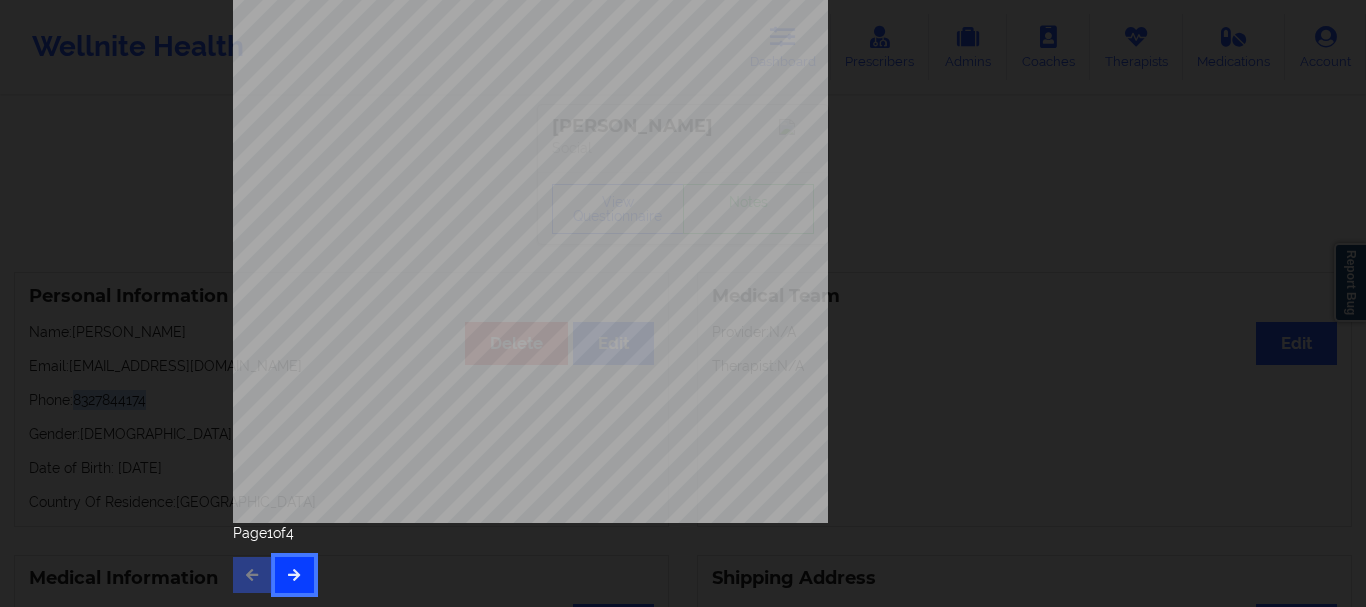 click at bounding box center (294, 575) 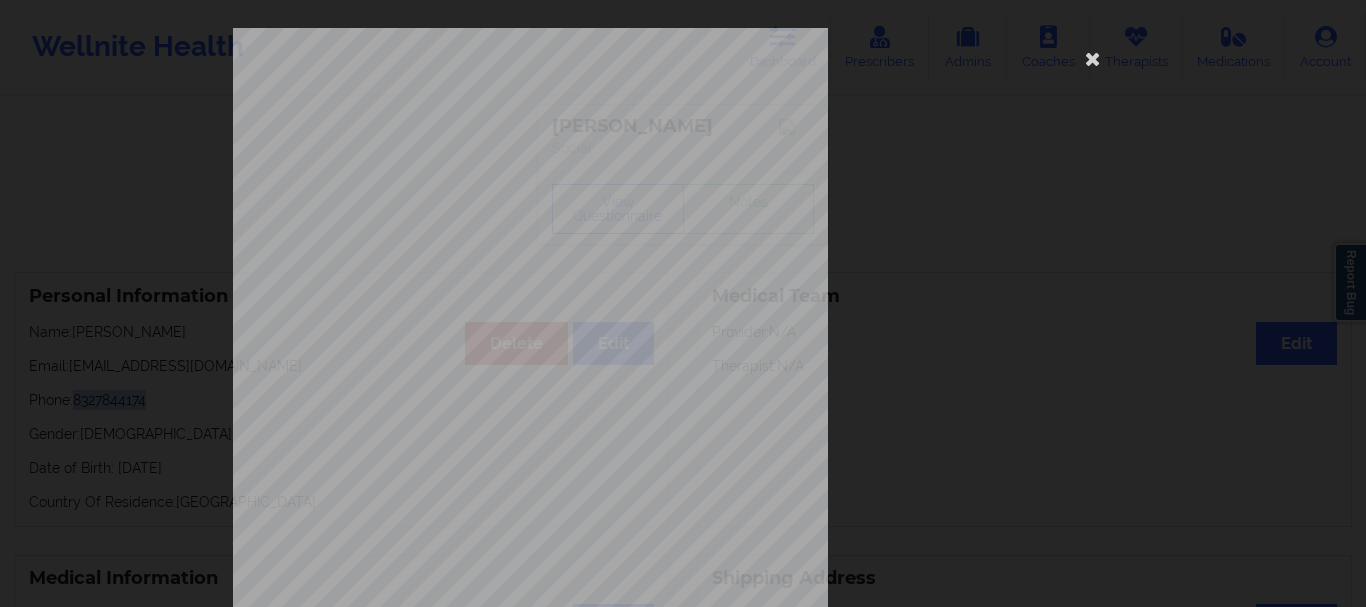 scroll, scrollTop: 347, scrollLeft: 0, axis: vertical 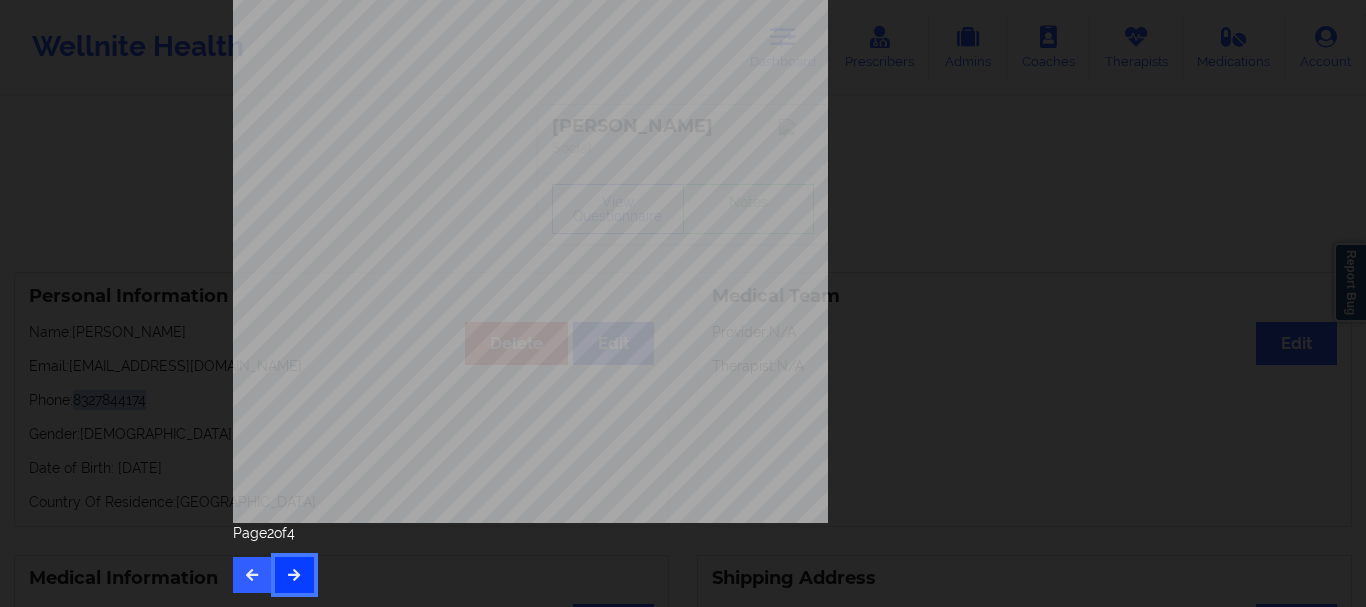 click at bounding box center (294, 575) 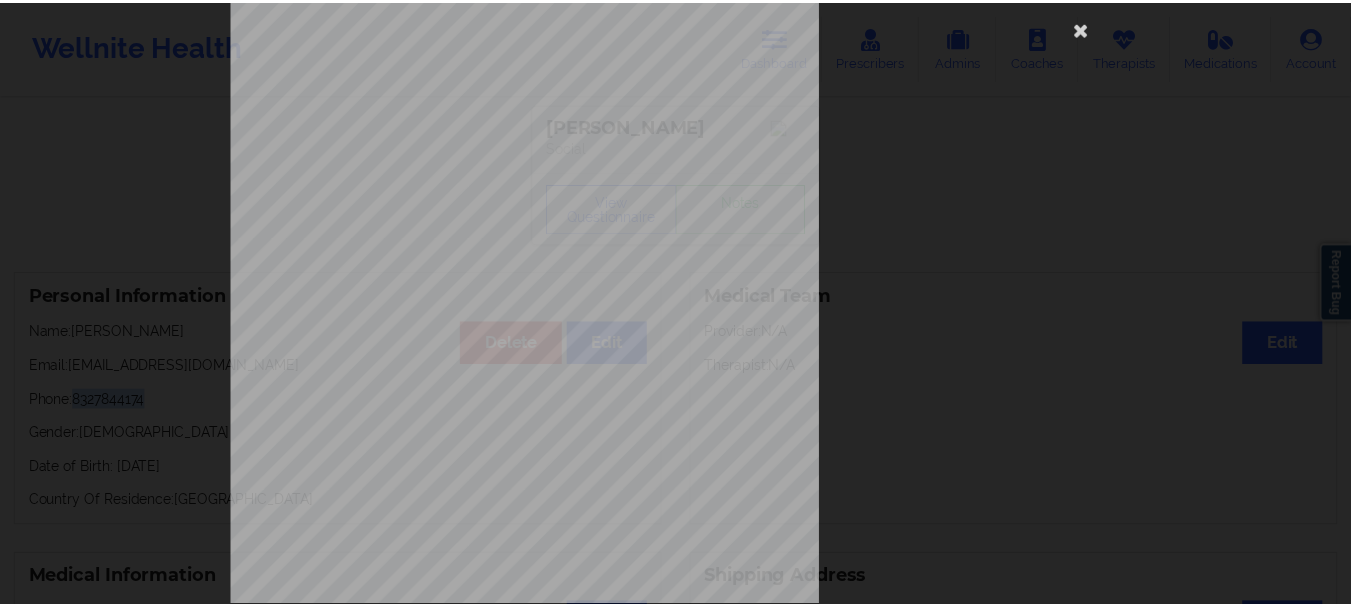scroll, scrollTop: 0, scrollLeft: 0, axis: both 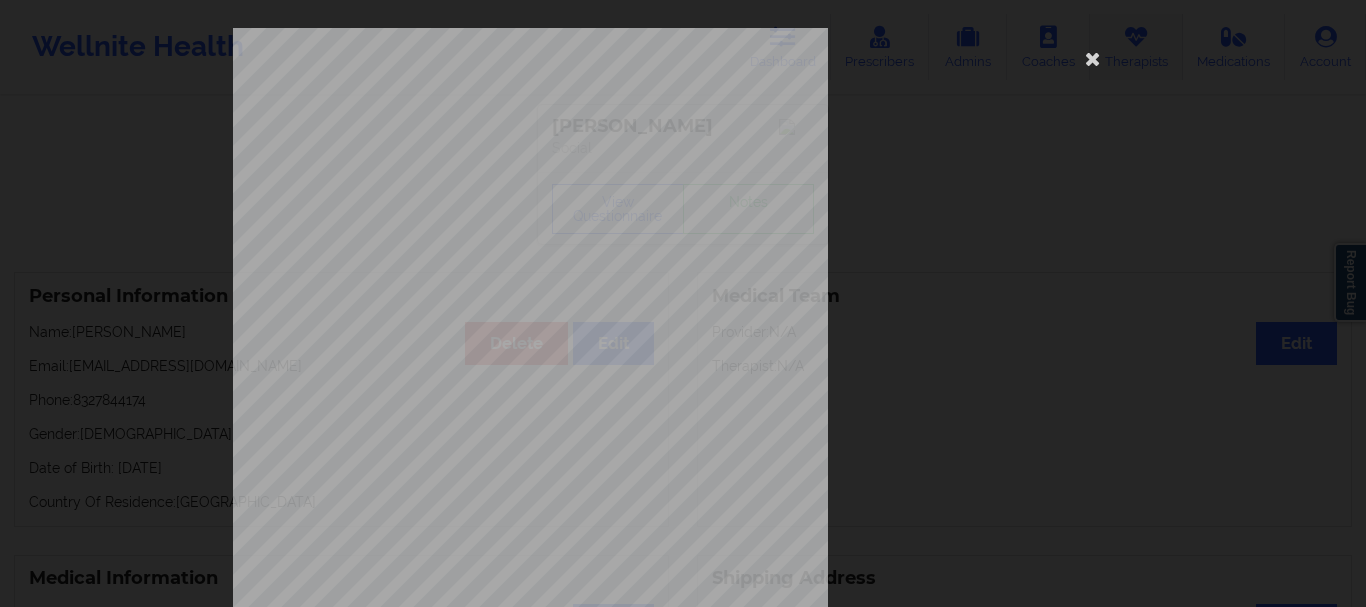 click at bounding box center (1093, 58) 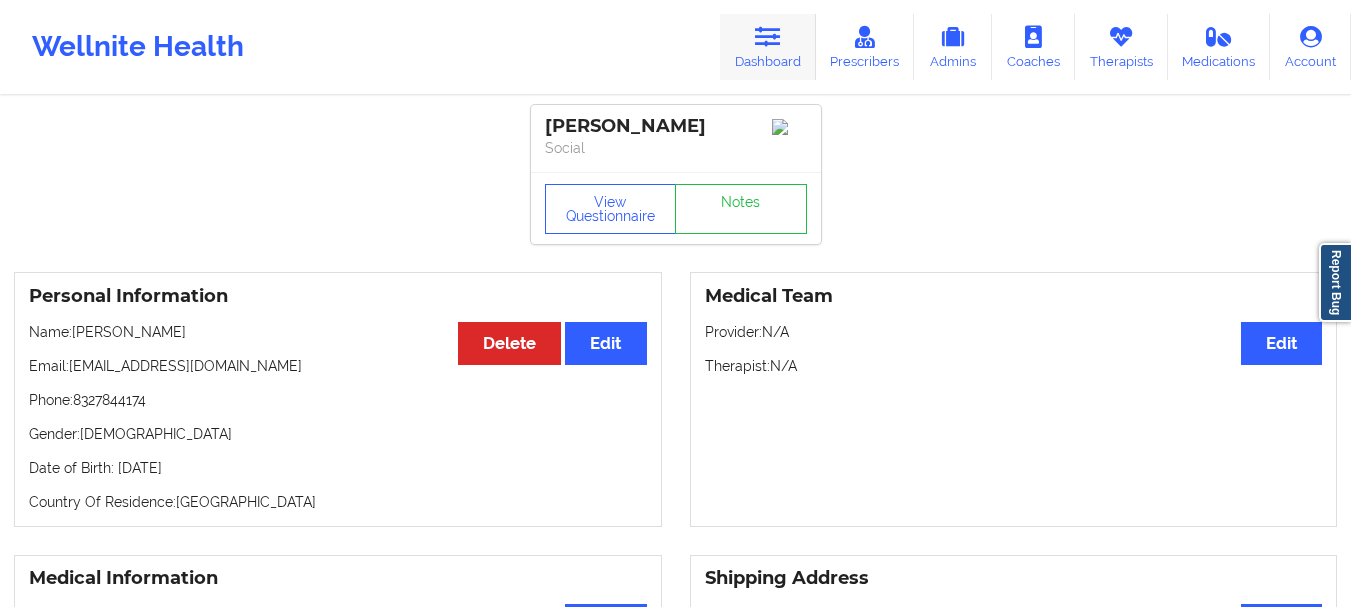 click on "Dashboard" at bounding box center [768, 47] 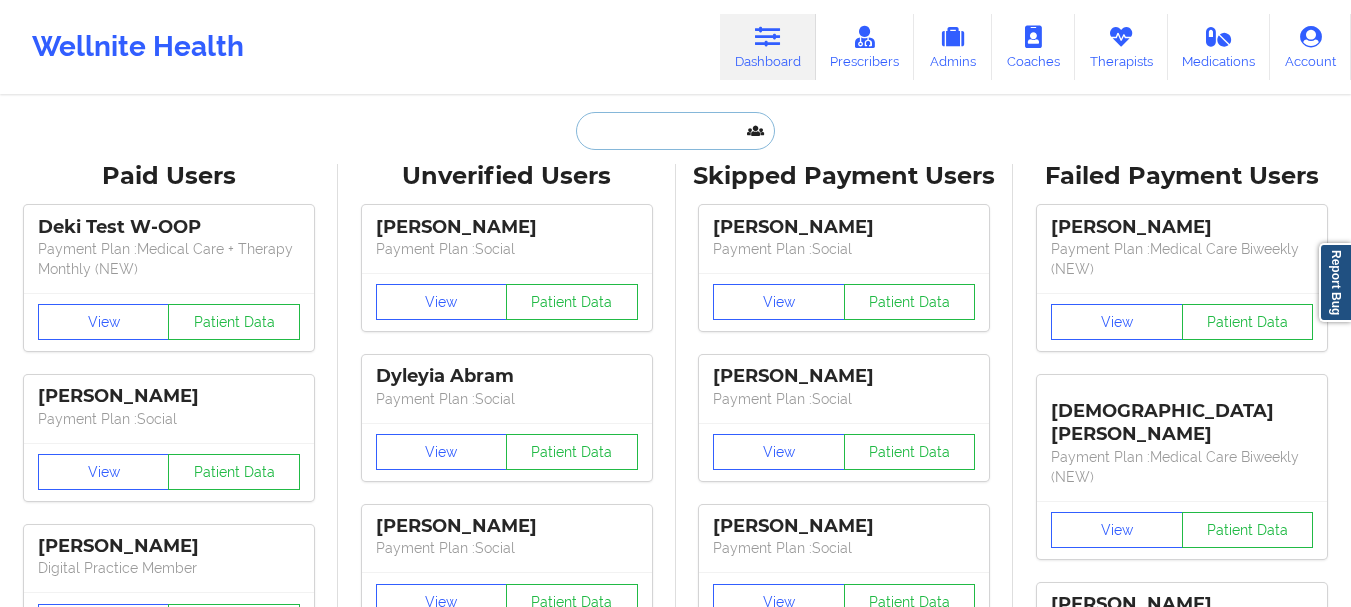 click at bounding box center (675, 131) 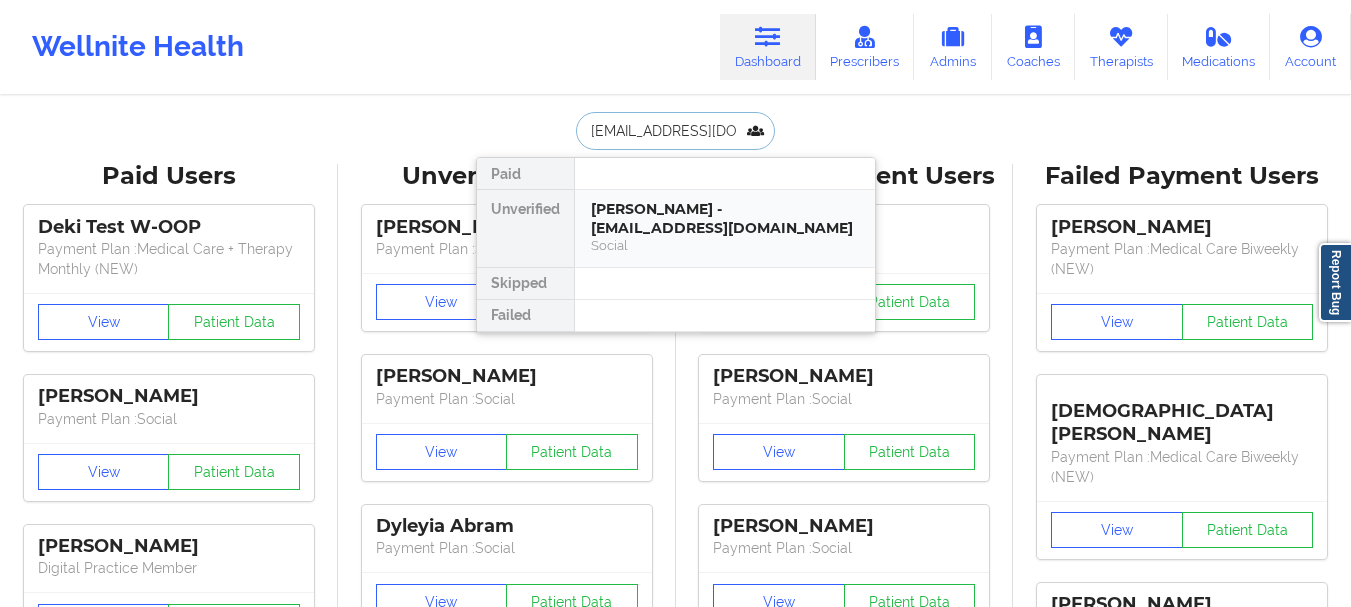 click on "[PERSON_NAME] - [EMAIL_ADDRESS][DOMAIN_NAME]" at bounding box center (725, 218) 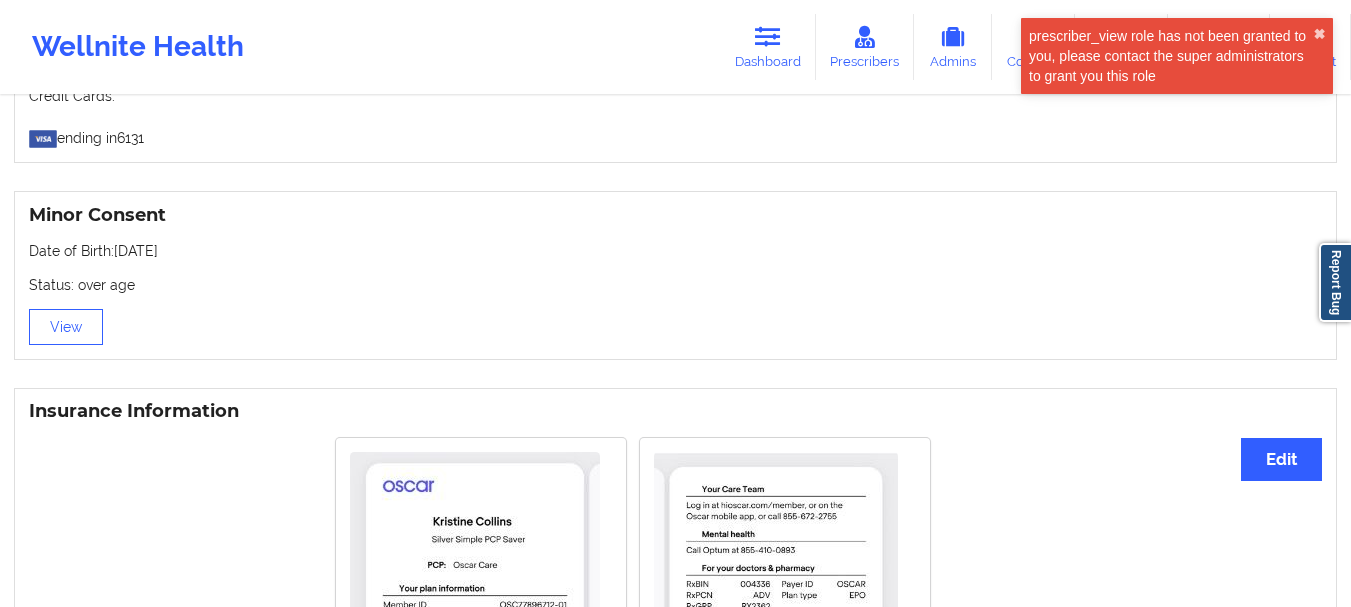 scroll, scrollTop: 1200, scrollLeft: 0, axis: vertical 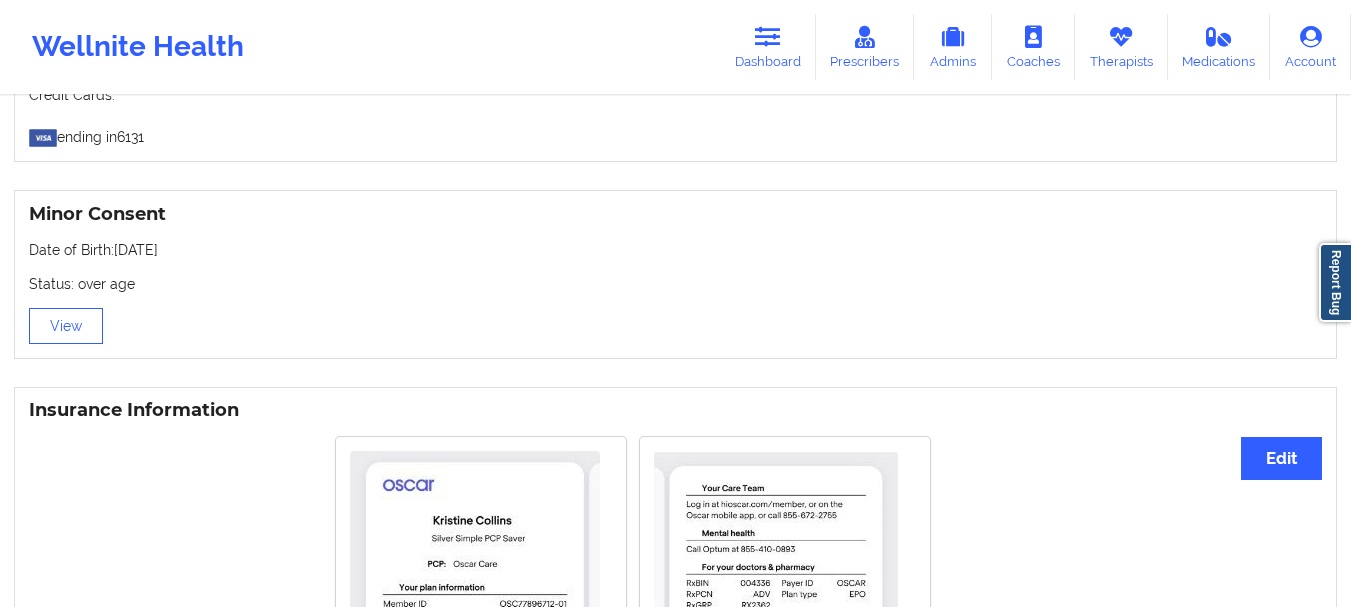 drag, startPoint x: 204, startPoint y: 257, endPoint x: 114, endPoint y: 258, distance: 90.005554 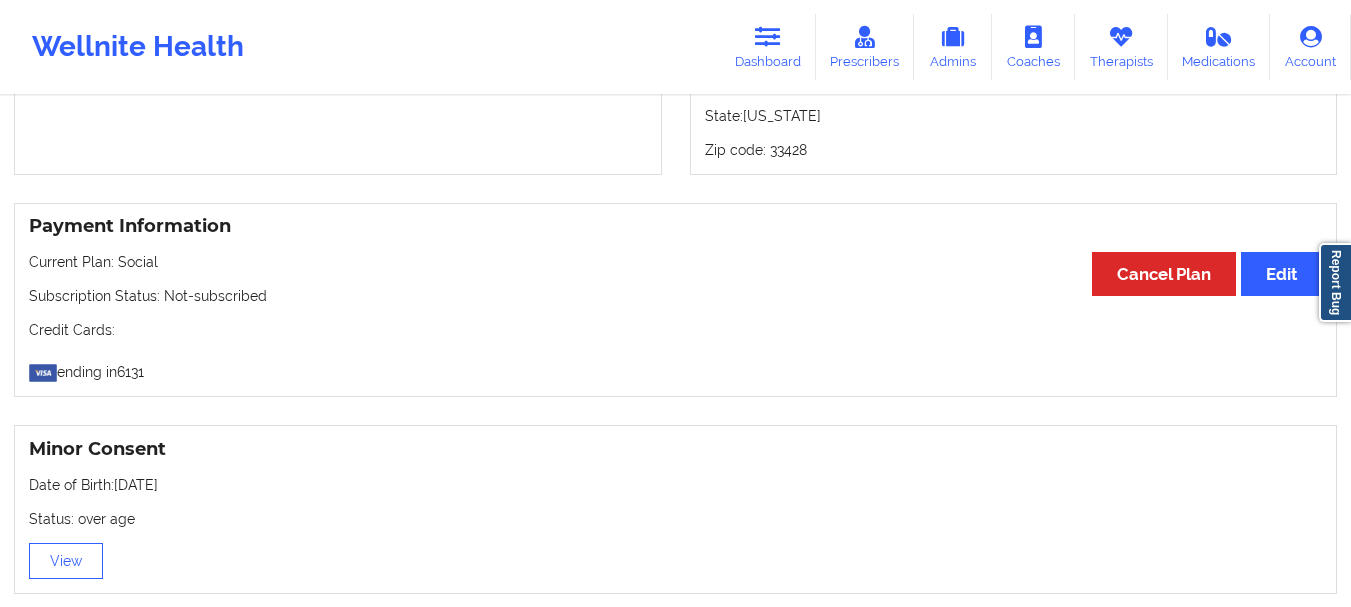 scroll, scrollTop: 1000, scrollLeft: 0, axis: vertical 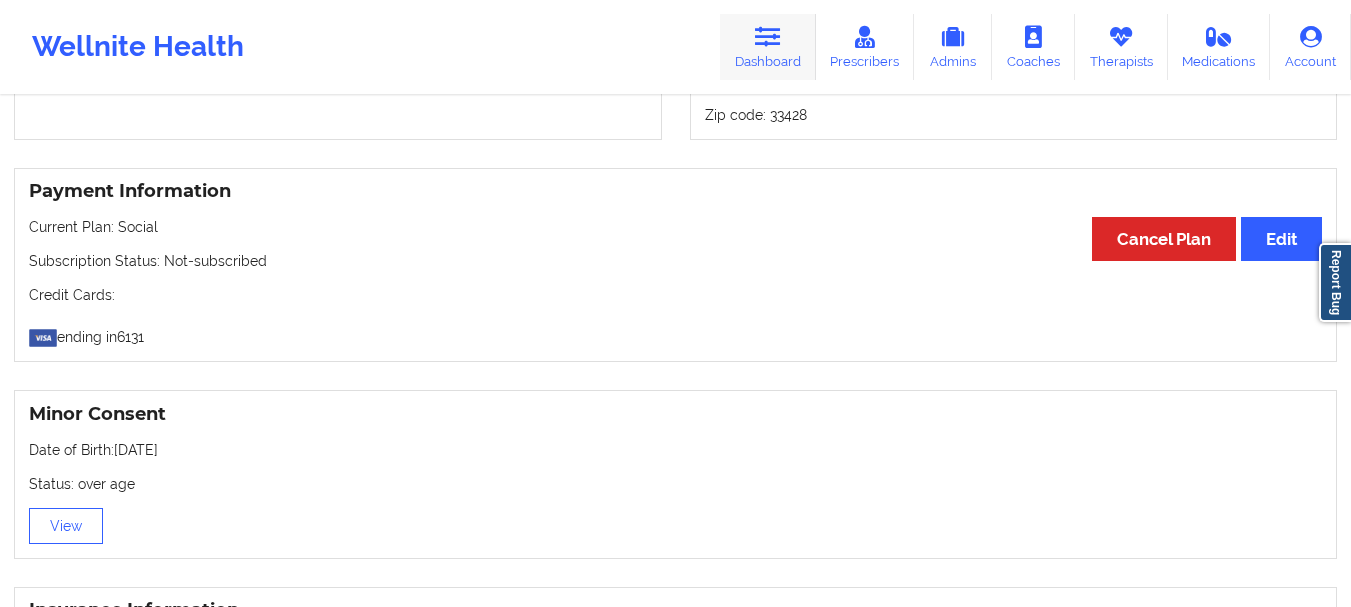 click on "Dashboard" at bounding box center (768, 47) 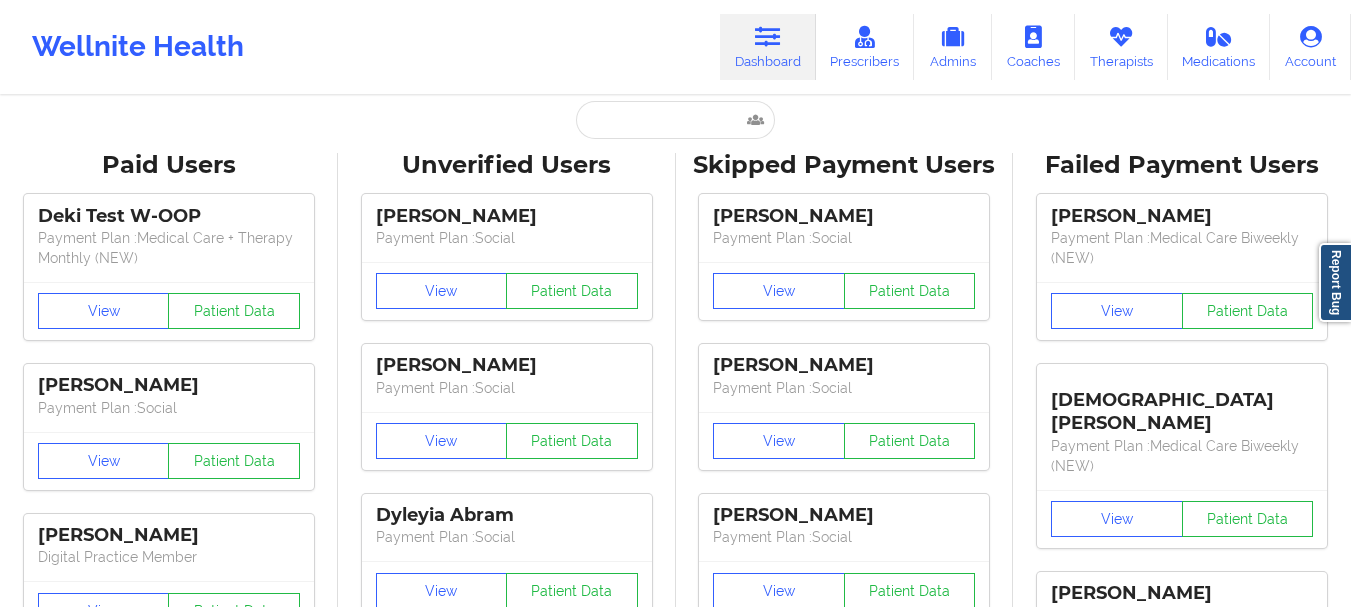 scroll, scrollTop: 0, scrollLeft: 0, axis: both 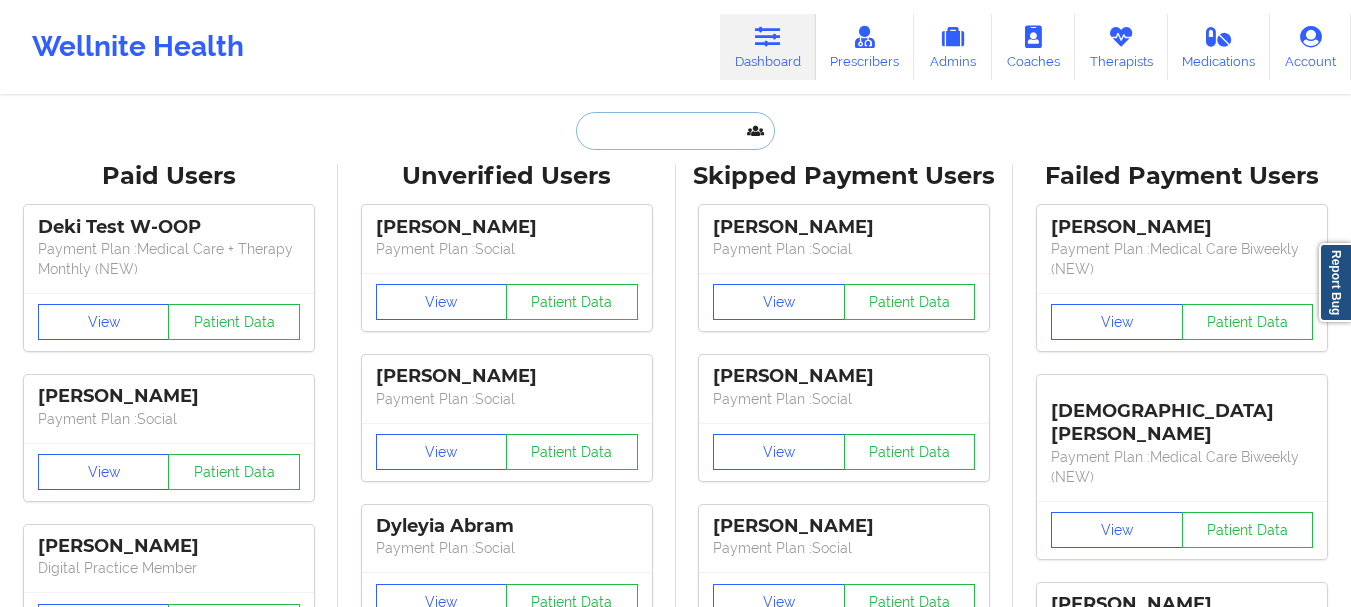 click at bounding box center [675, 131] 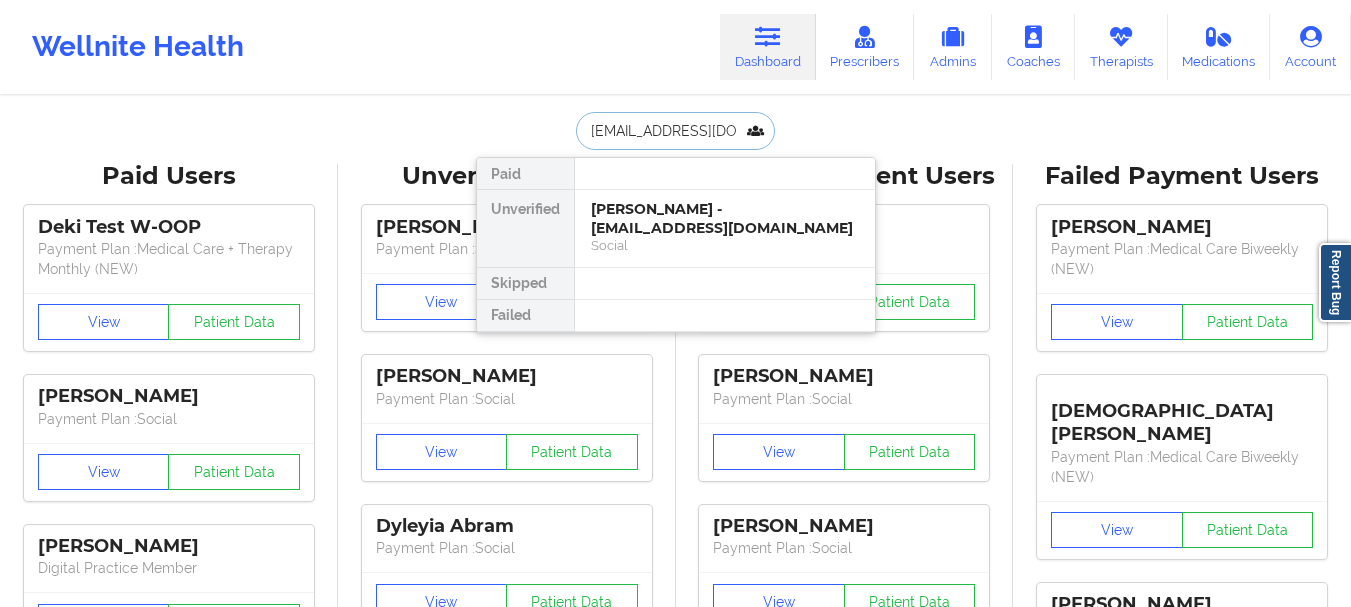 scroll, scrollTop: 0, scrollLeft: 14, axis: horizontal 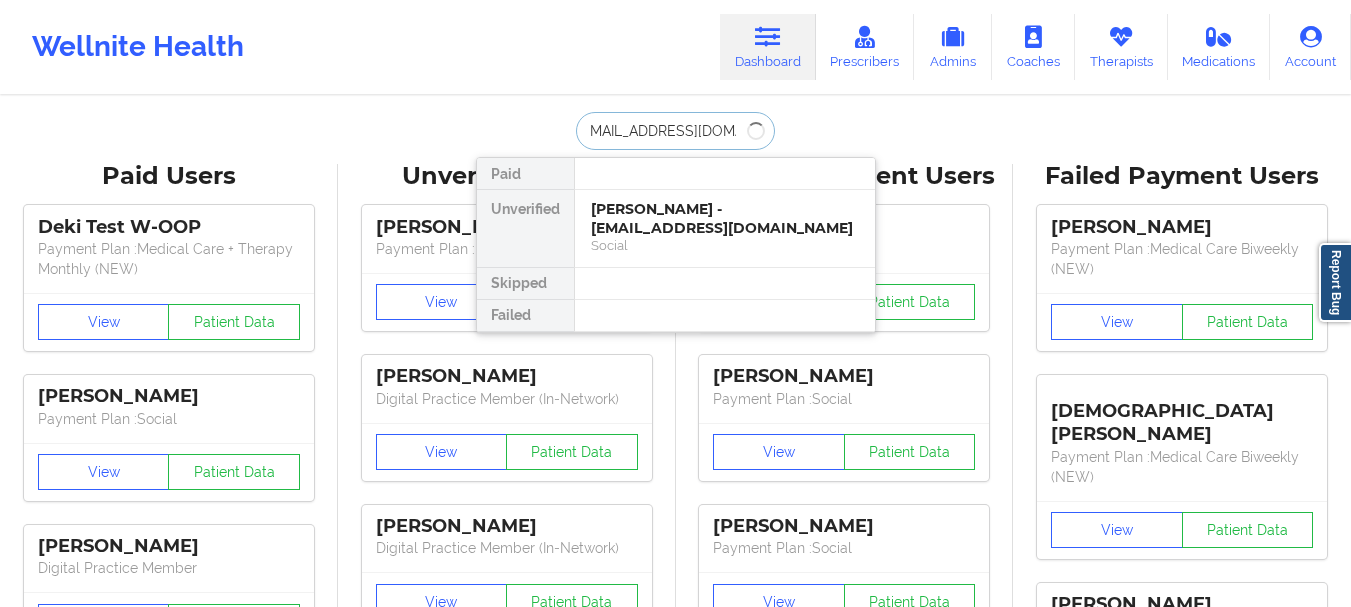 type on "[EMAIL_ADDRESS][DOMAIN_NAME]" 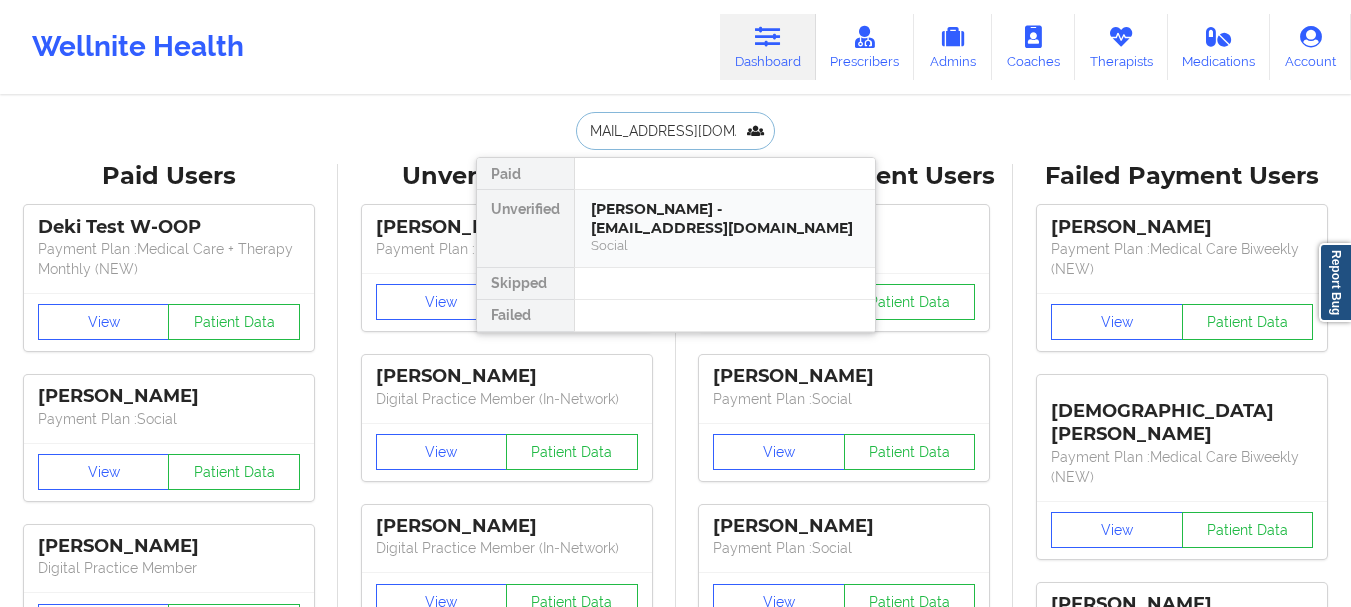click on "[PERSON_NAME] - [EMAIL_ADDRESS][DOMAIN_NAME] Social" at bounding box center [725, 228] 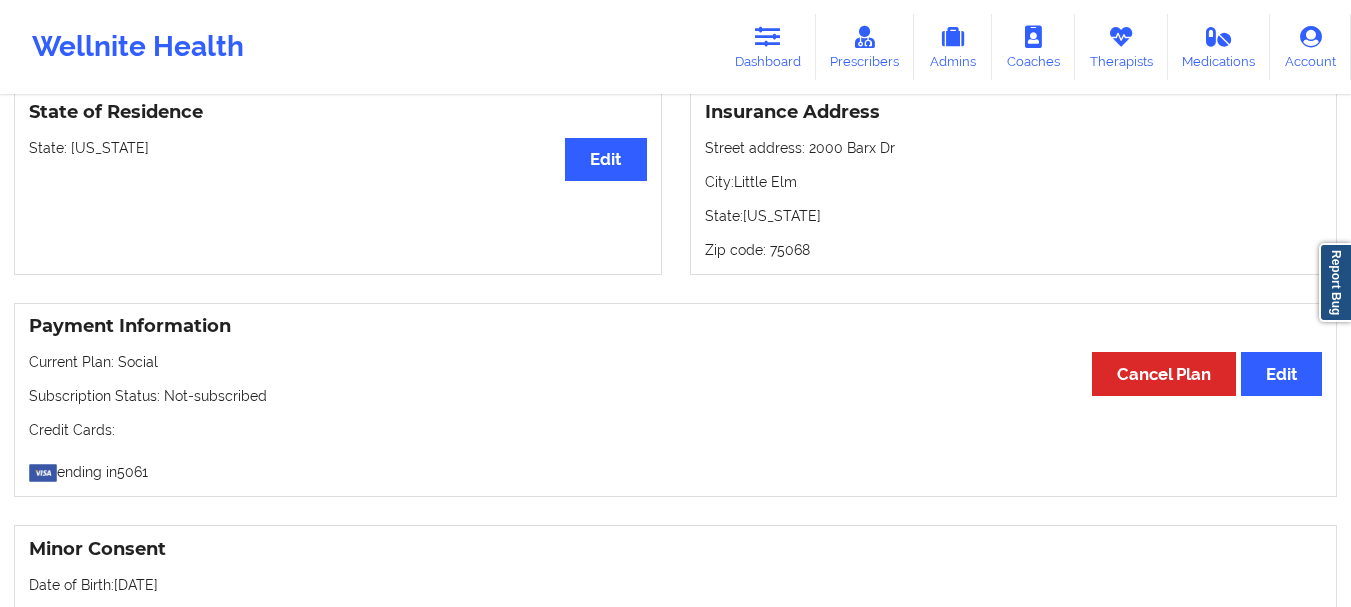 scroll, scrollTop: 900, scrollLeft: 0, axis: vertical 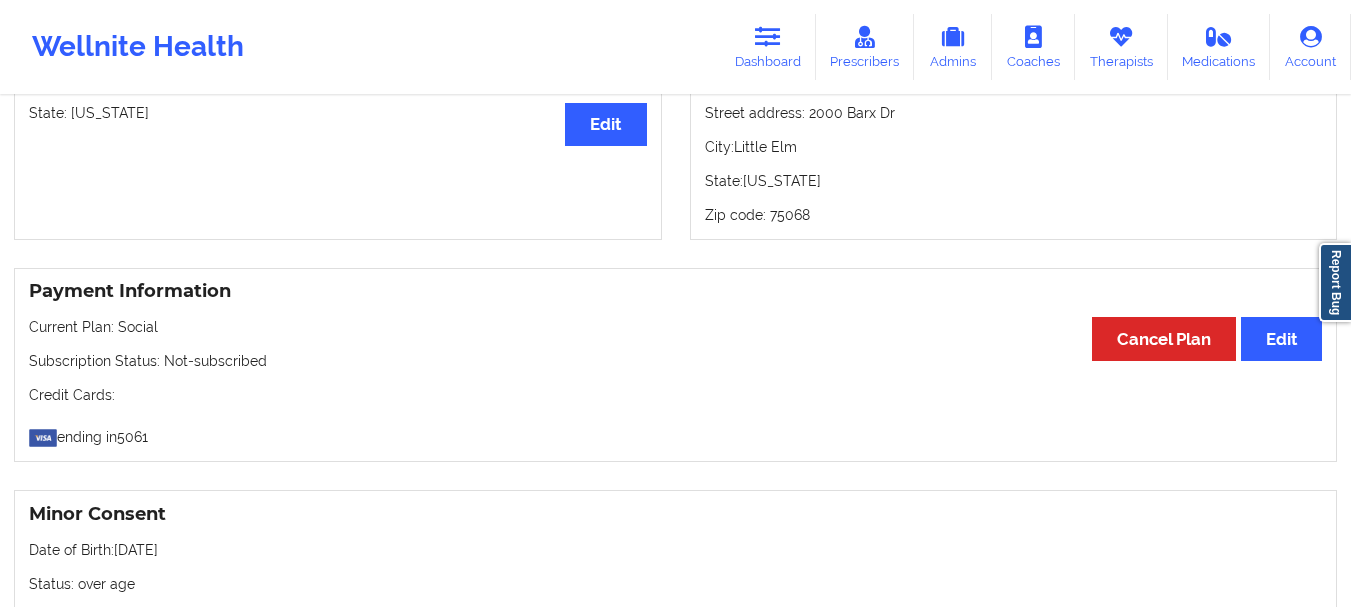 click on "Payment Information Edit Cancel Plan Current Plan:   Social Subscription Status:   Not-subscribed Credit Cards:   ending in  5061" at bounding box center (675, 365) 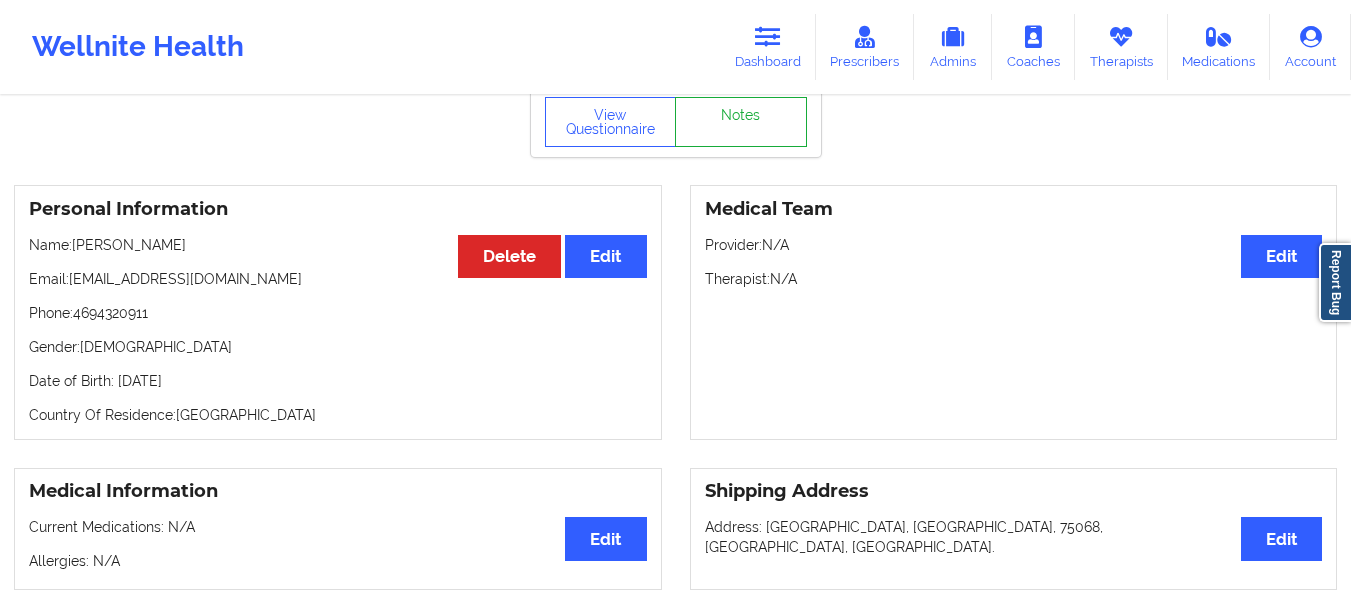 scroll, scrollTop: 0, scrollLeft: 0, axis: both 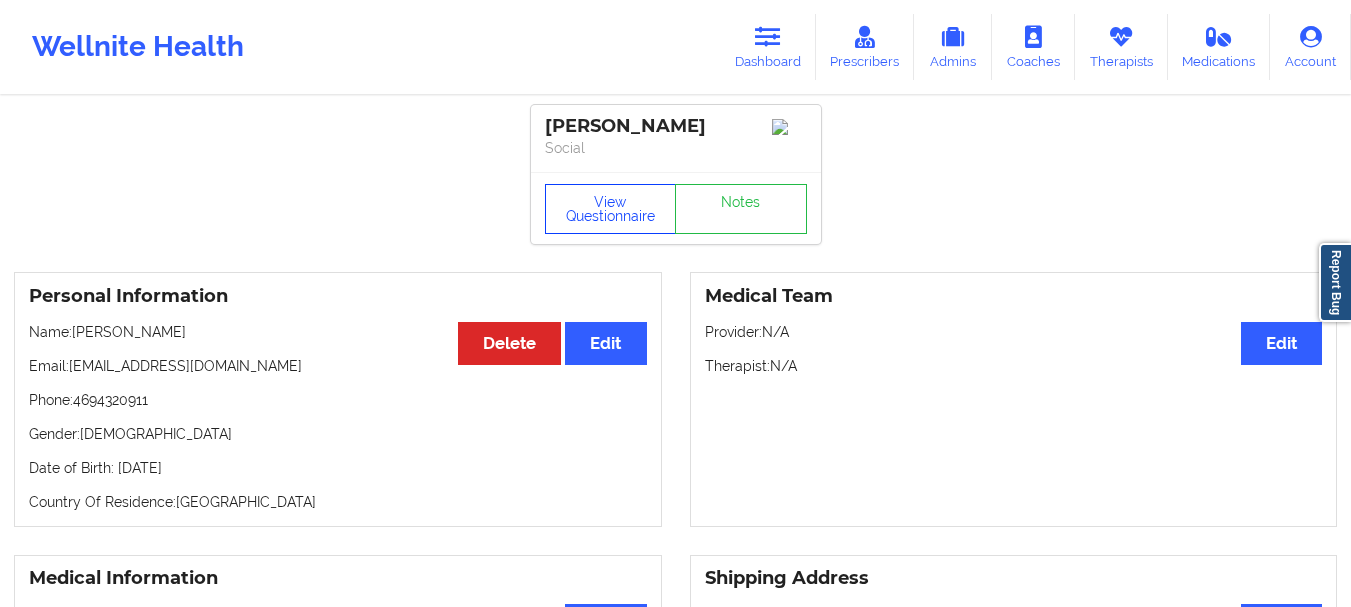 click on "View Questionnaire" at bounding box center (611, 209) 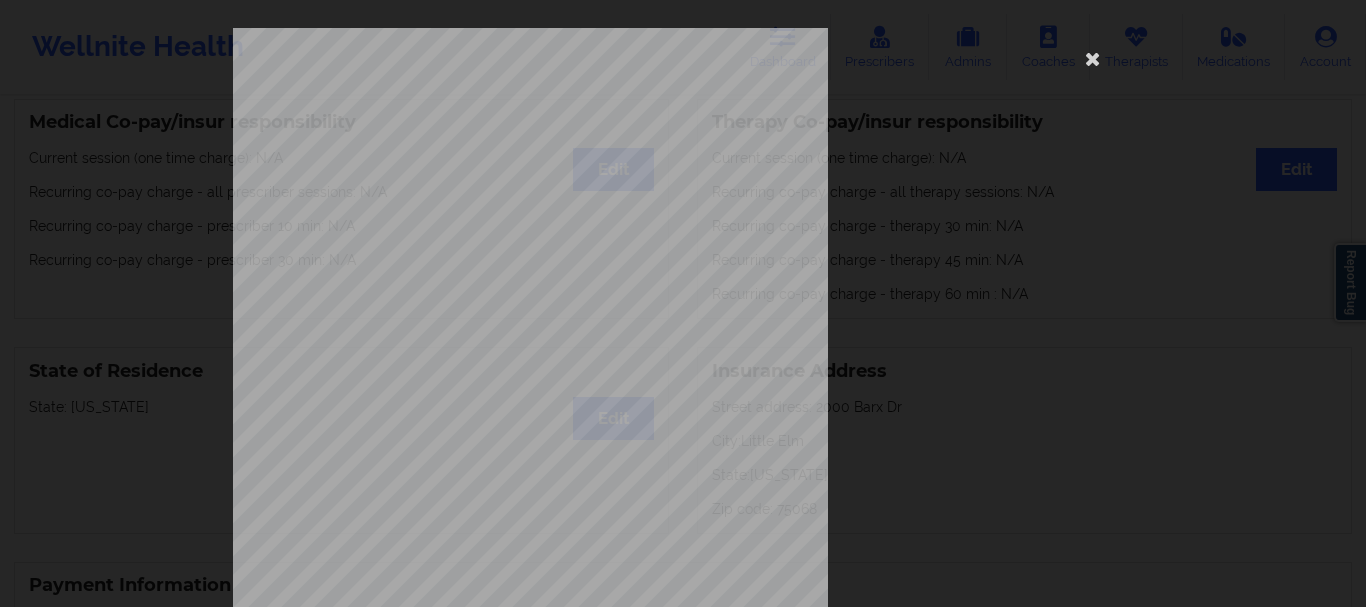 scroll, scrollTop: 400, scrollLeft: 0, axis: vertical 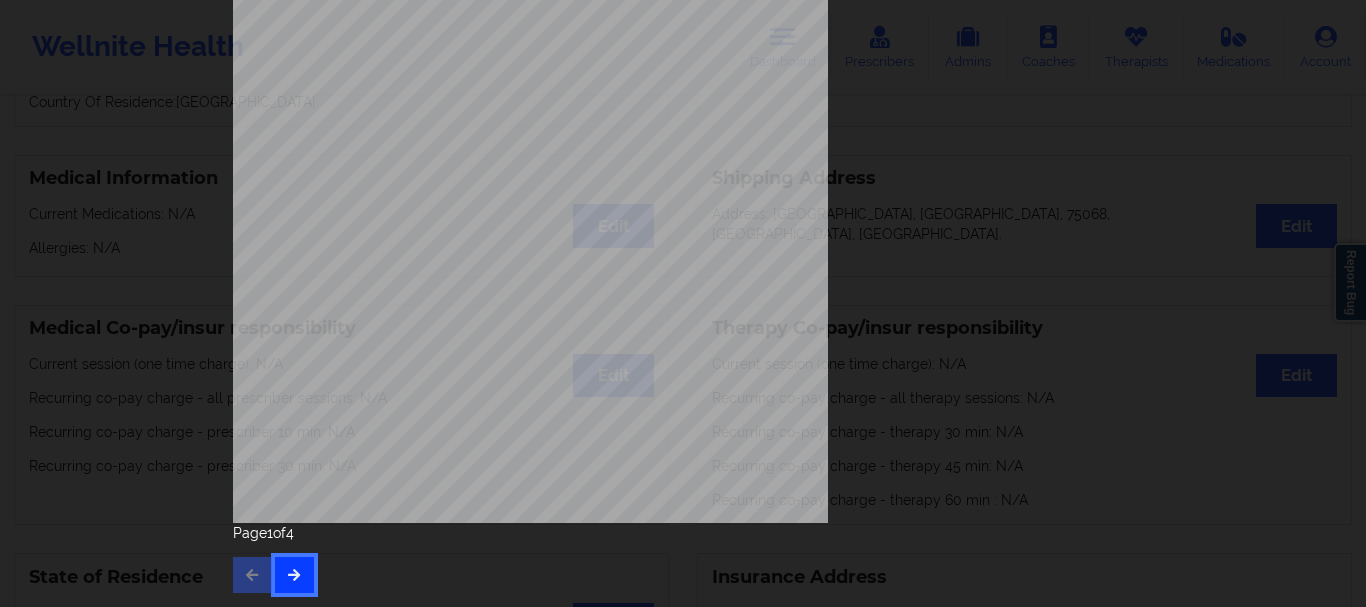 click at bounding box center [294, 574] 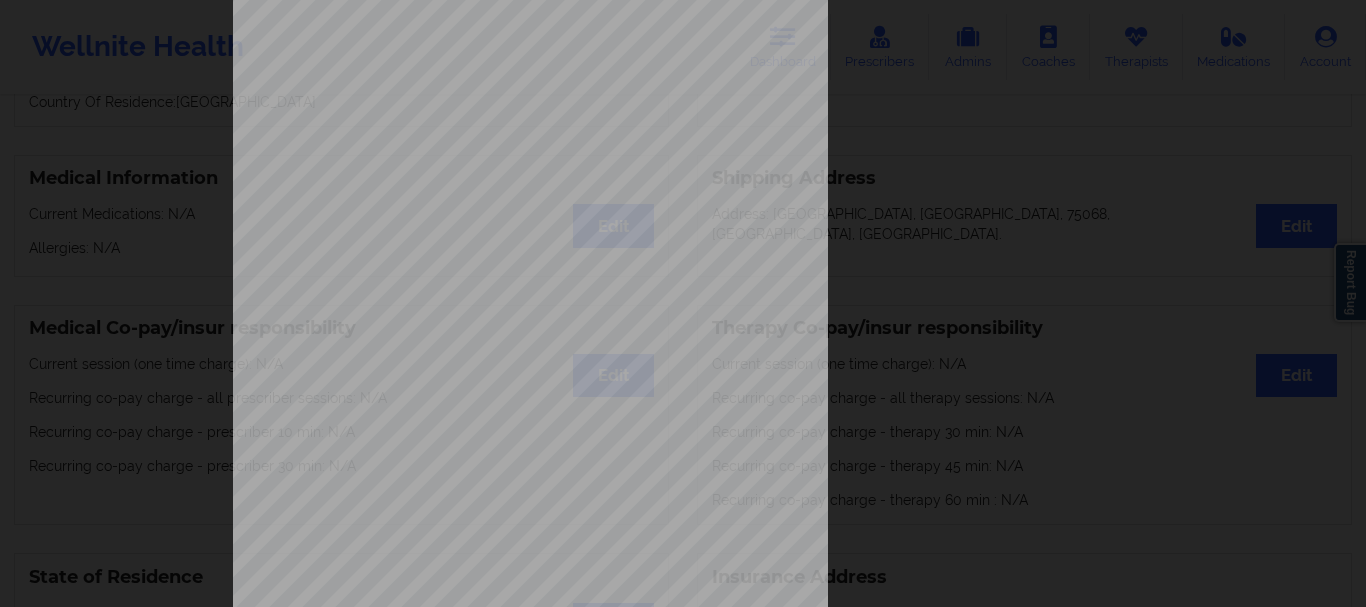 scroll, scrollTop: 347, scrollLeft: 0, axis: vertical 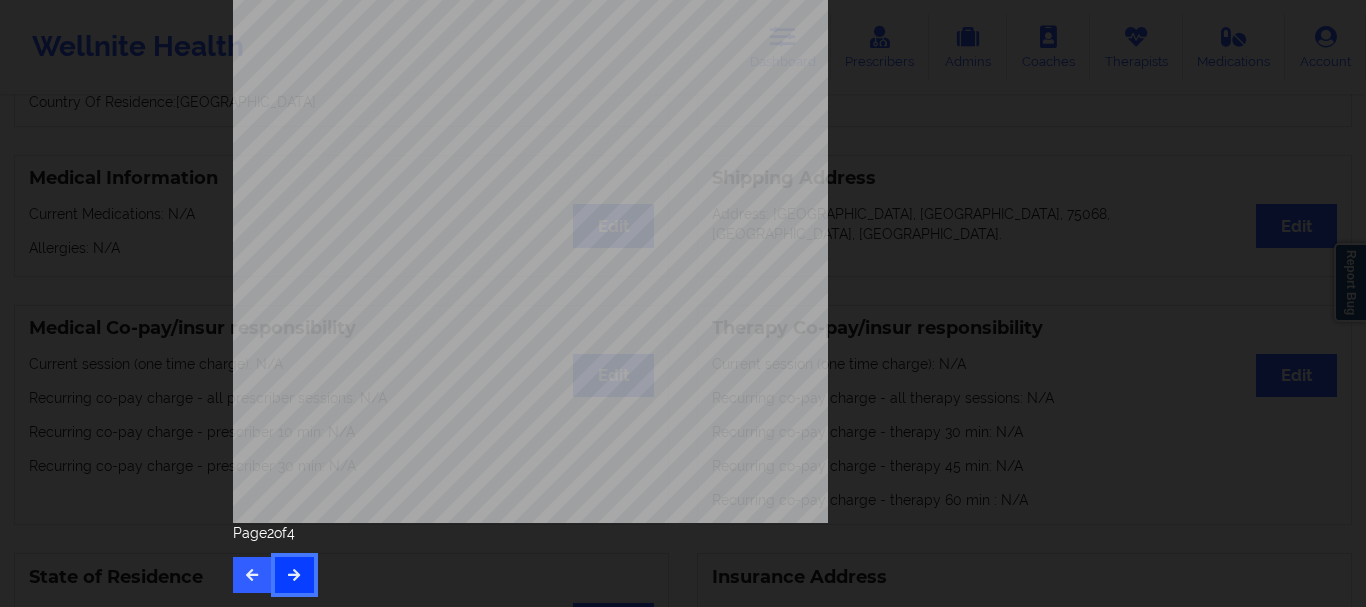click at bounding box center (294, 574) 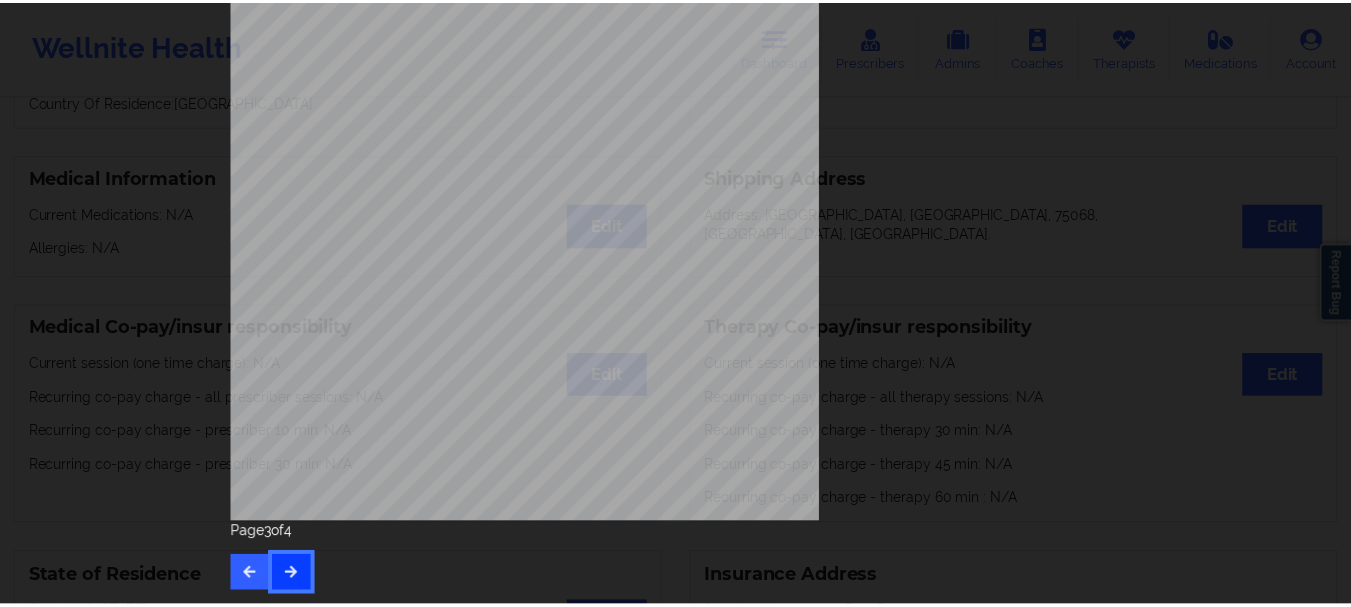 scroll, scrollTop: 0, scrollLeft: 0, axis: both 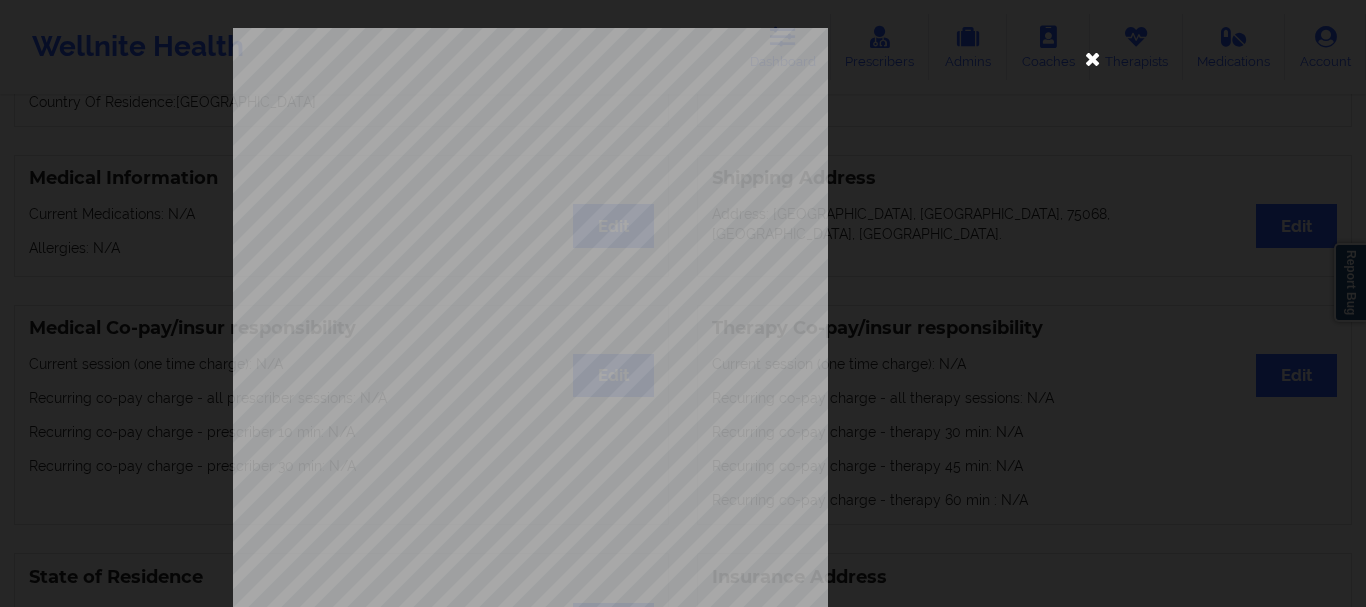 click at bounding box center [1093, 58] 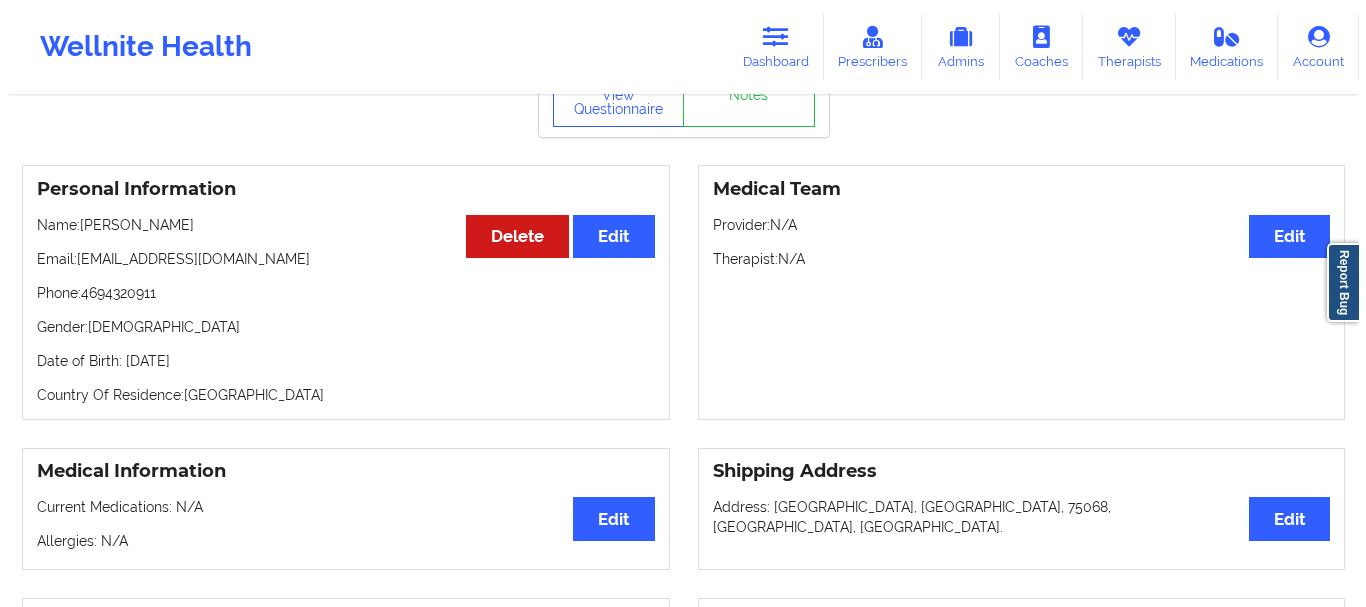 scroll, scrollTop: 100, scrollLeft: 0, axis: vertical 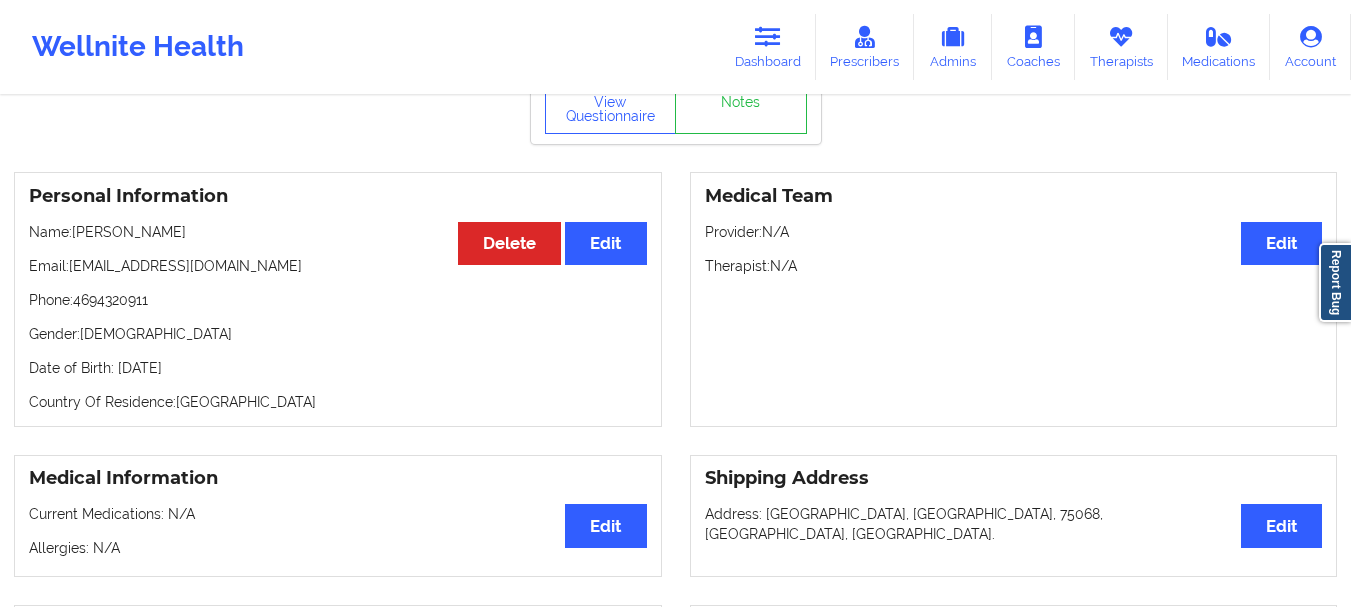 click on "Wellnite Health Dashboard Prescribers Admins Coaches Therapists Medications Account" at bounding box center (675, 47) 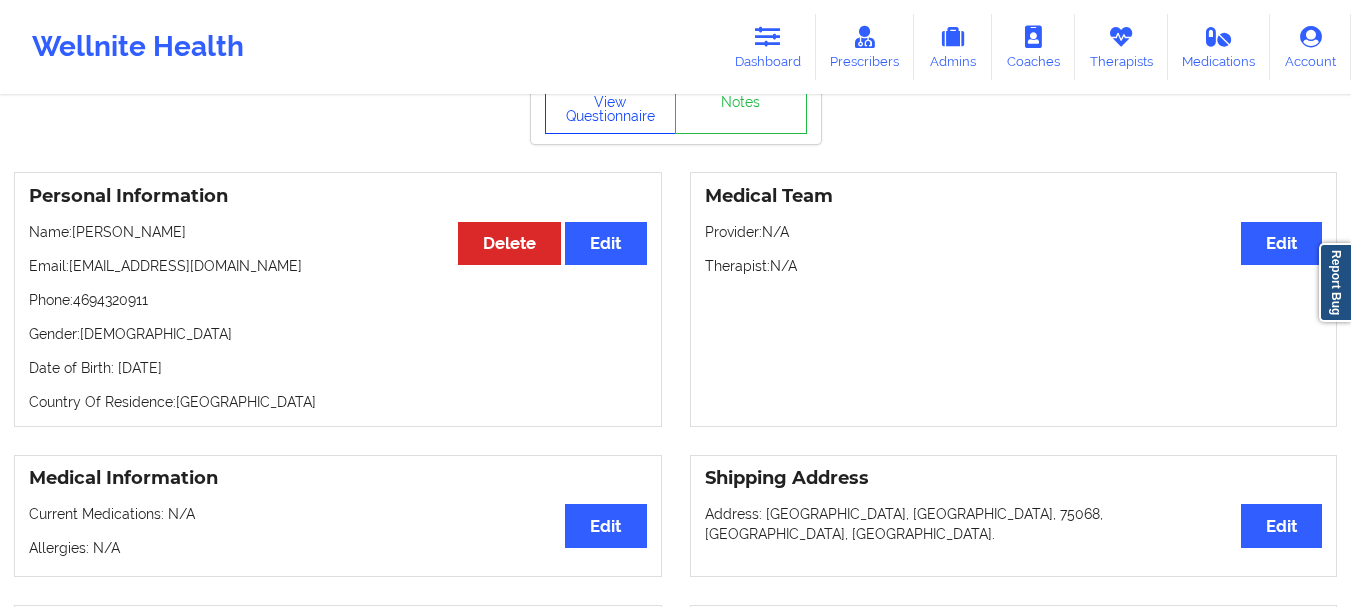 click on "View Questionnaire" at bounding box center (611, 109) 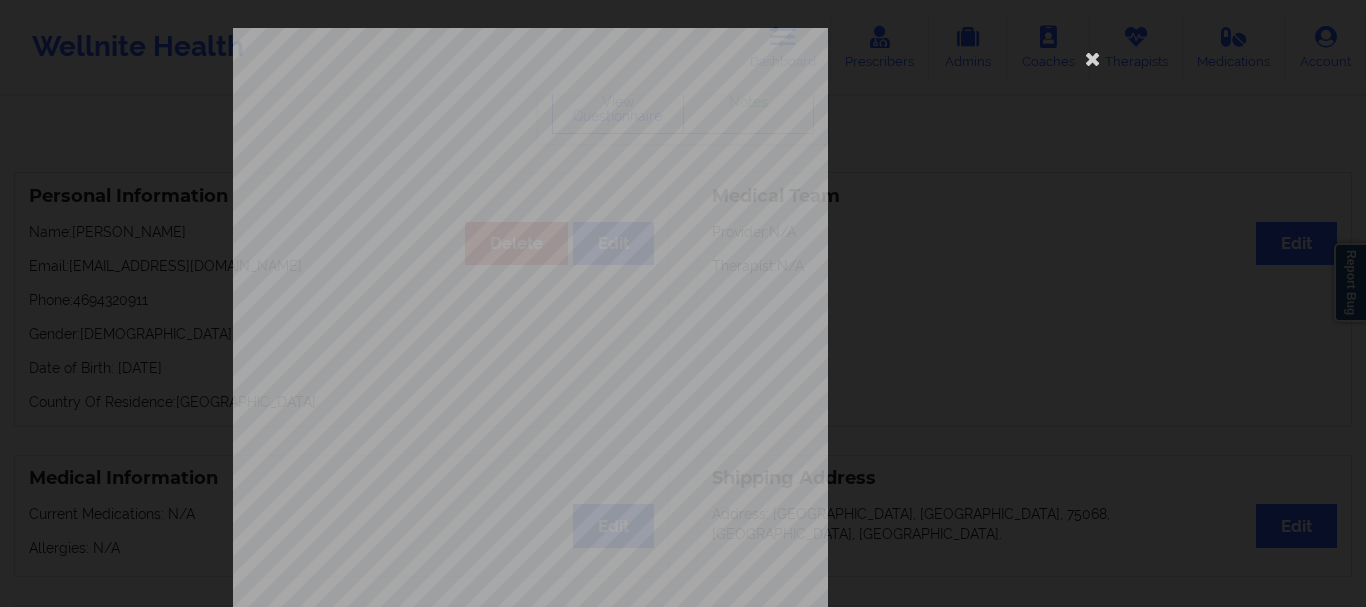 scroll, scrollTop: 347, scrollLeft: 0, axis: vertical 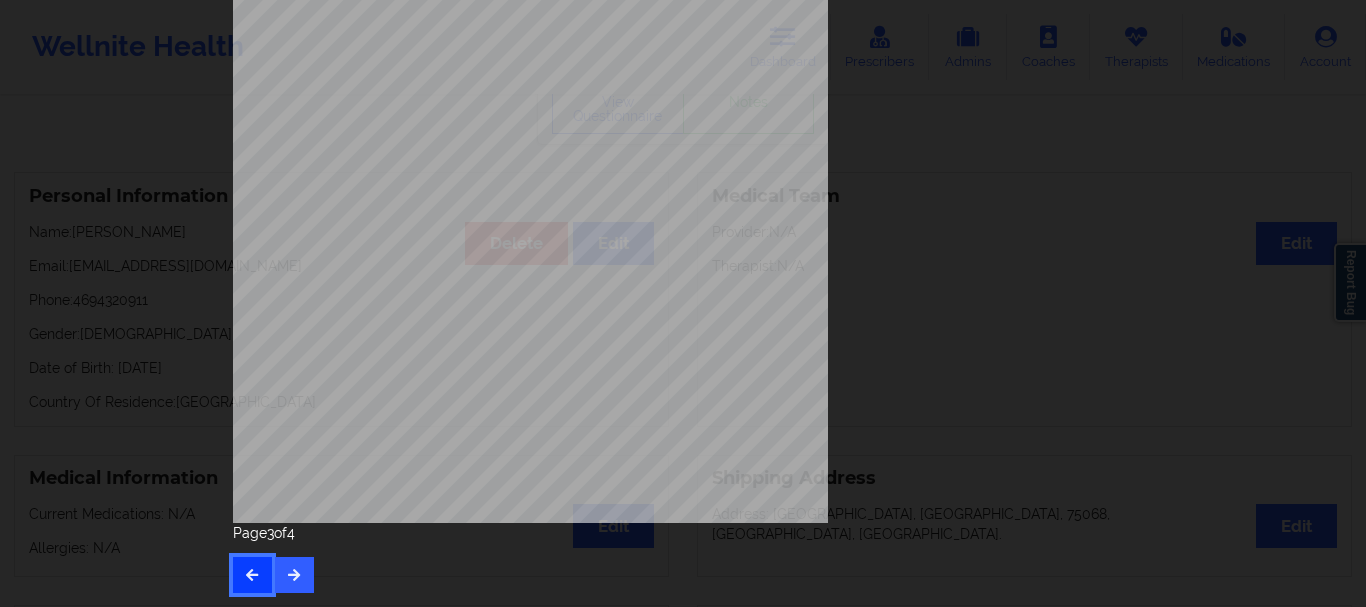 click at bounding box center [252, 574] 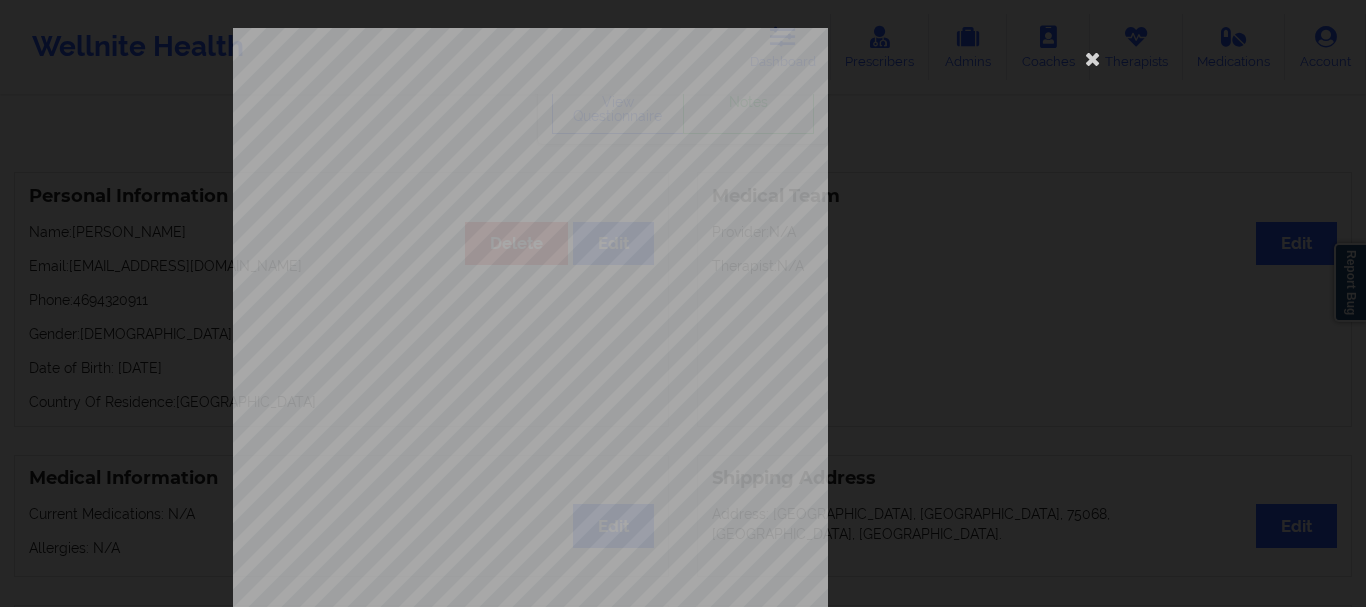 scroll, scrollTop: 347, scrollLeft: 0, axis: vertical 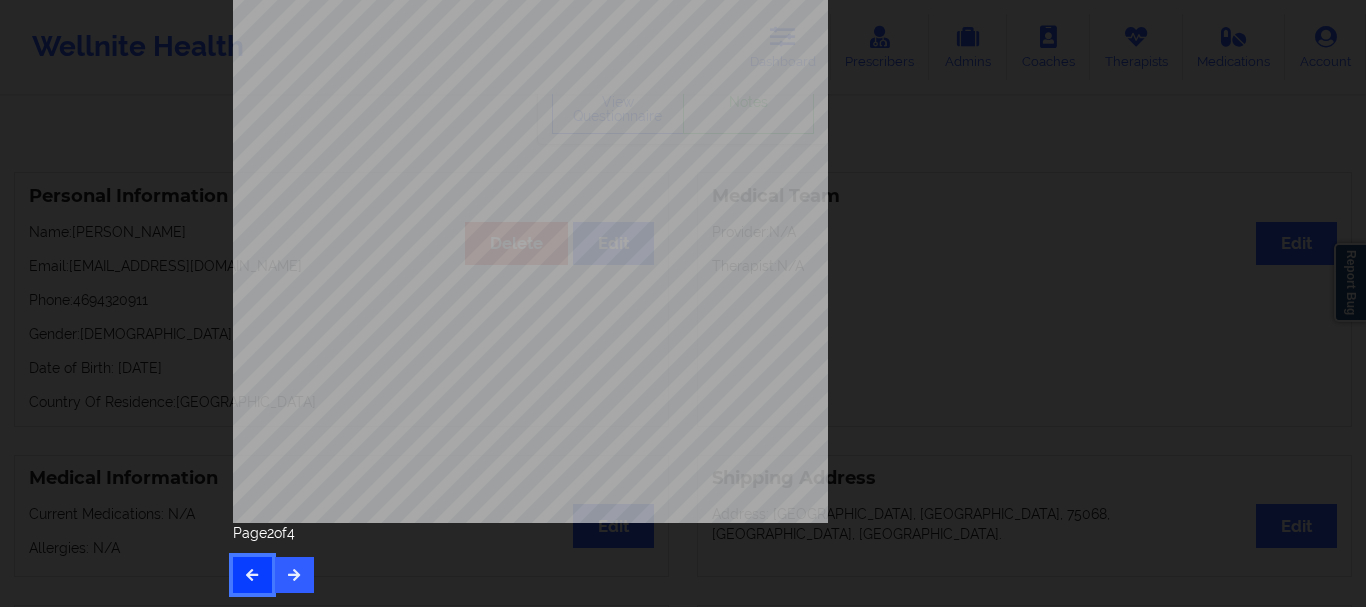 click at bounding box center [252, 575] 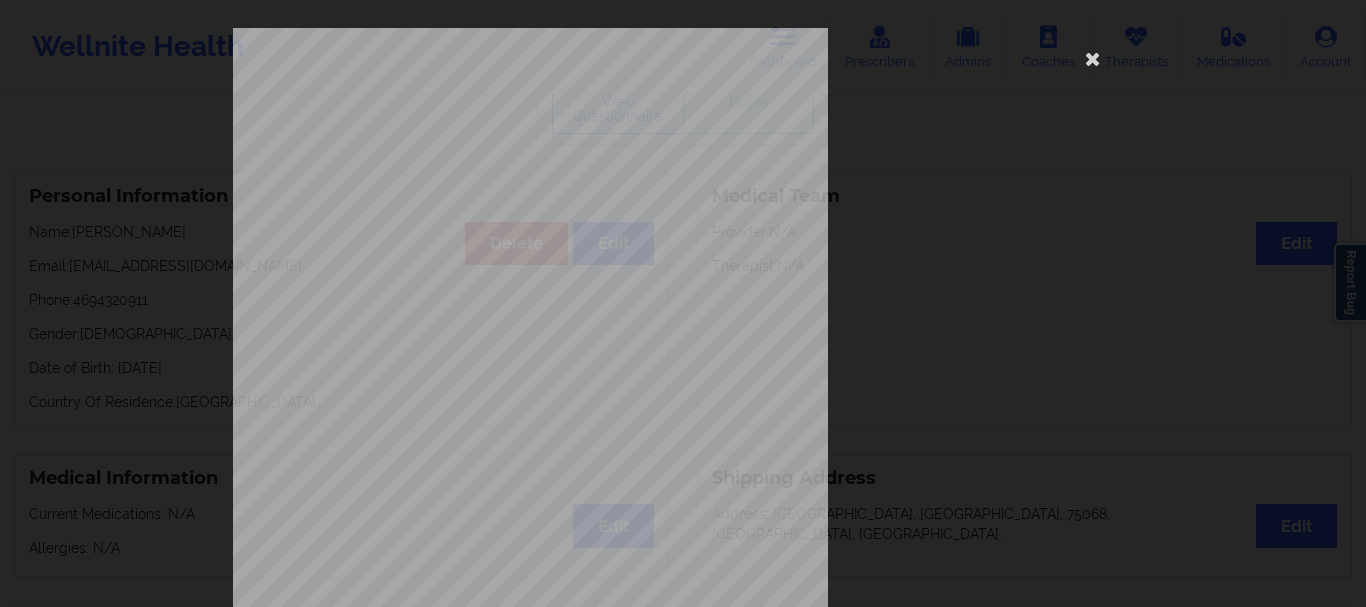 scroll, scrollTop: 347, scrollLeft: 0, axis: vertical 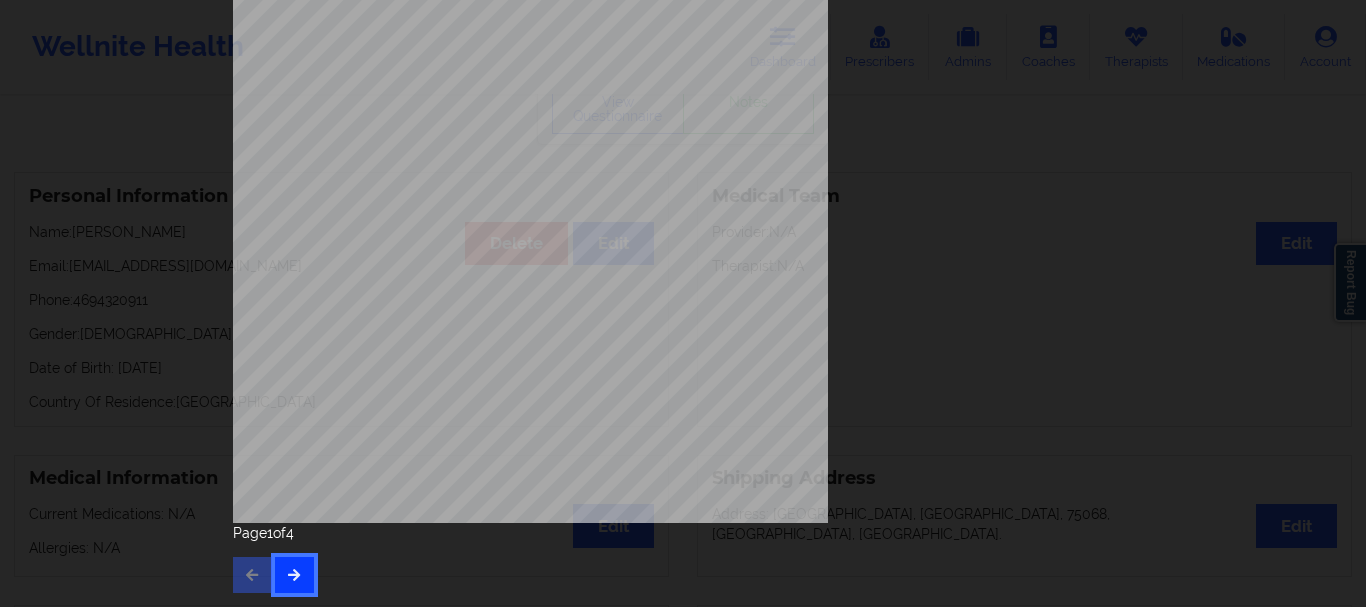 click at bounding box center (294, 574) 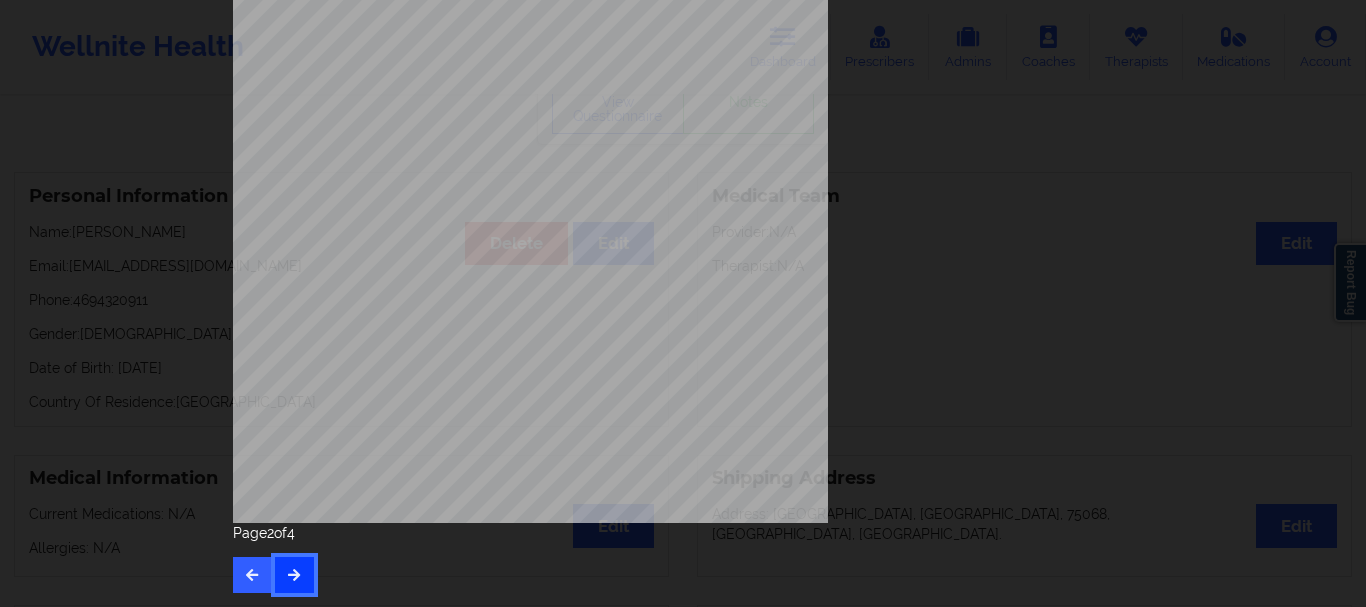 click at bounding box center (294, 574) 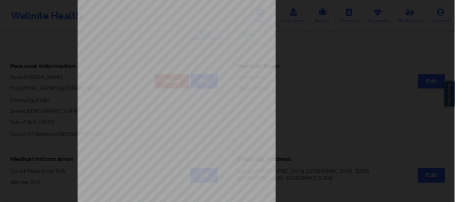 scroll, scrollTop: 0, scrollLeft: 0, axis: both 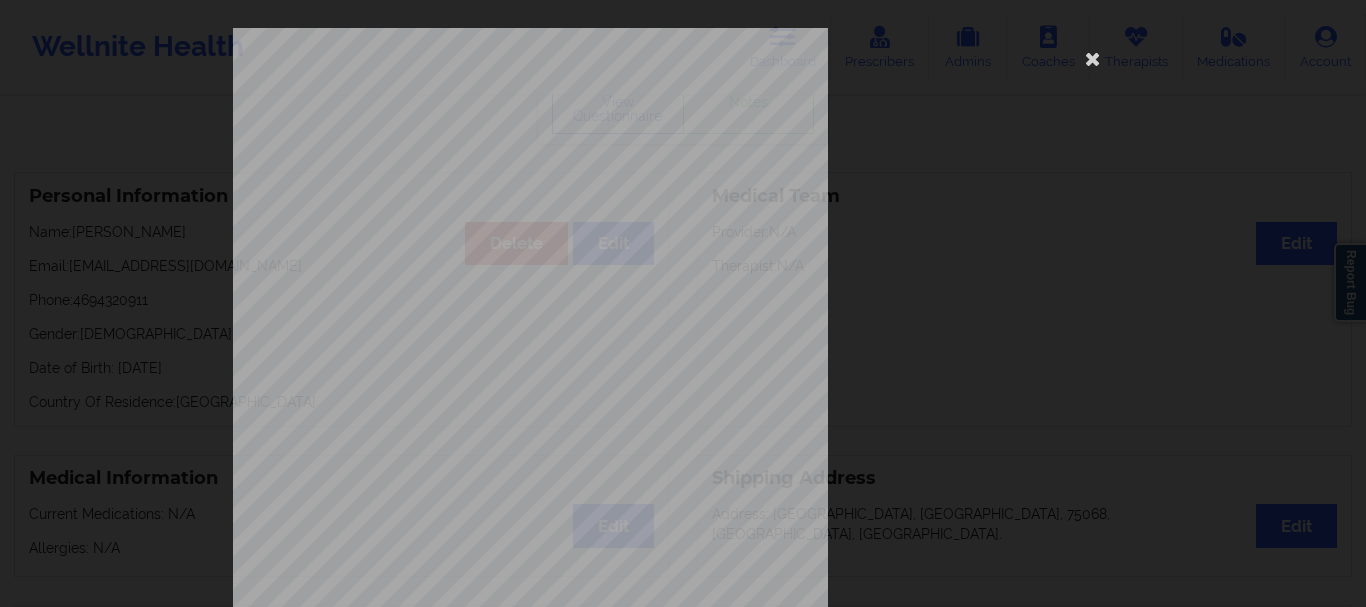 type 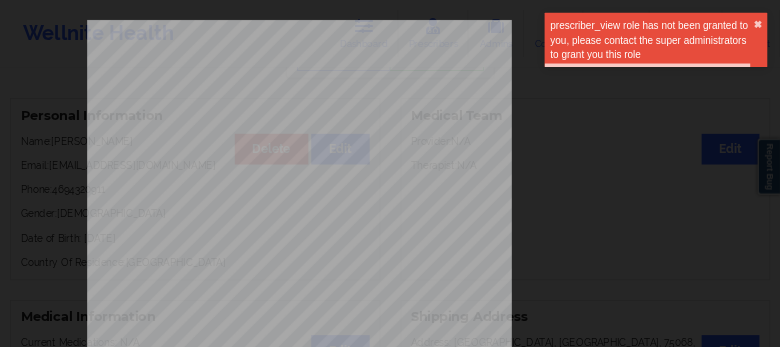 scroll, scrollTop: 135, scrollLeft: 0, axis: vertical 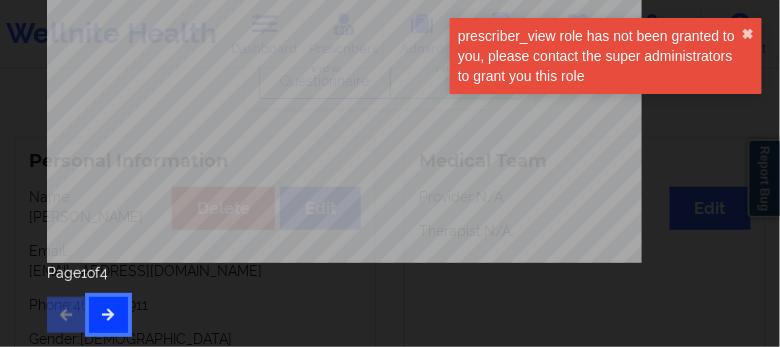 click at bounding box center (108, 314) 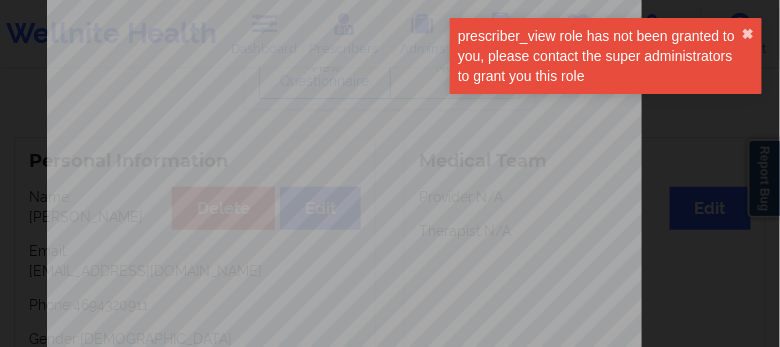 scroll, scrollTop: 607, scrollLeft: 0, axis: vertical 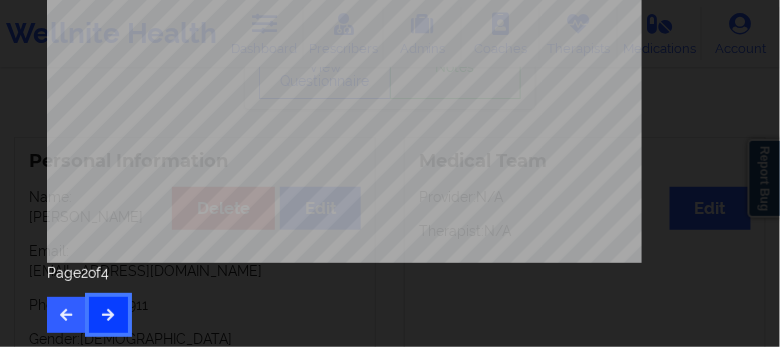 click at bounding box center (108, 315) 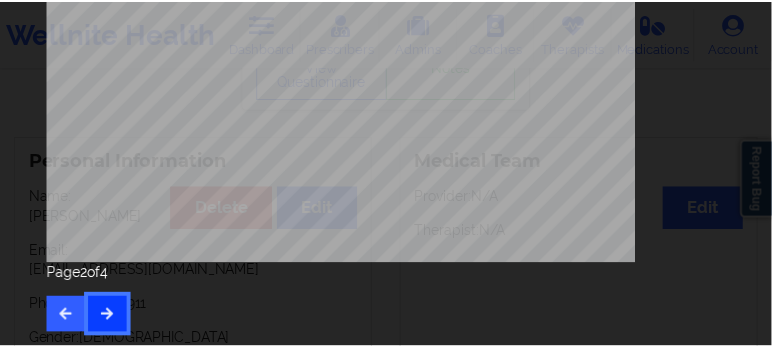 scroll, scrollTop: 0, scrollLeft: 0, axis: both 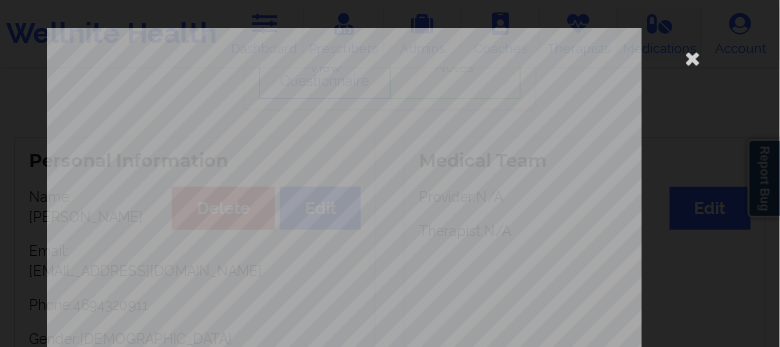 drag, startPoint x: 680, startPoint y: 56, endPoint x: 626, endPoint y: 45, distance: 55.108982 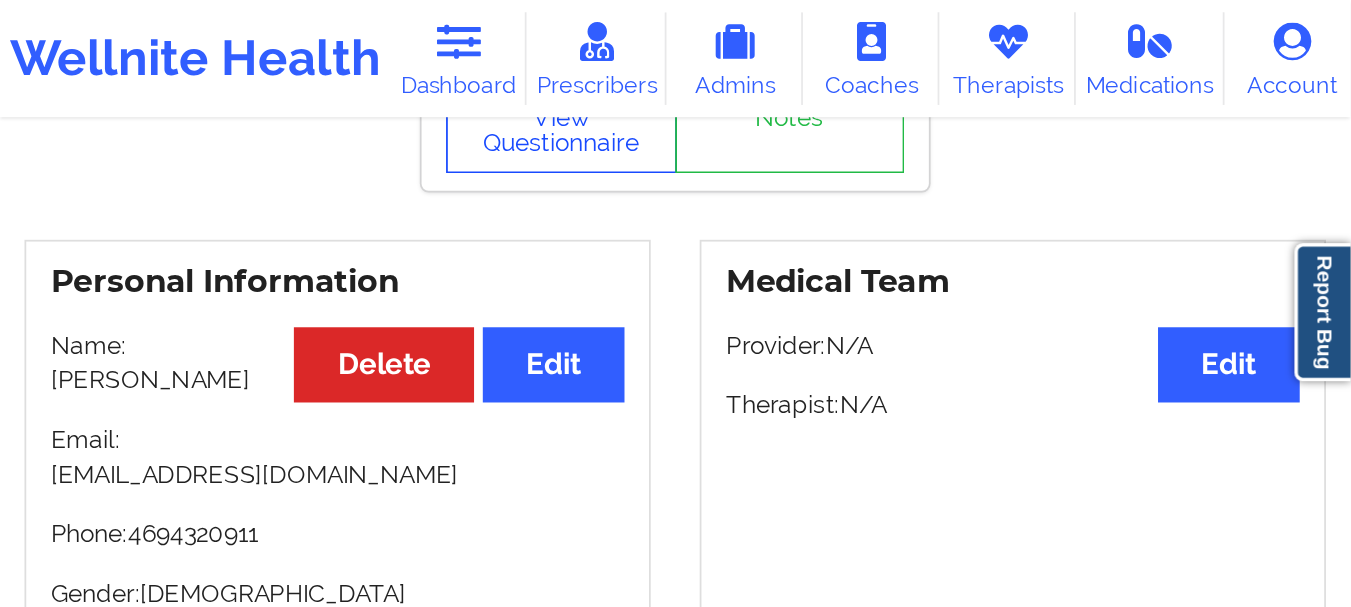 scroll, scrollTop: 135, scrollLeft: 0, axis: vertical 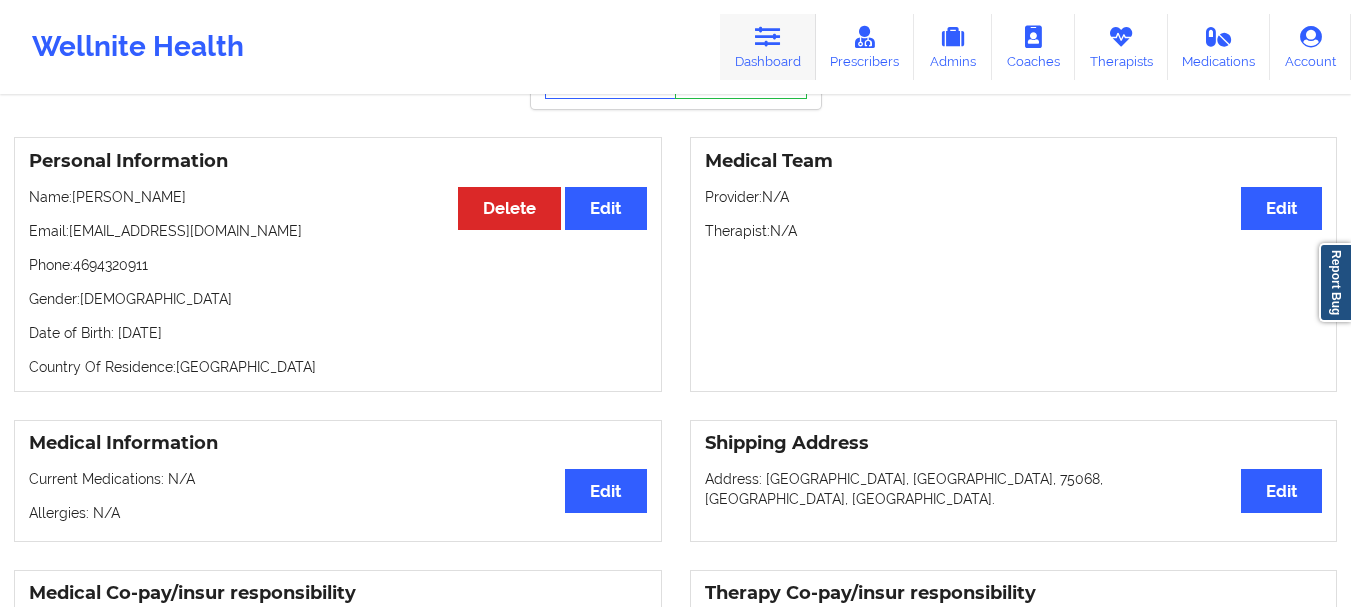 click on "Dashboard" at bounding box center (768, 47) 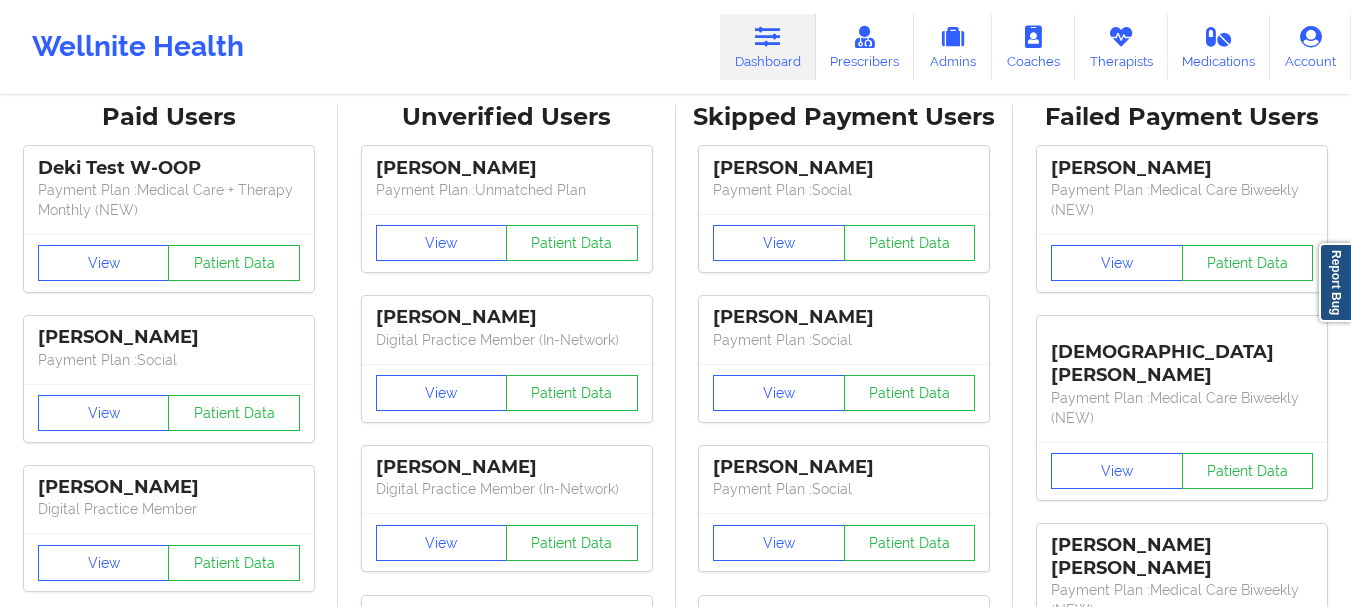 scroll, scrollTop: 0, scrollLeft: 0, axis: both 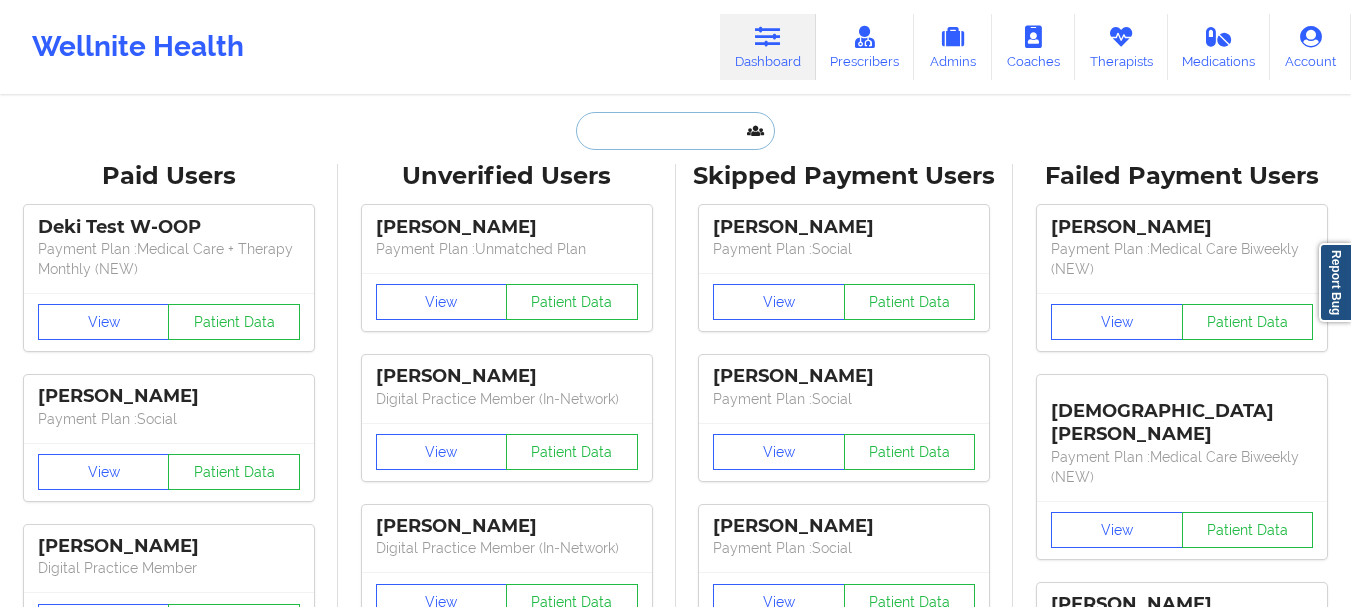 click at bounding box center (675, 131) 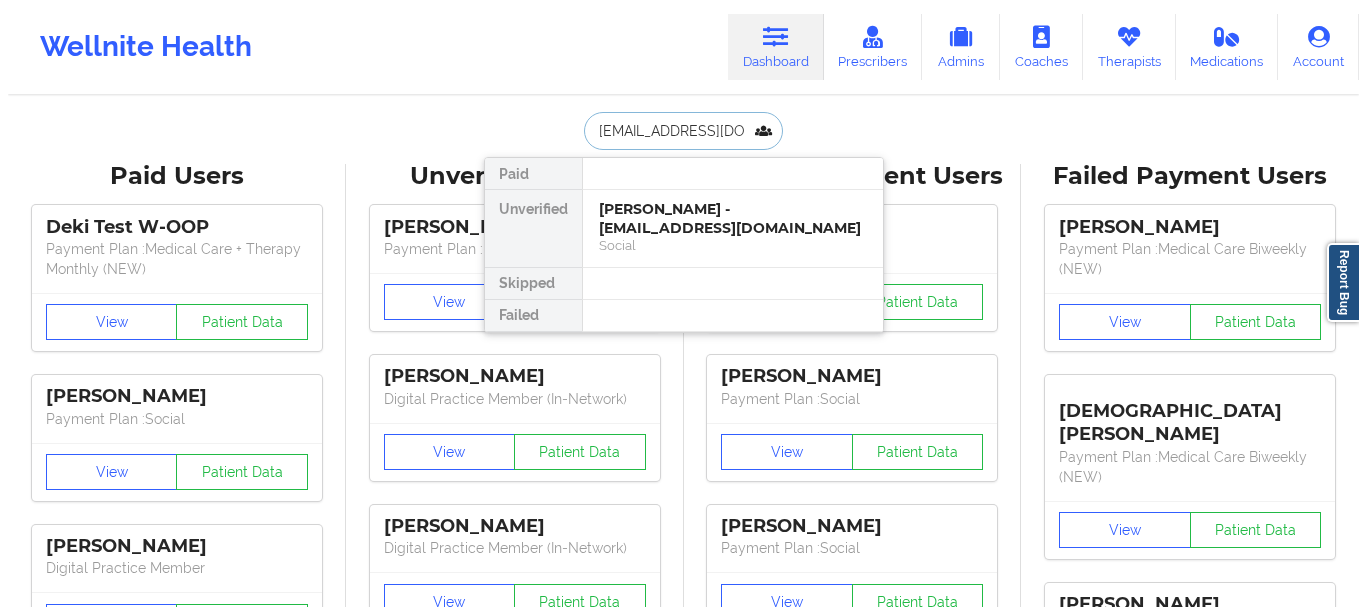 scroll, scrollTop: 0, scrollLeft: 95, axis: horizontal 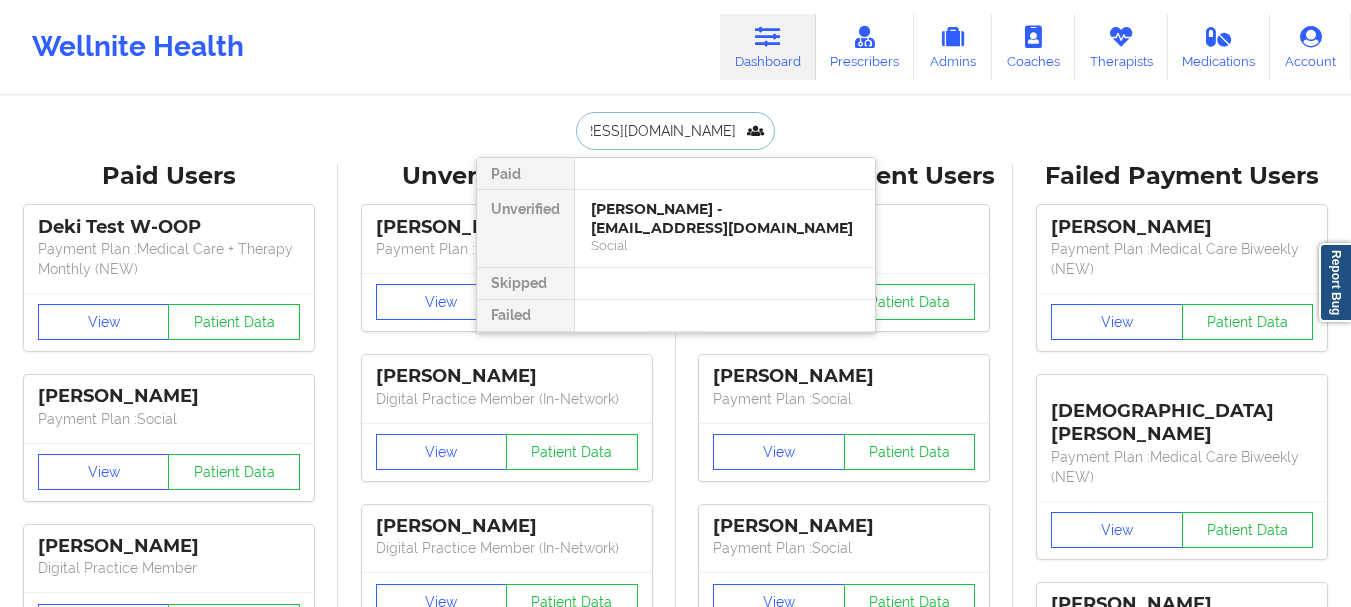 type on "[EMAIL_ADDRESS][DOMAIN_NAME]" 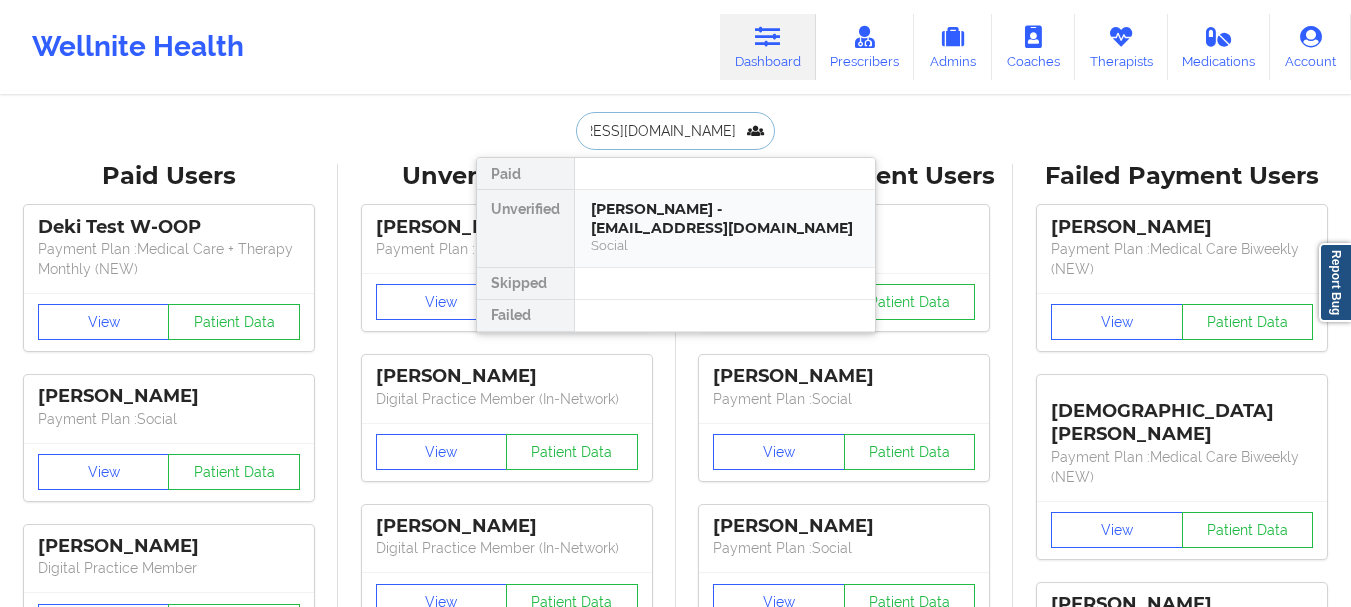 click on "Social" at bounding box center (725, 245) 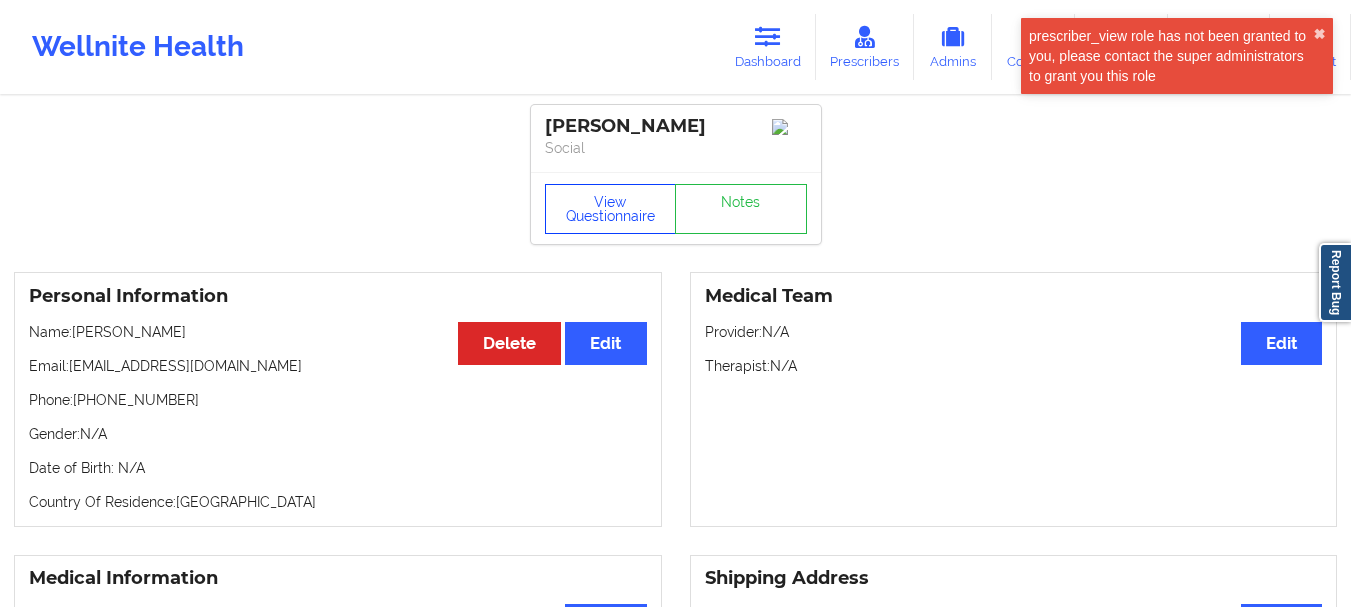 click on "View Questionnaire" at bounding box center [611, 209] 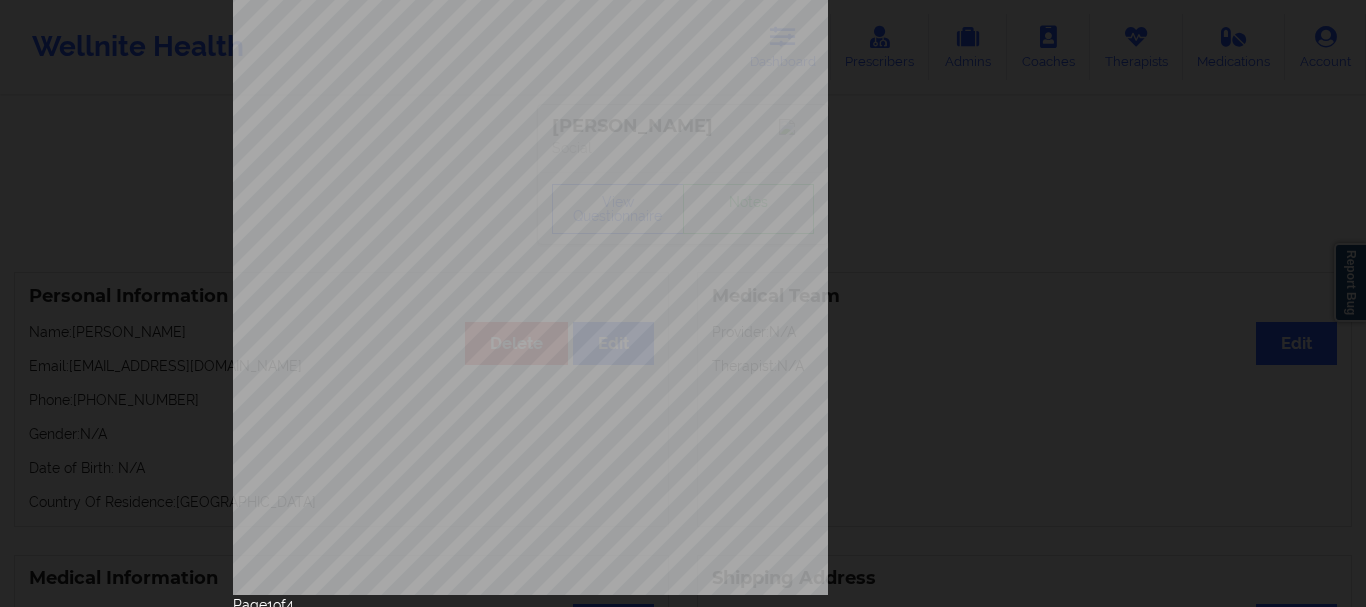 scroll, scrollTop: 347, scrollLeft: 0, axis: vertical 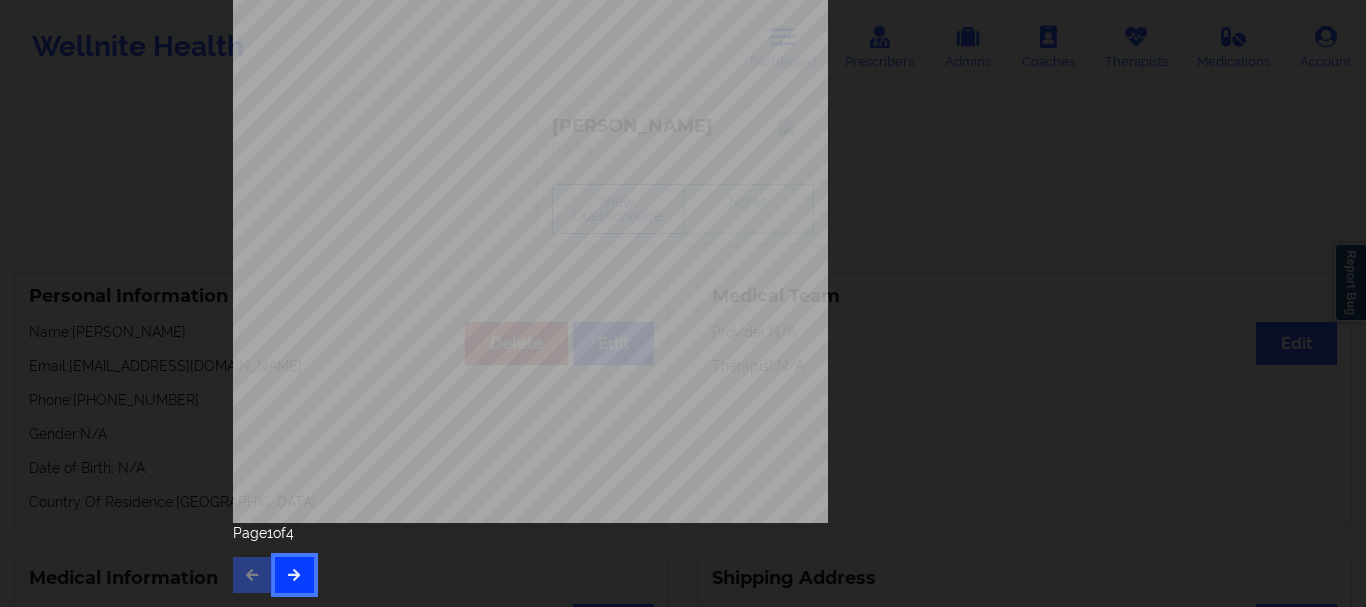 click at bounding box center (294, 575) 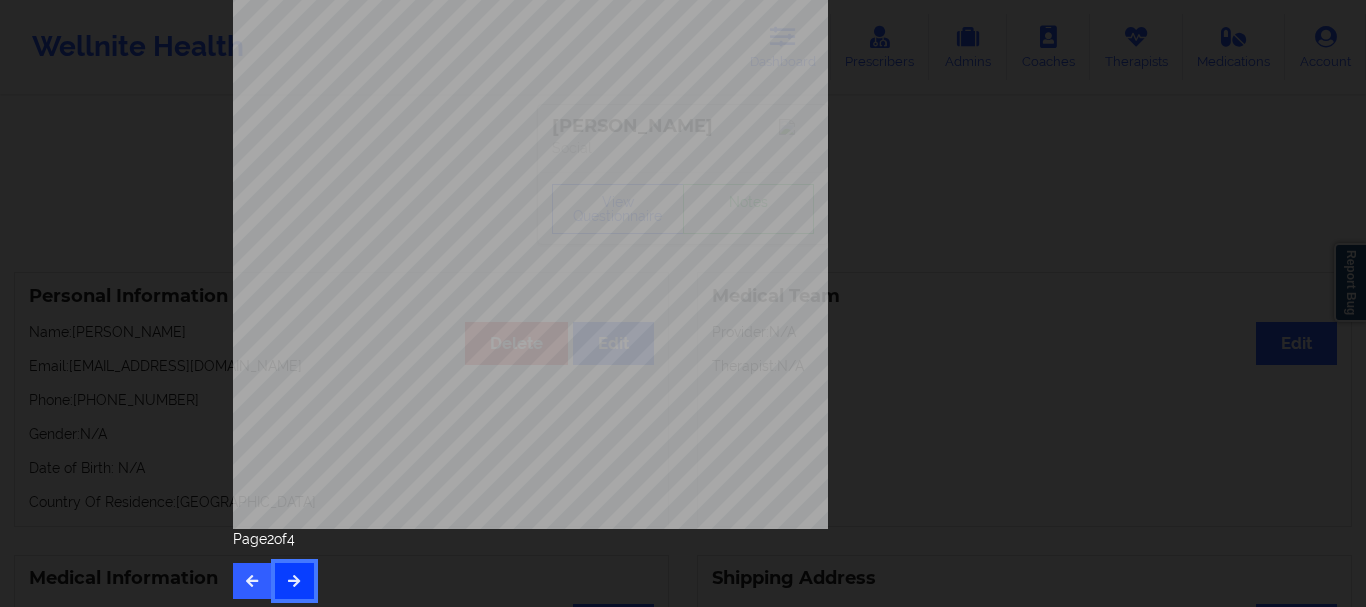scroll, scrollTop: 347, scrollLeft: 0, axis: vertical 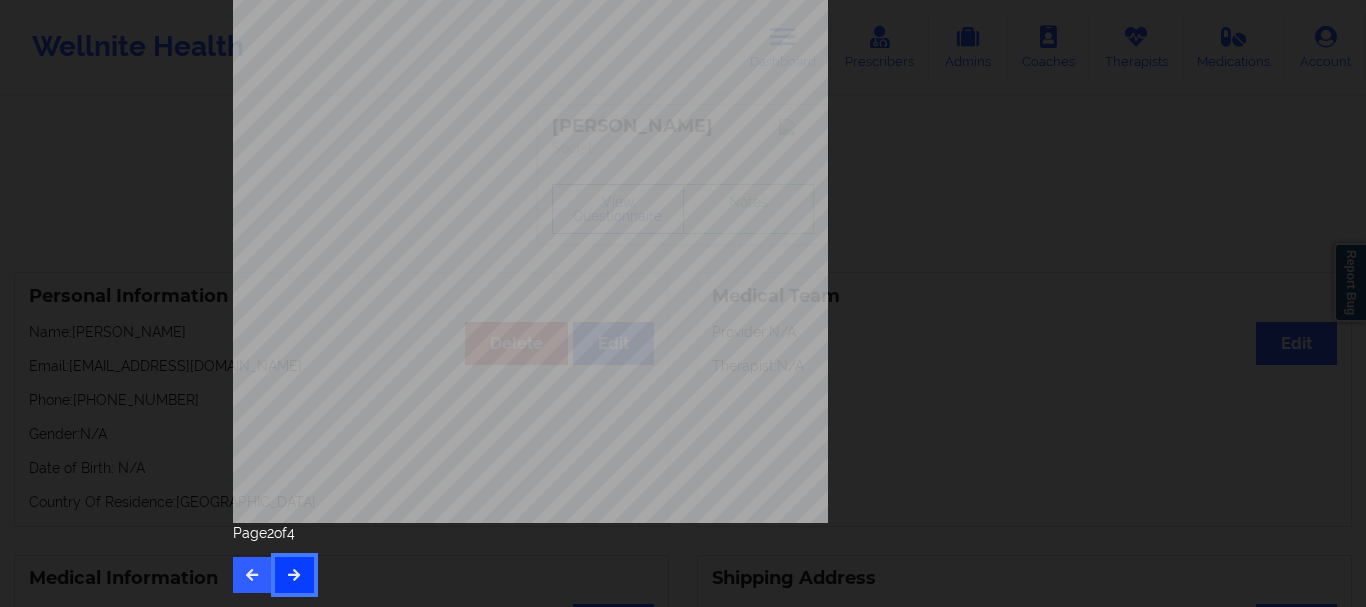 click at bounding box center (294, 575) 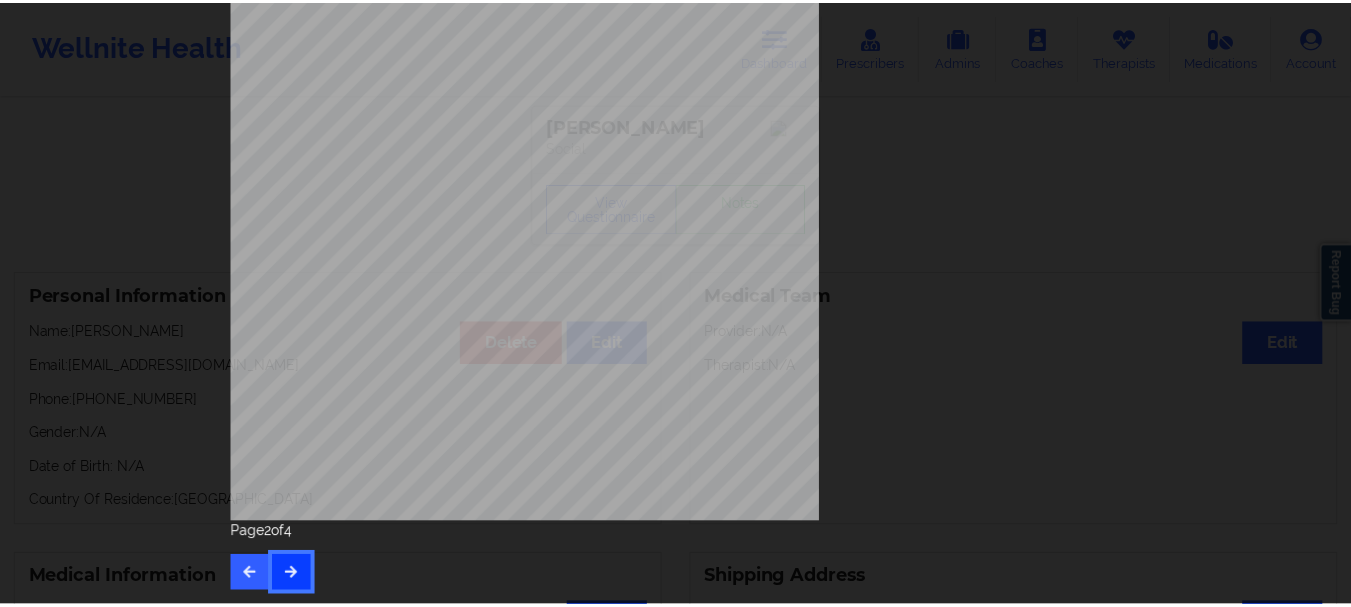 scroll, scrollTop: 0, scrollLeft: 0, axis: both 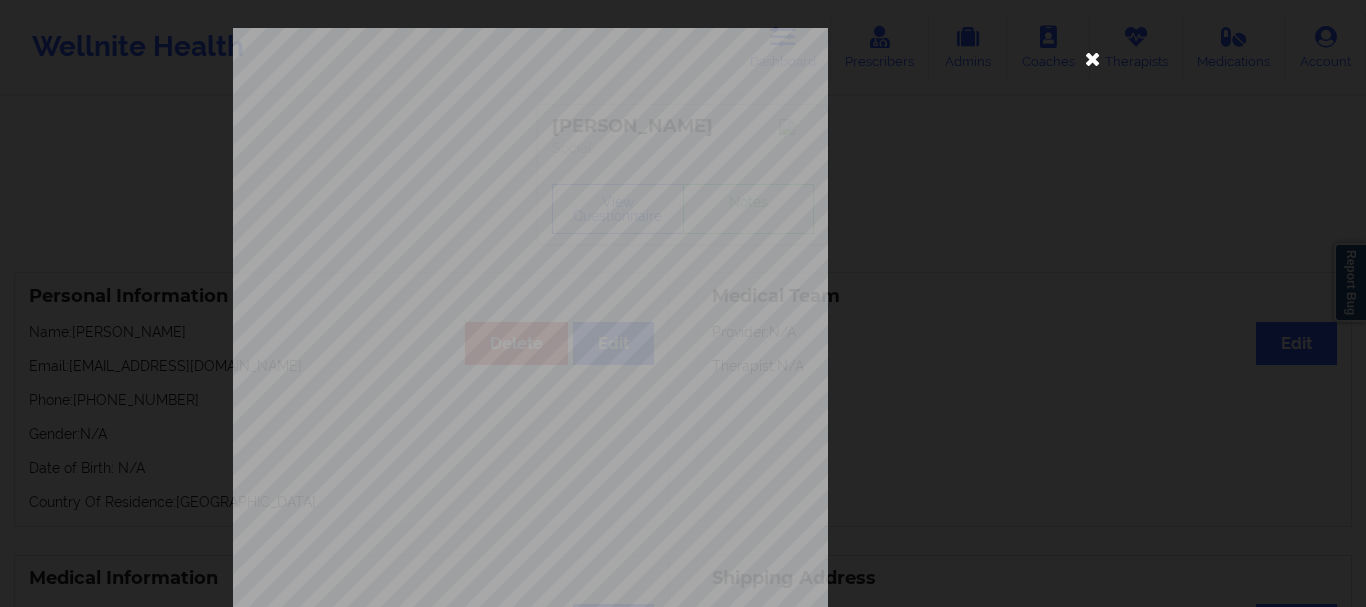 click at bounding box center [1093, 58] 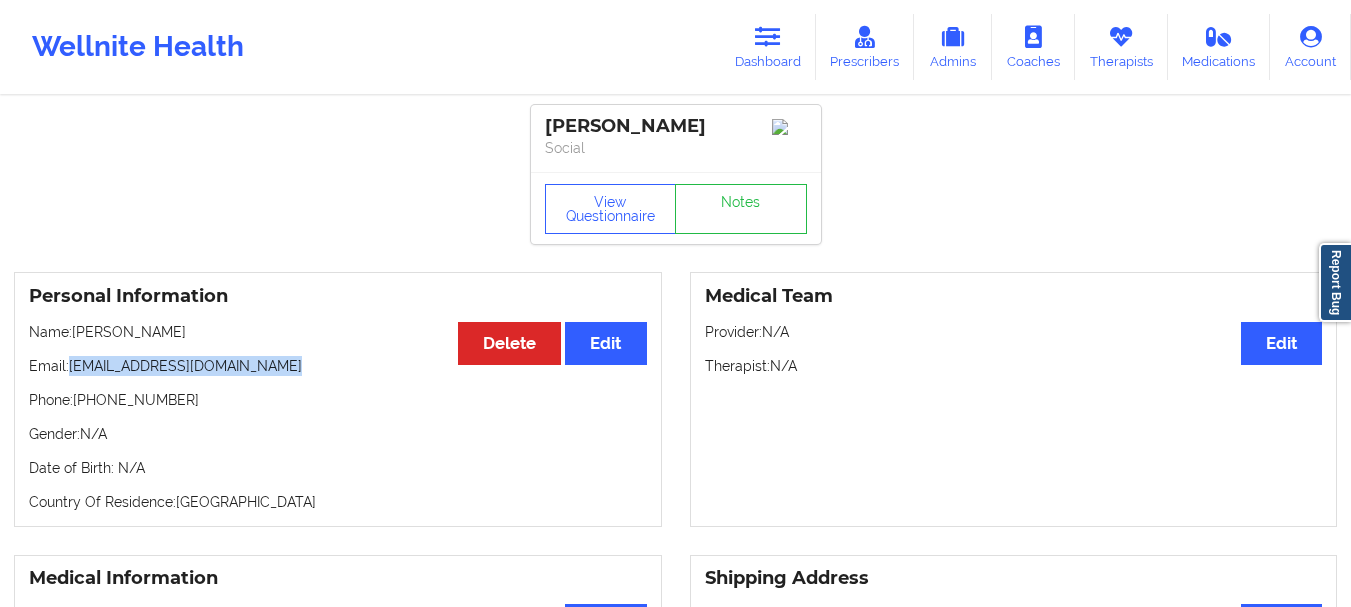 drag, startPoint x: 231, startPoint y: 363, endPoint x: 68, endPoint y: 374, distance: 163.37074 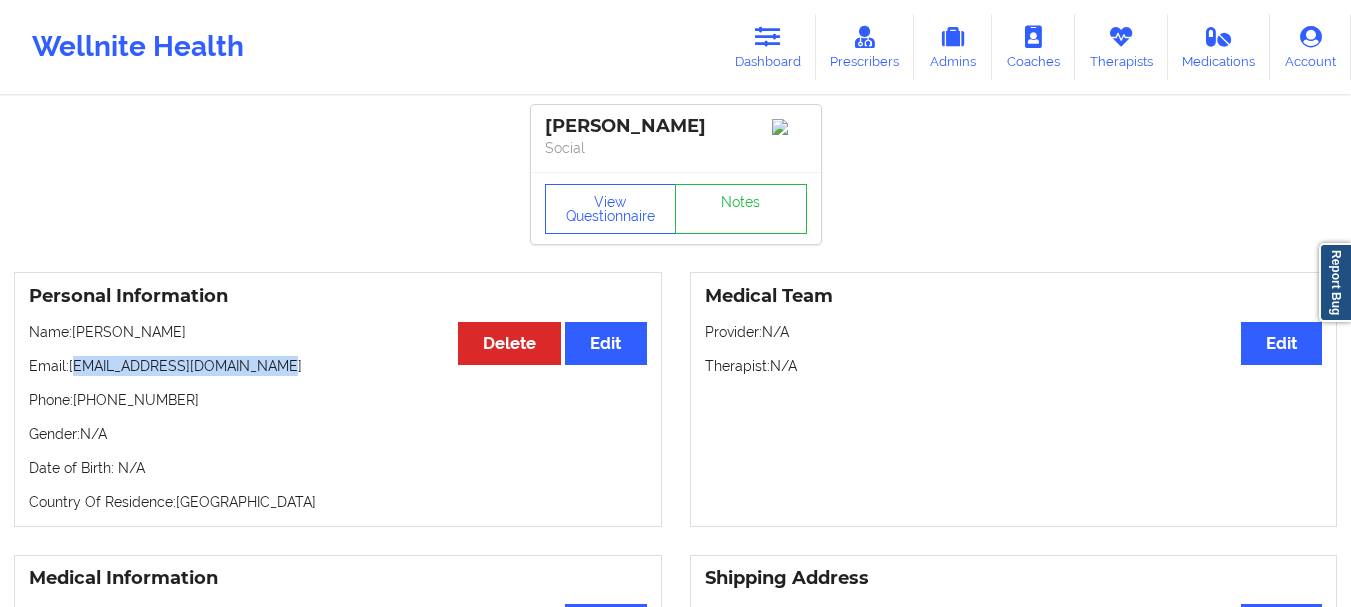 drag, startPoint x: 74, startPoint y: 370, endPoint x: 265, endPoint y: 370, distance: 191 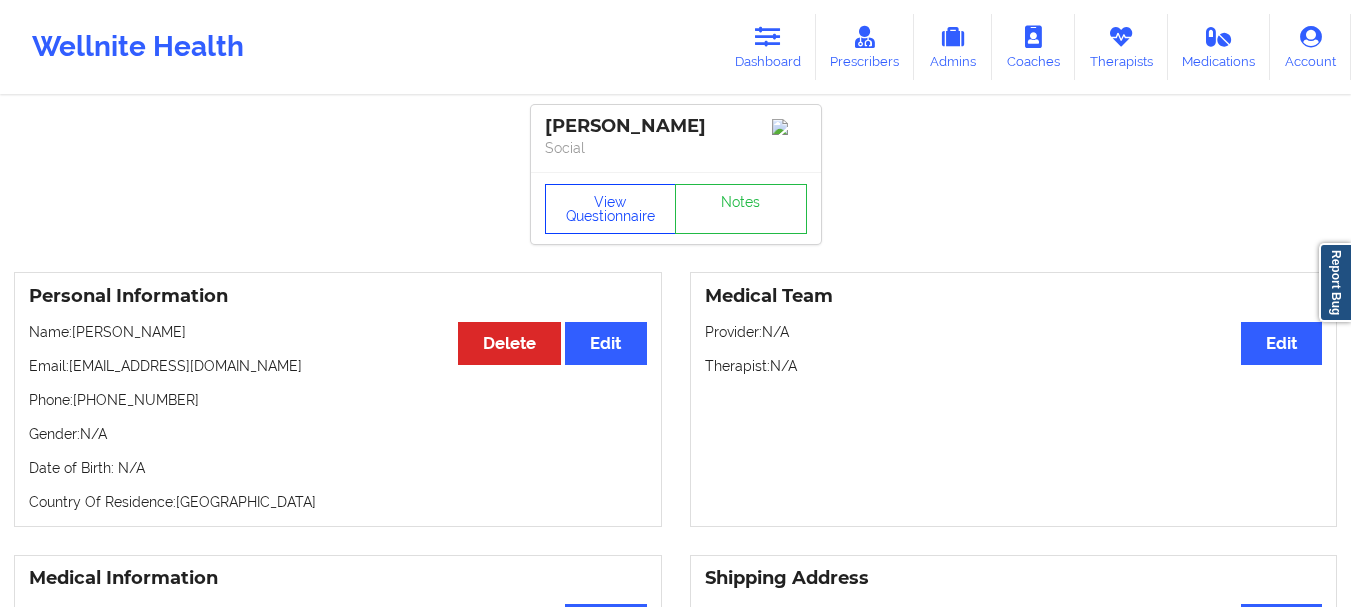 click on "View Questionnaire" at bounding box center (611, 209) 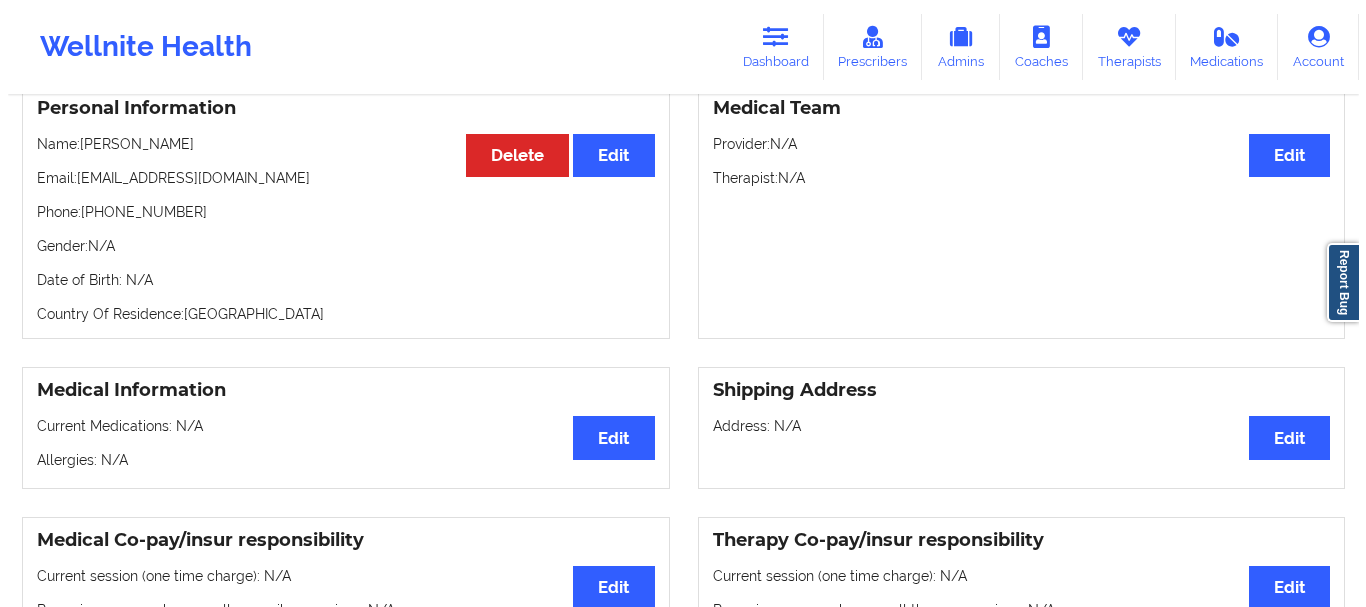 scroll, scrollTop: 200, scrollLeft: 0, axis: vertical 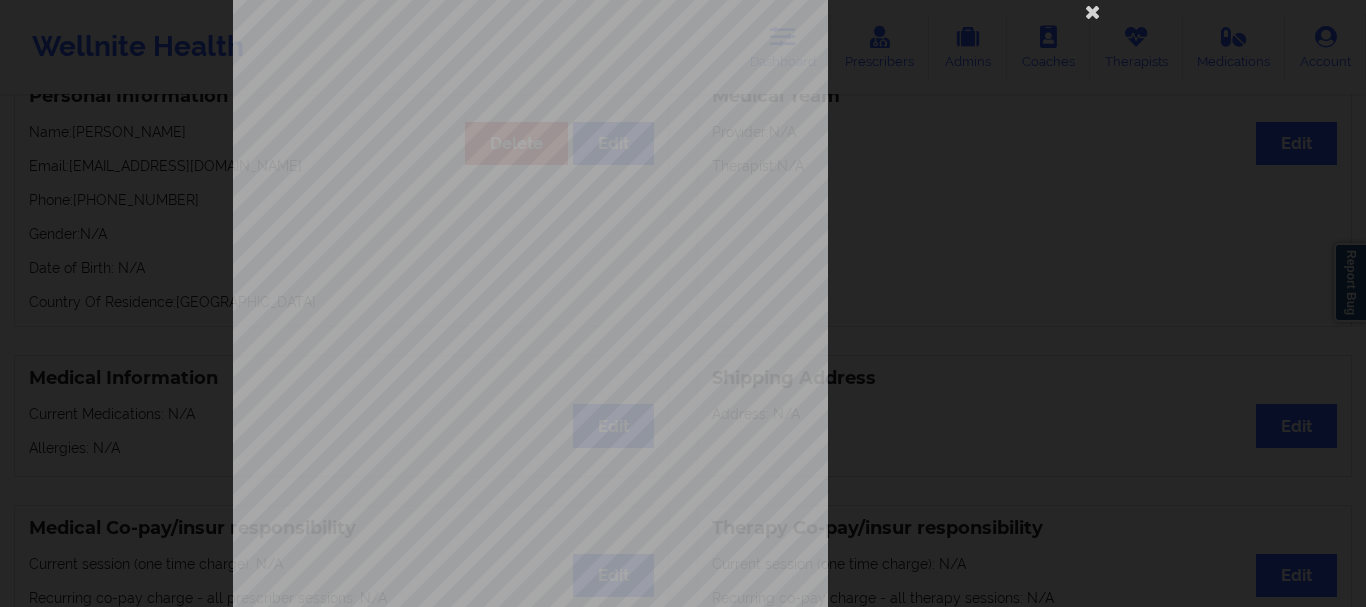 click on "This patient has not provided the type of insurance Insurance Member ID for patient This patient has not provided his Member ID Insurance company name details by patient This patient has not provided the name of insurance company Insurance Company Identity number by patient This patient has not provided the identity number of insurance Insurance dependency status details by patient This patient has not provided his/her dependency status of insurance Payment plan chosen by patient together Currently Suicidal None Local Pharmacy Data None Where patient came from Email Job Information None no Cancellation Survey Data Why do you want to cancel ? How many appointments have you had with W ellnite (including both therapist and mental health coach appointments) ? Do you have healthcare insurance ? Have you been treated for anxiety and/or [MEDICAL_DATA] in the past ? Are you currently taking any medication for anxiety and/or [MEDICAL_DATA] ? How would you rate your overall experience with your doctor/provider ?" at bounding box center [683, 402] 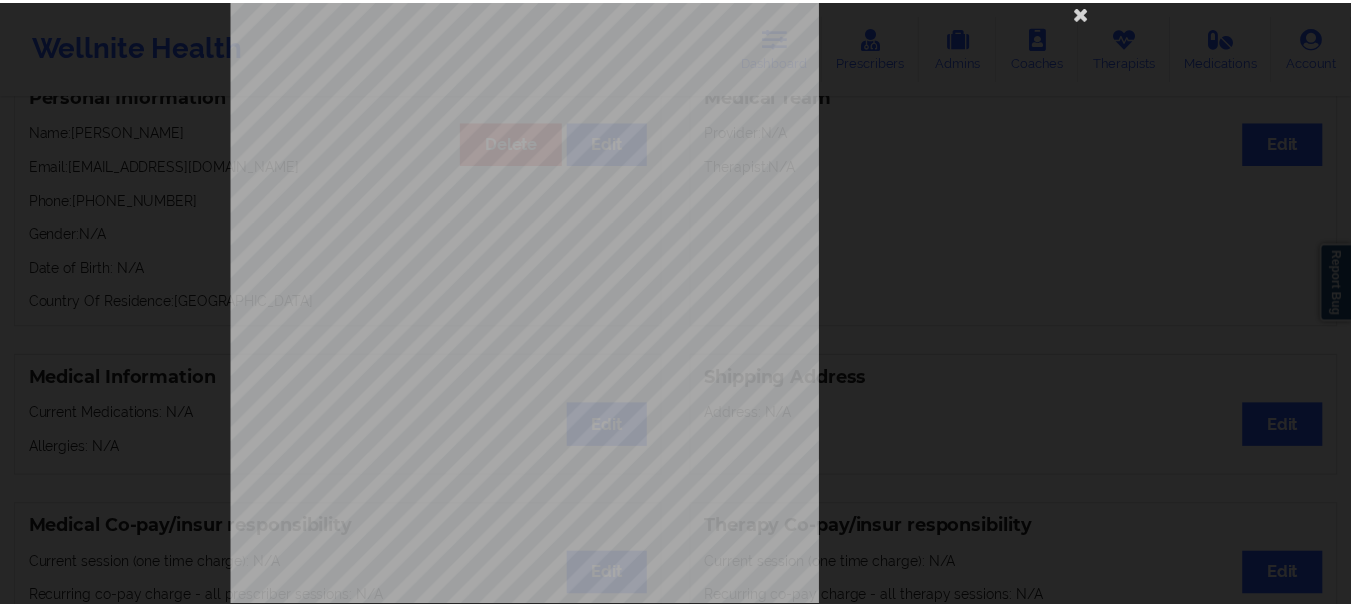 scroll, scrollTop: 0, scrollLeft: 0, axis: both 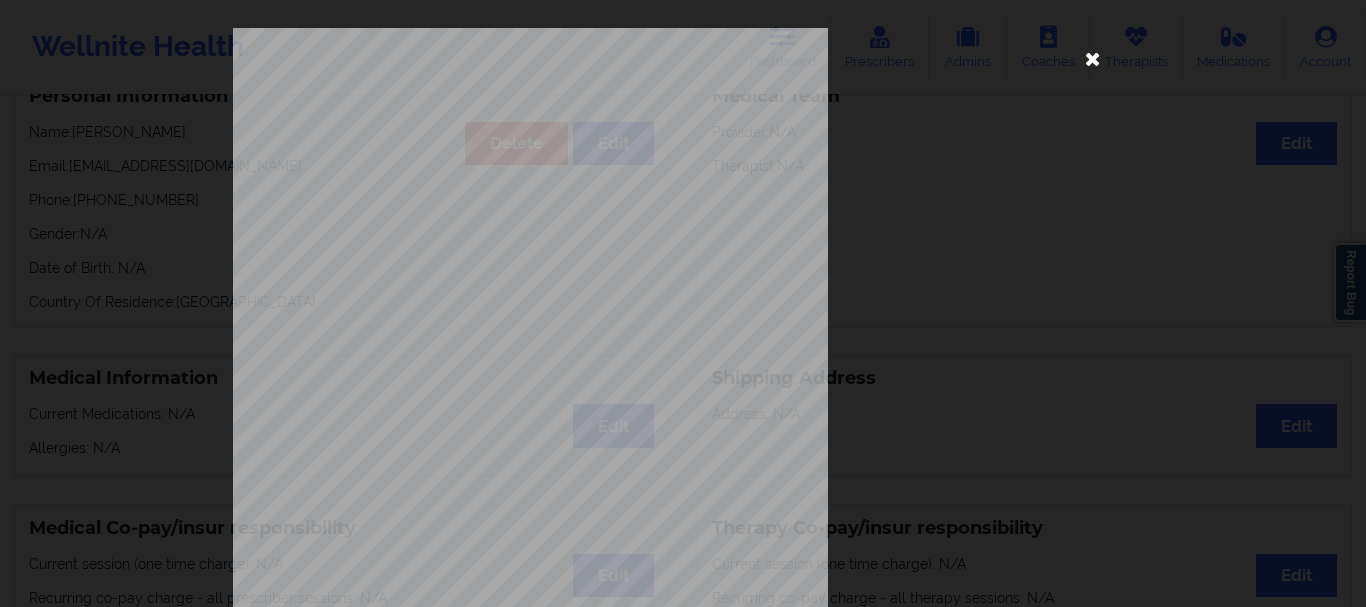 click at bounding box center [1093, 58] 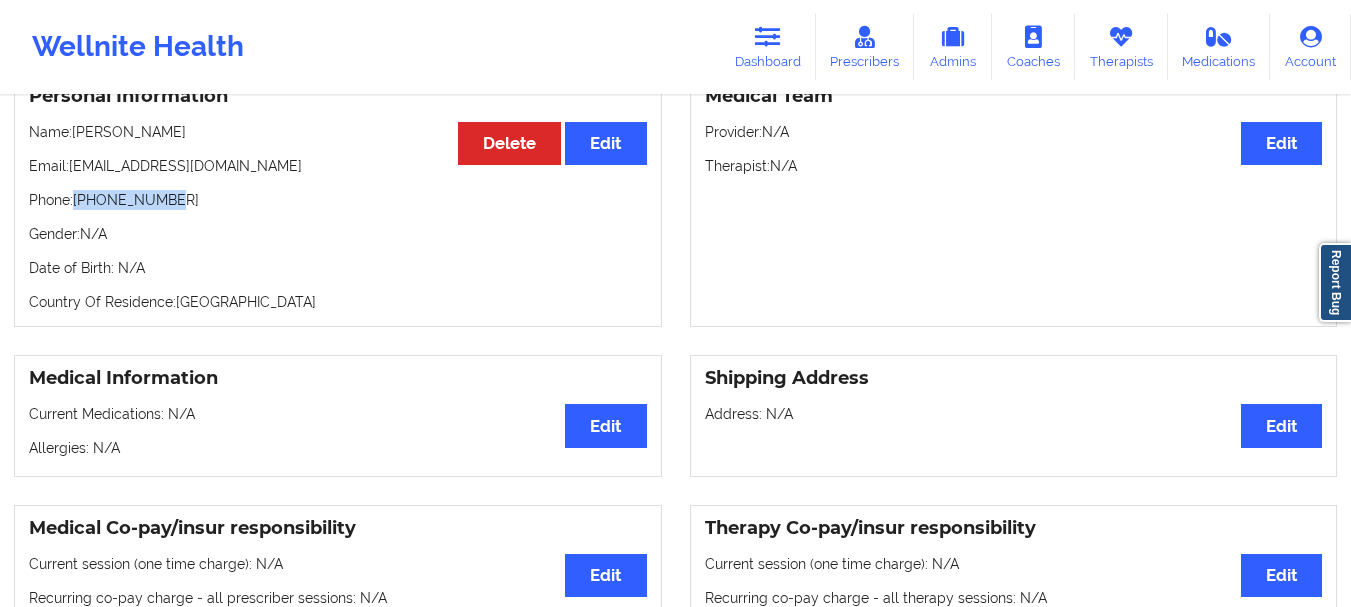 drag, startPoint x: 181, startPoint y: 202, endPoint x: 77, endPoint y: 200, distance: 104.019226 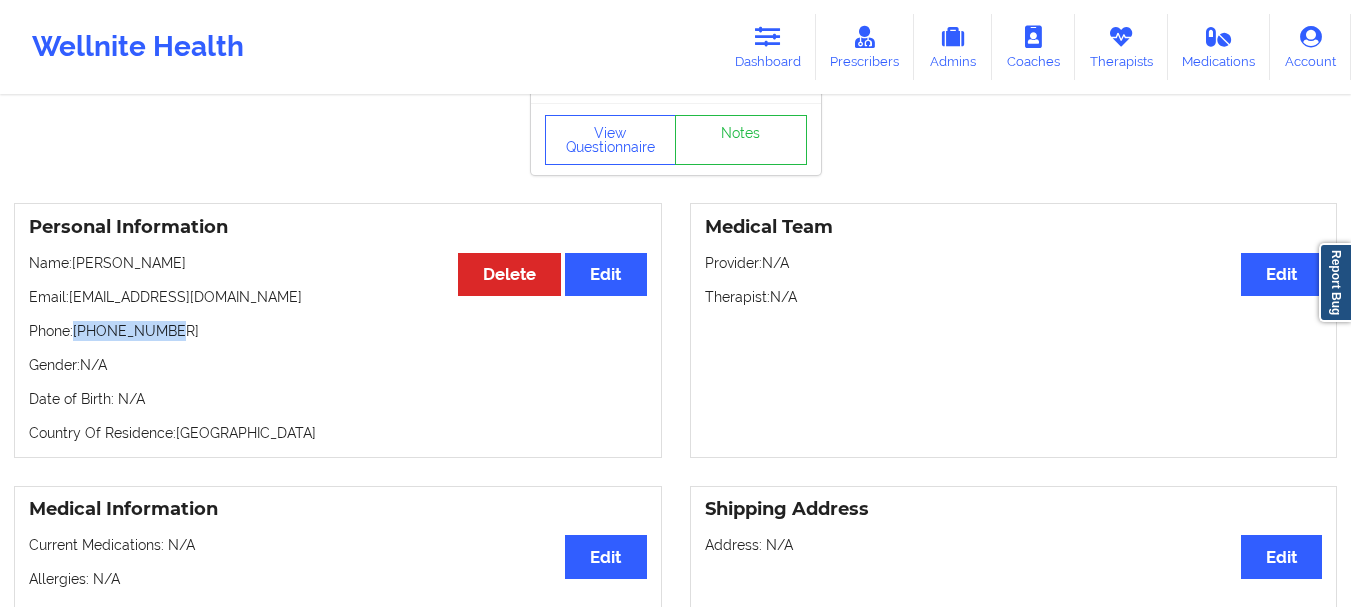 scroll, scrollTop: 0, scrollLeft: 0, axis: both 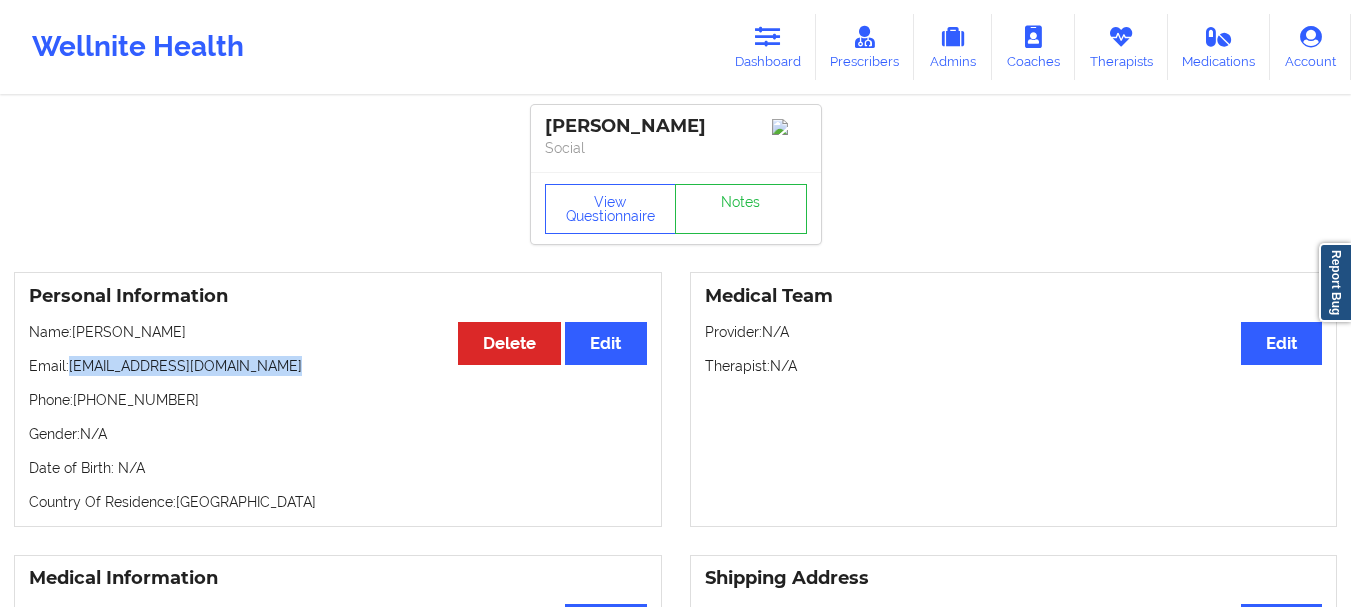 drag, startPoint x: 257, startPoint y: 367, endPoint x: 71, endPoint y: 365, distance: 186.01076 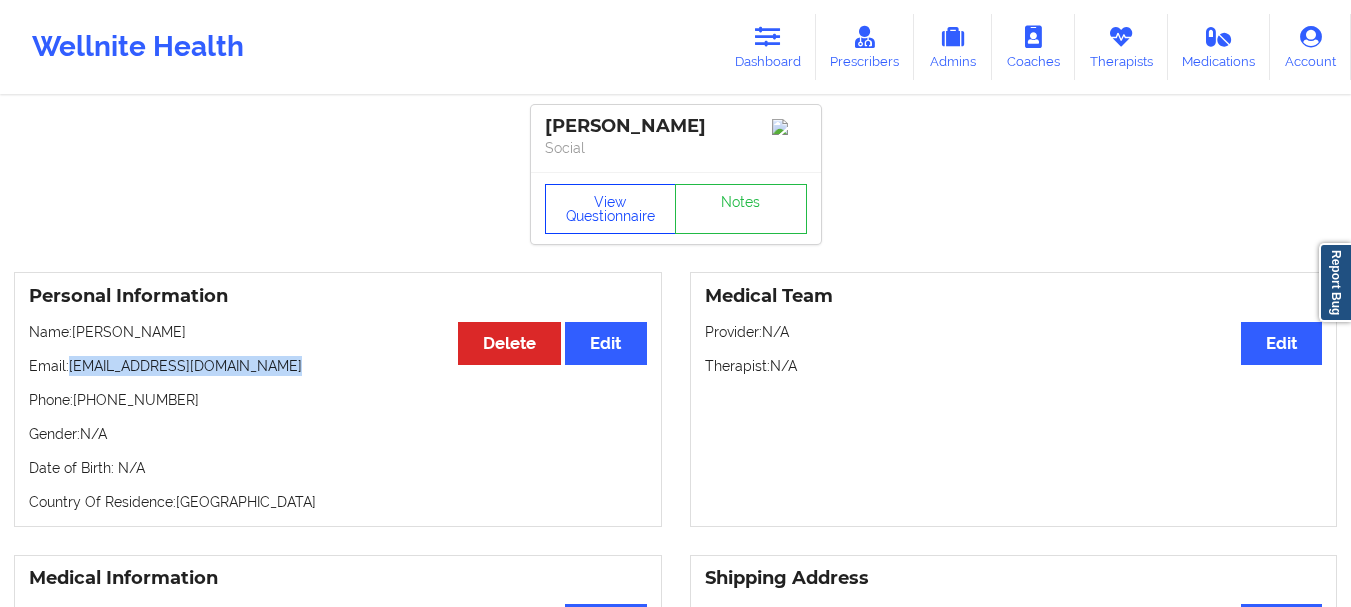 click on "View Questionnaire" at bounding box center [611, 209] 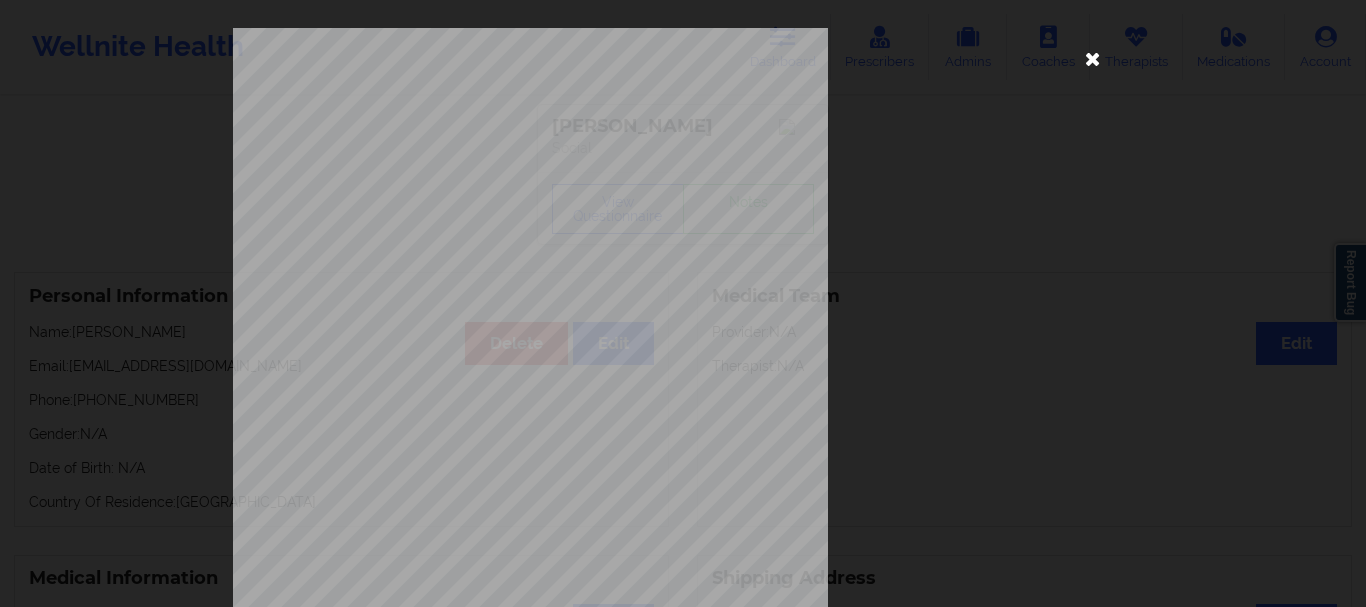 click at bounding box center (1093, 58) 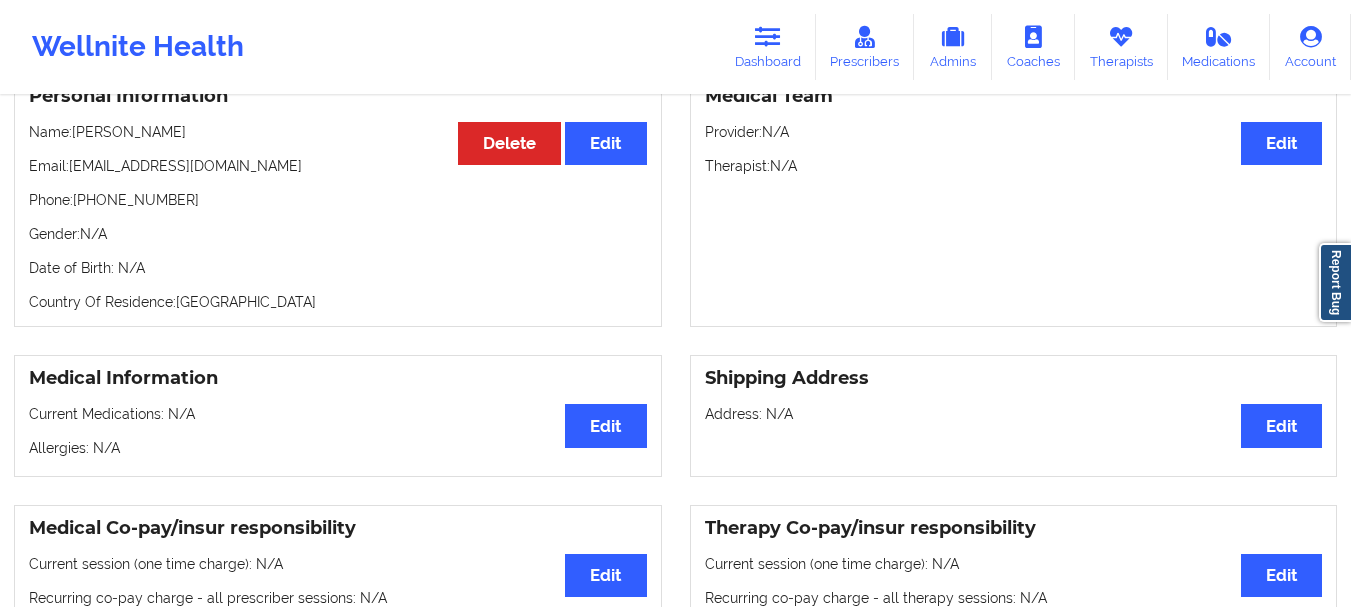 scroll, scrollTop: 0, scrollLeft: 0, axis: both 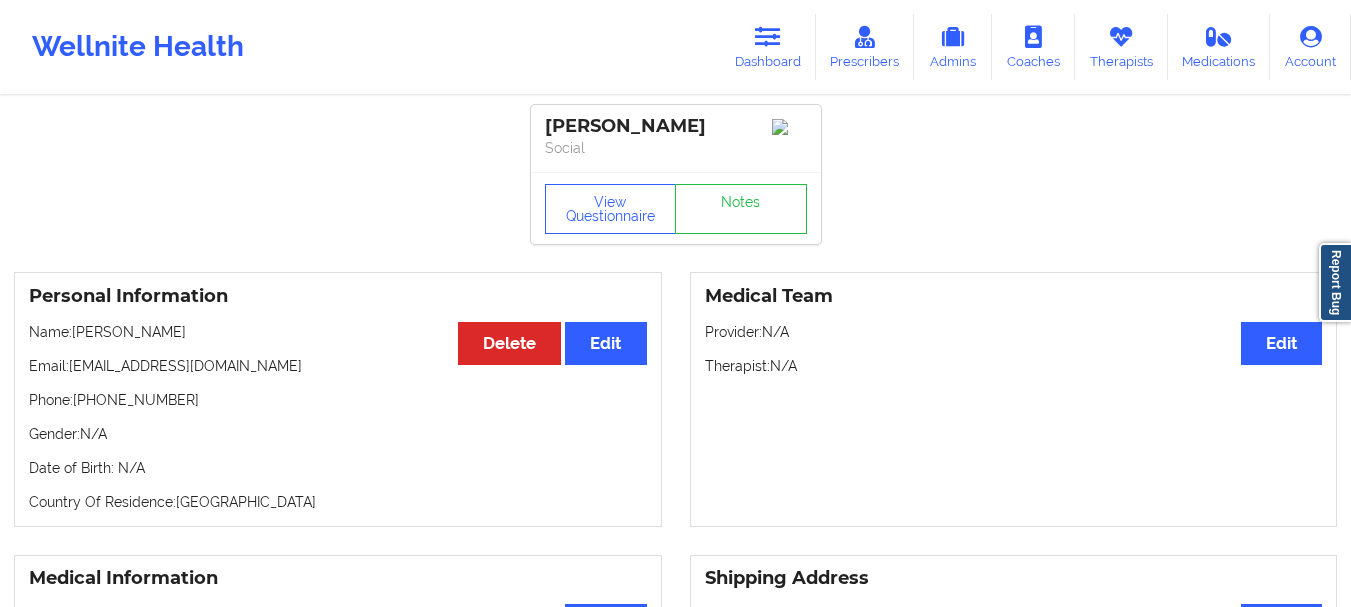 drag, startPoint x: 93, startPoint y: 320, endPoint x: 75, endPoint y: 338, distance: 25.455845 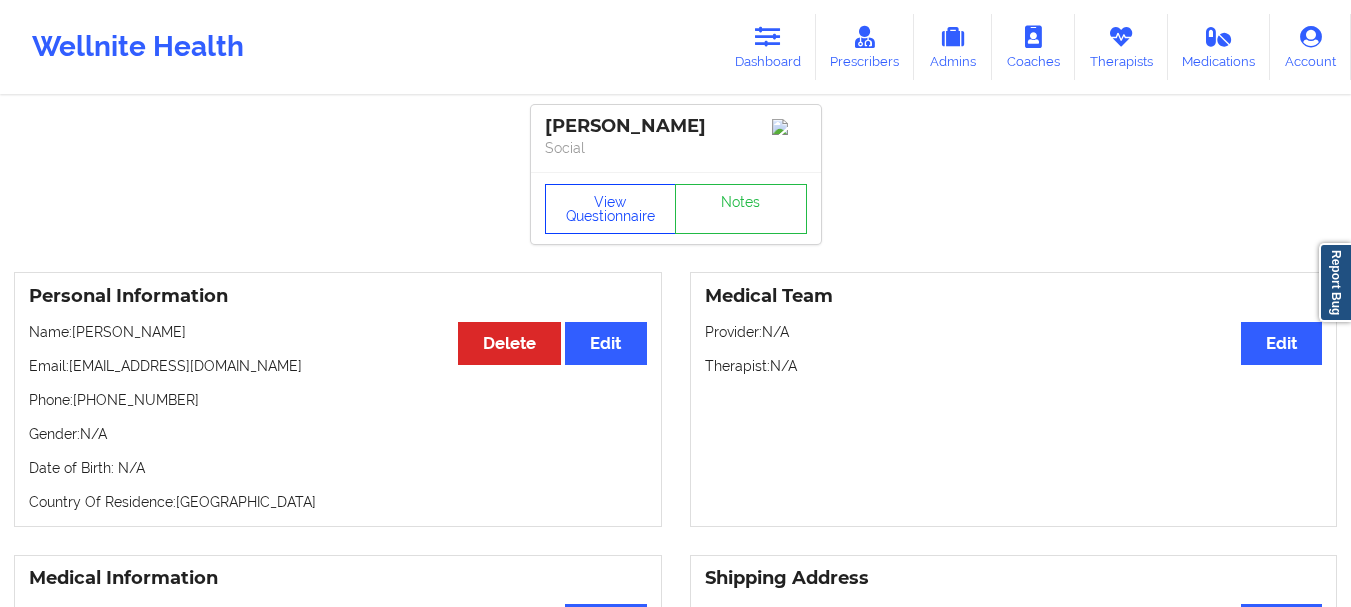 click on "View Questionnaire" at bounding box center [611, 209] 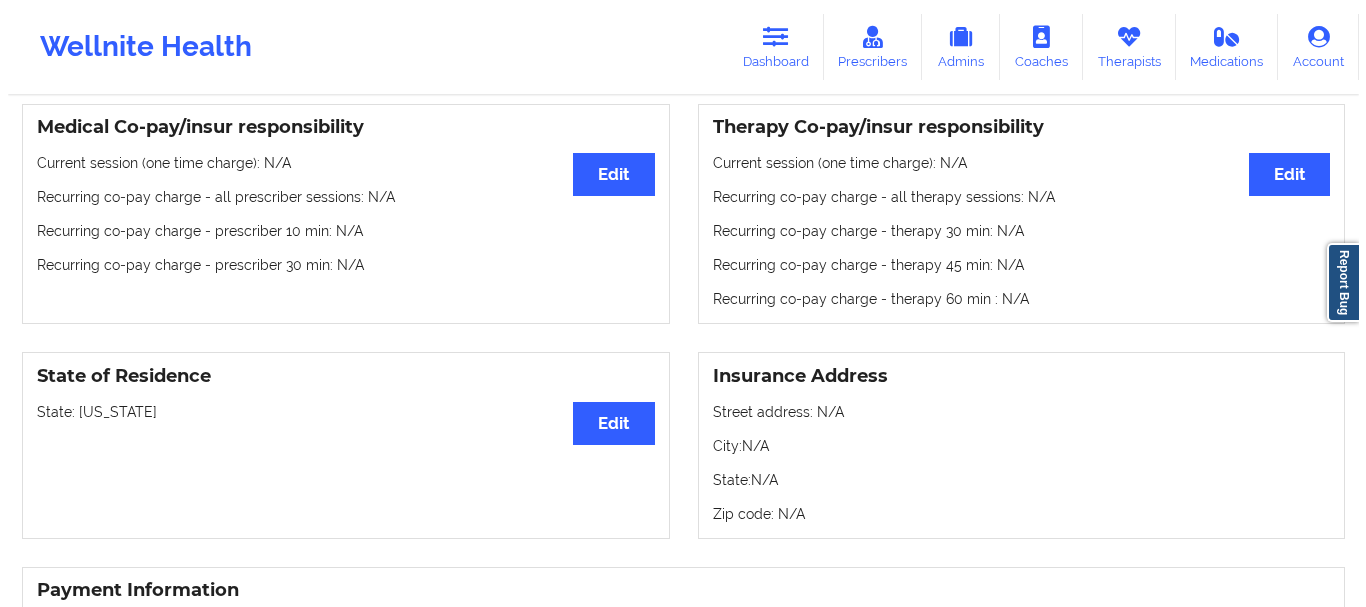 scroll, scrollTop: 800, scrollLeft: 0, axis: vertical 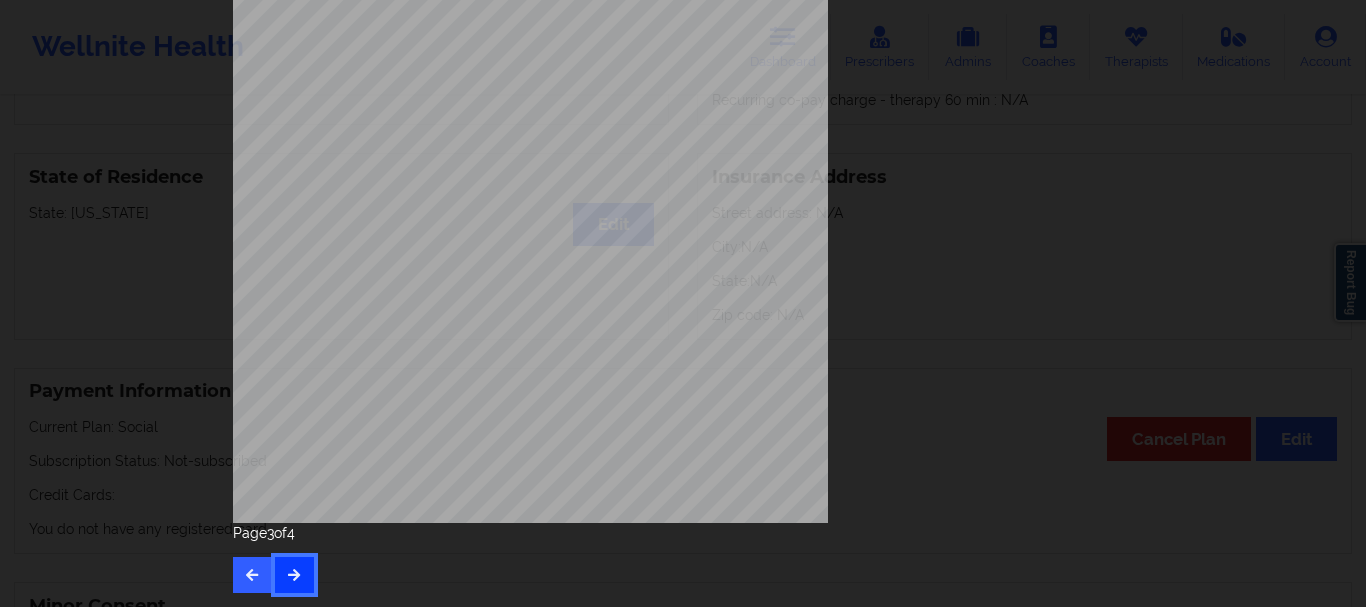 click at bounding box center [294, 574] 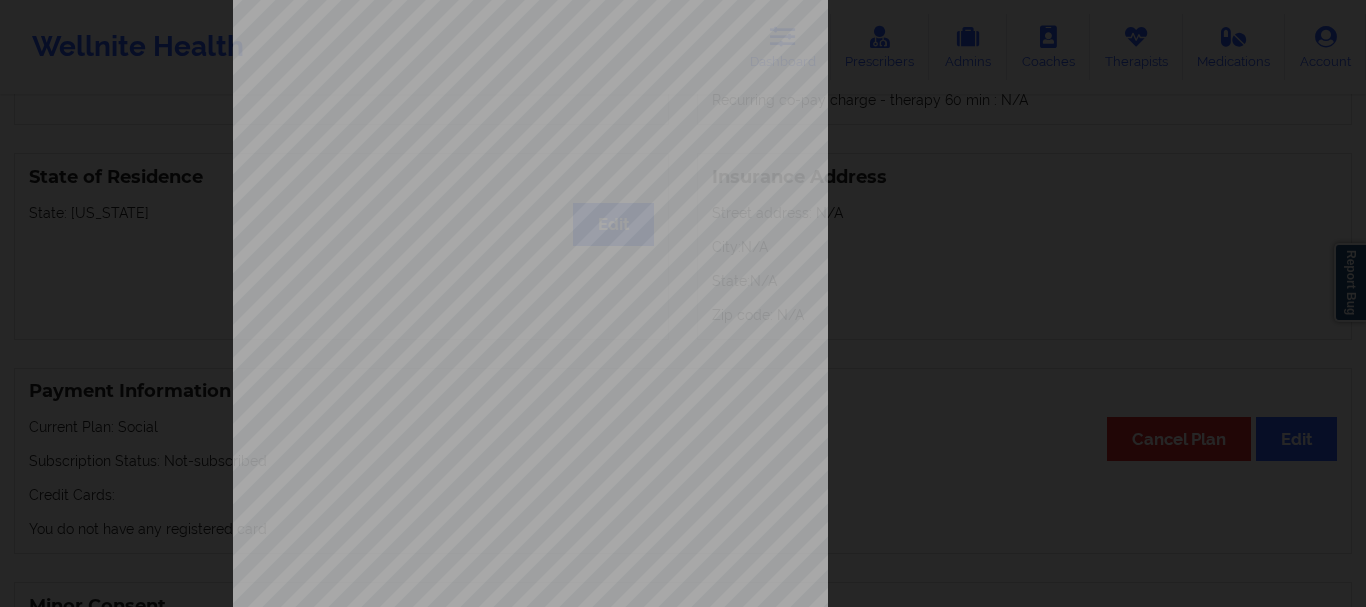 scroll, scrollTop: 347, scrollLeft: 0, axis: vertical 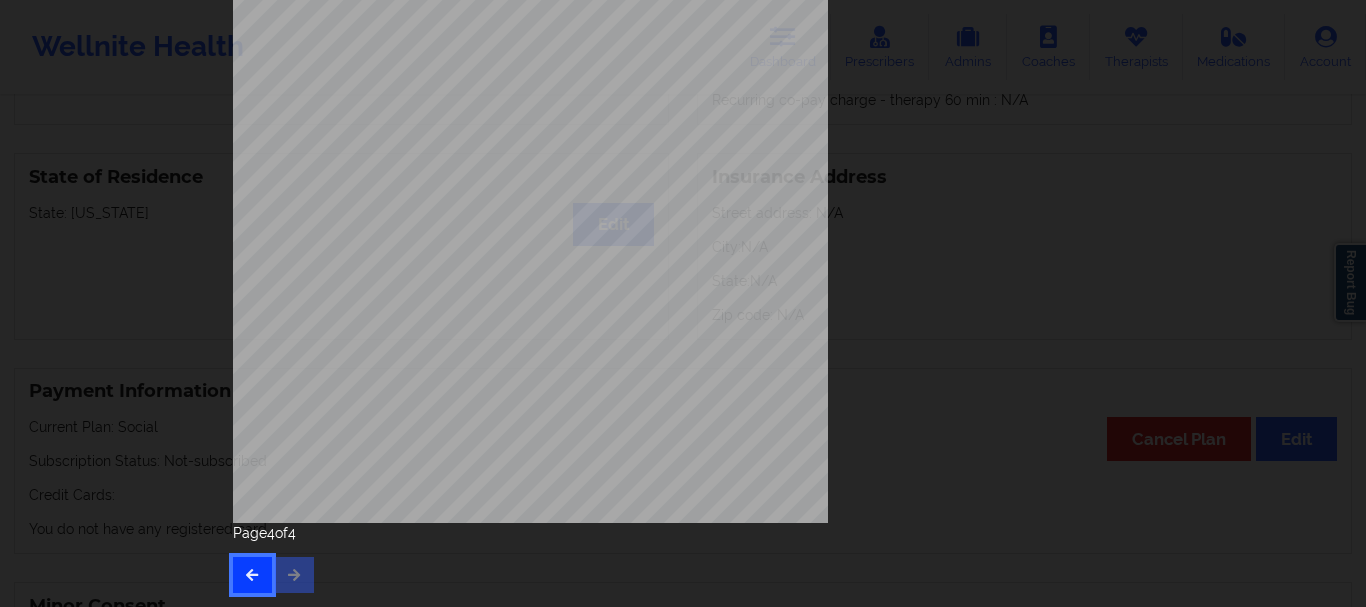 click at bounding box center (252, 574) 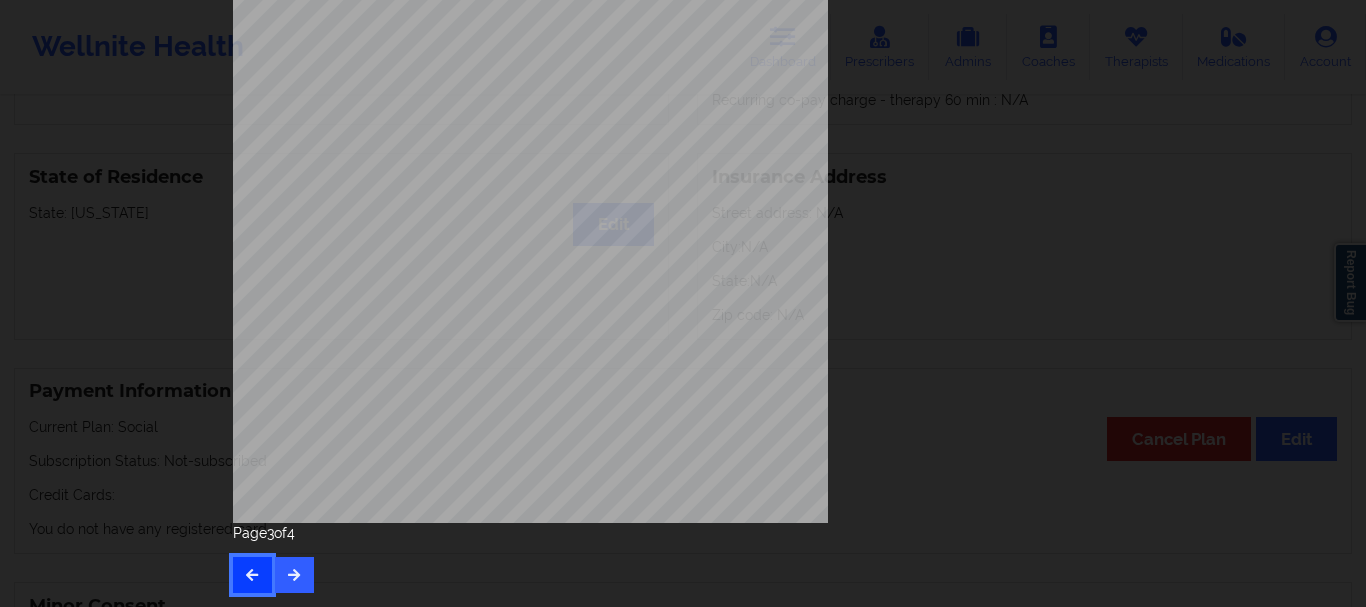 scroll, scrollTop: 47, scrollLeft: 0, axis: vertical 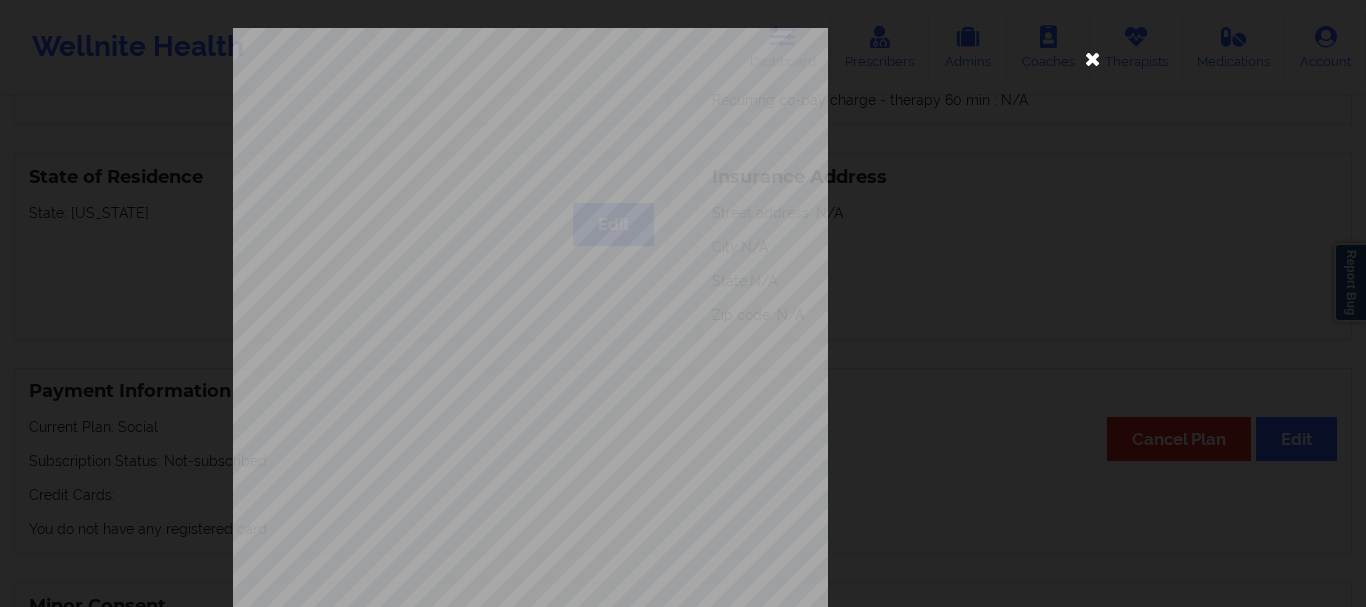 click at bounding box center [1093, 58] 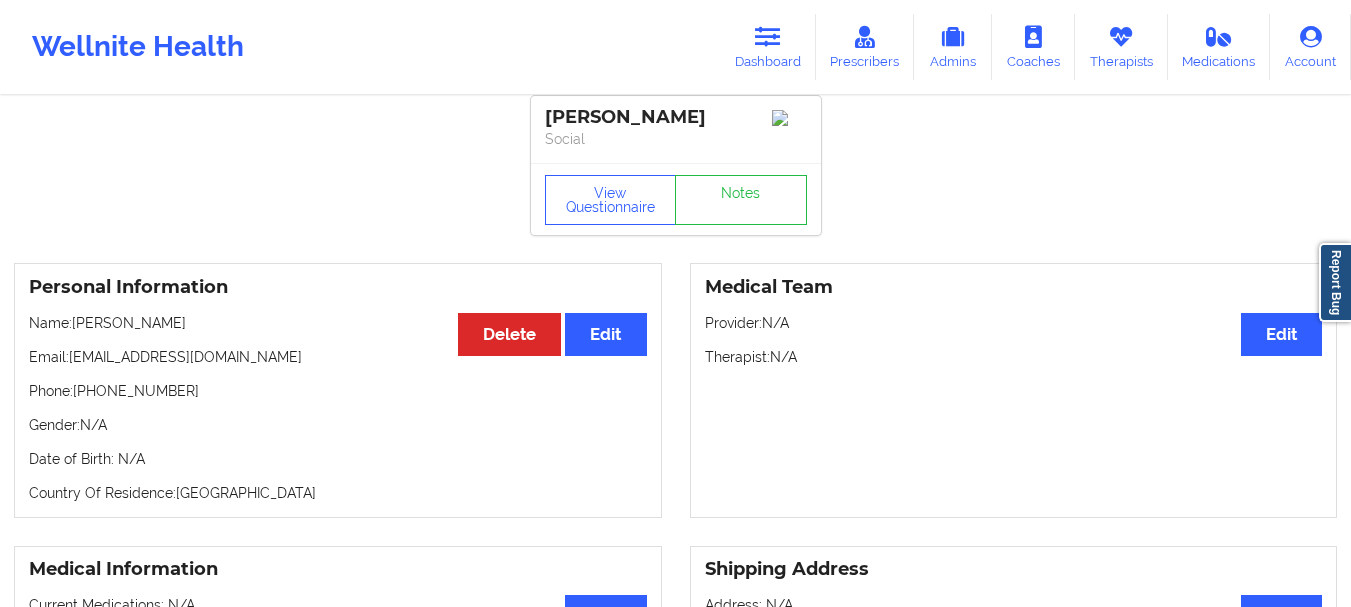 scroll, scrollTop: 0, scrollLeft: 0, axis: both 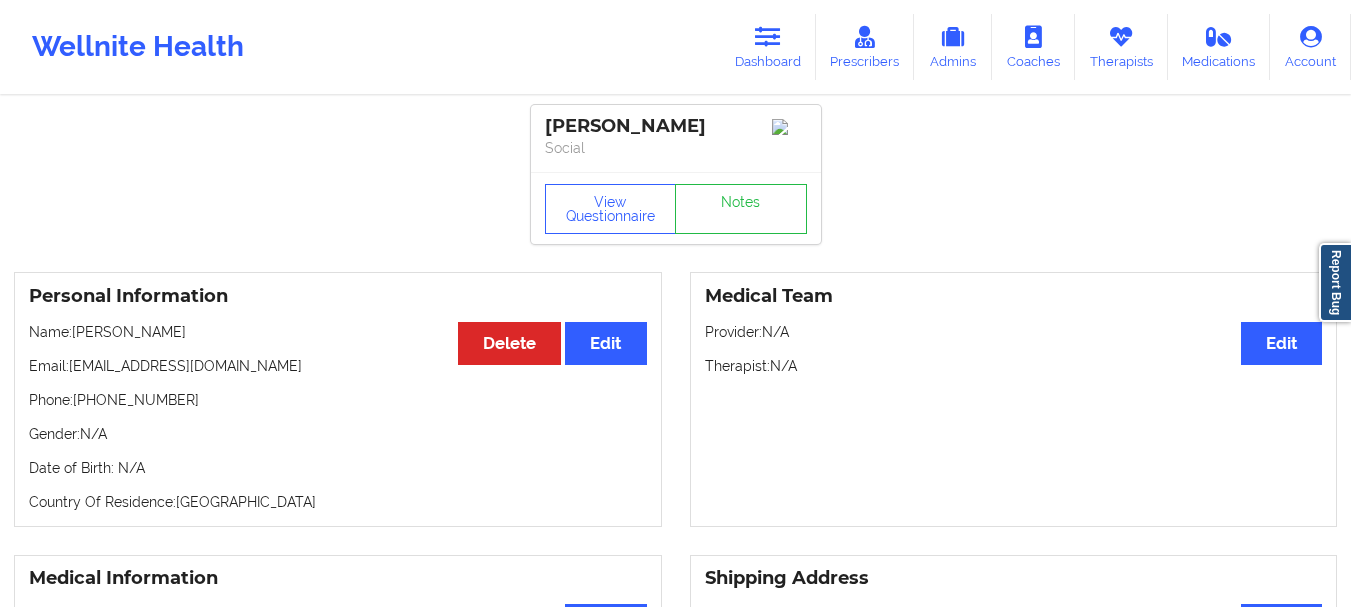 click on "Dashboard" at bounding box center (768, 47) 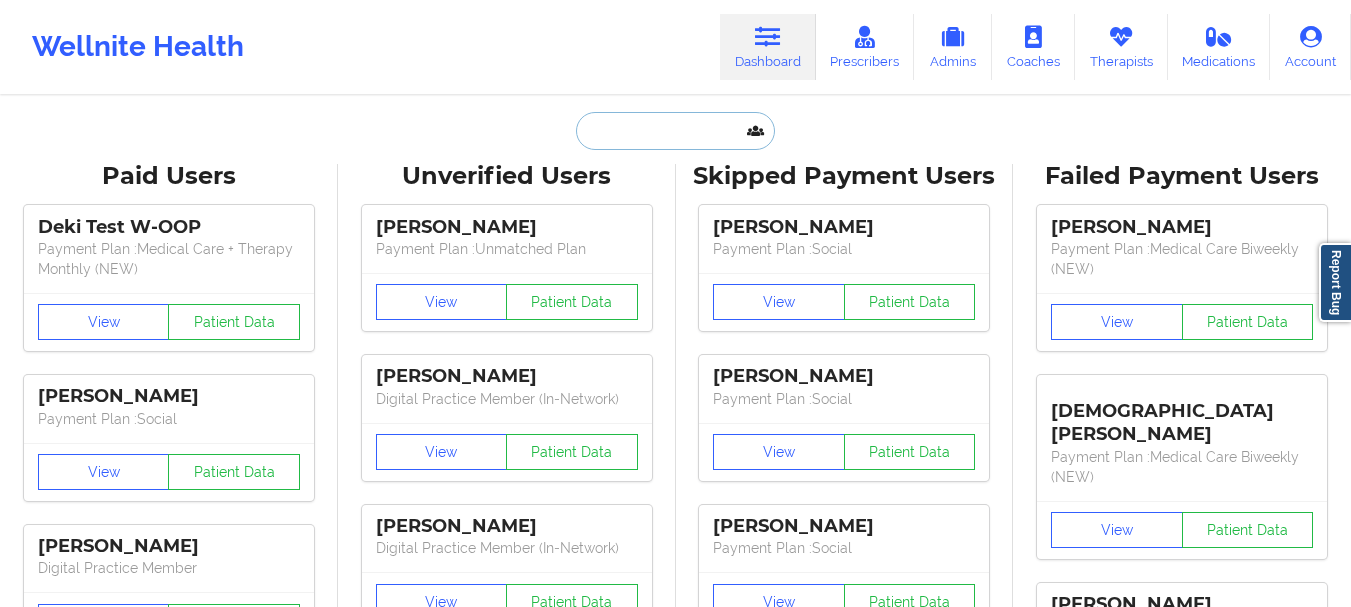 click at bounding box center (675, 131) 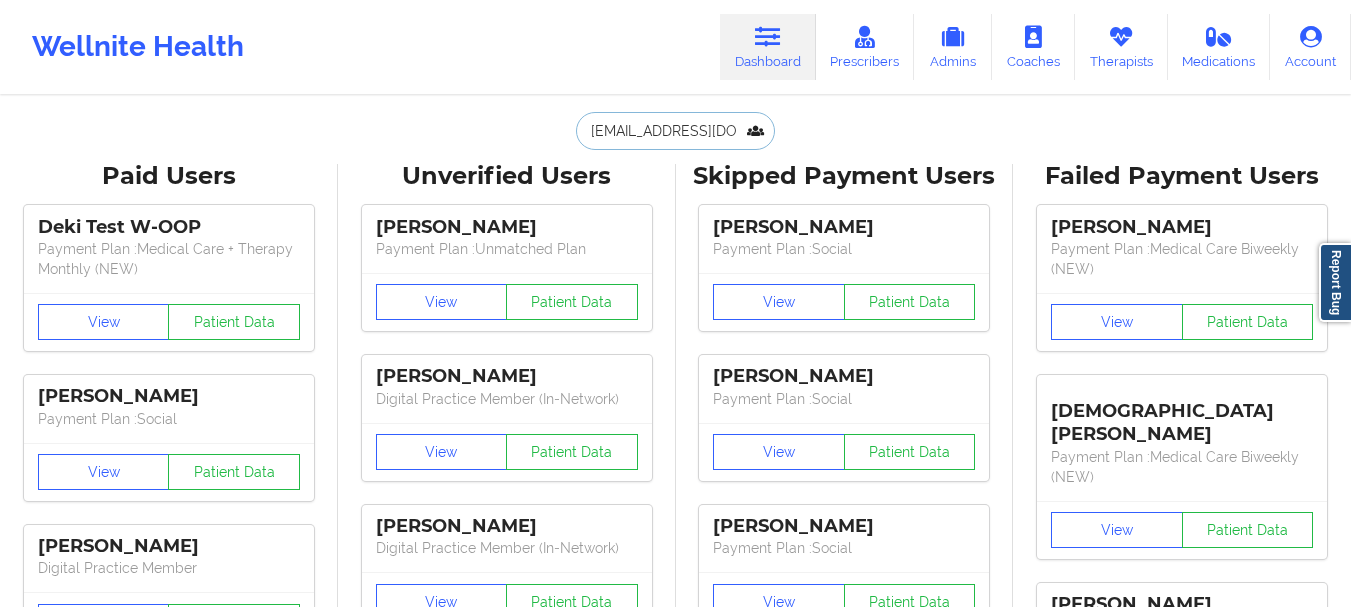 scroll, scrollTop: 0, scrollLeft: 4, axis: horizontal 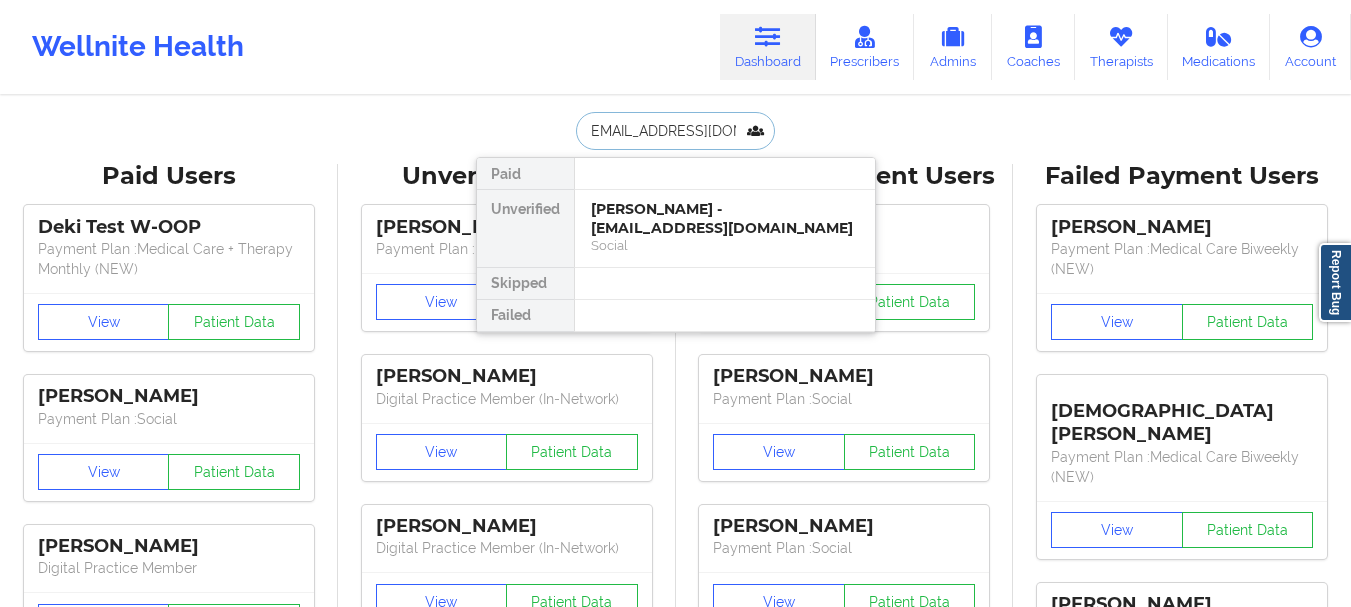 type on "[EMAIL_ADDRESS][DOMAIN_NAME]" 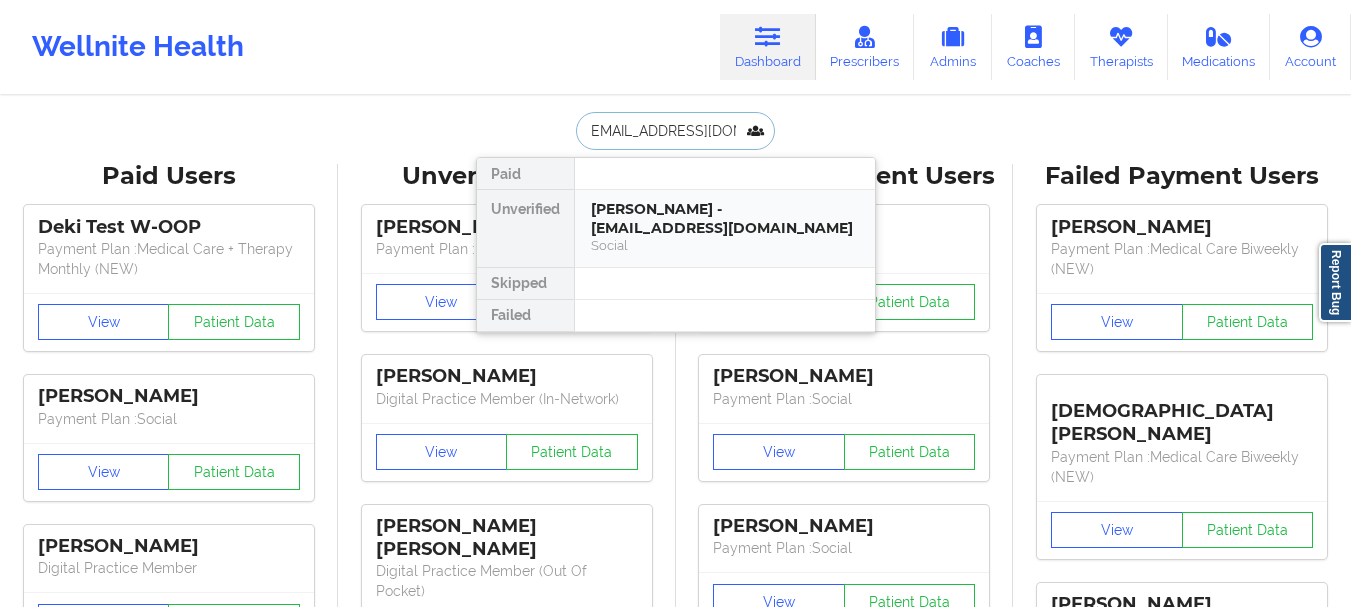 click on "[PERSON_NAME] - [EMAIL_ADDRESS][DOMAIN_NAME]" at bounding box center (725, 218) 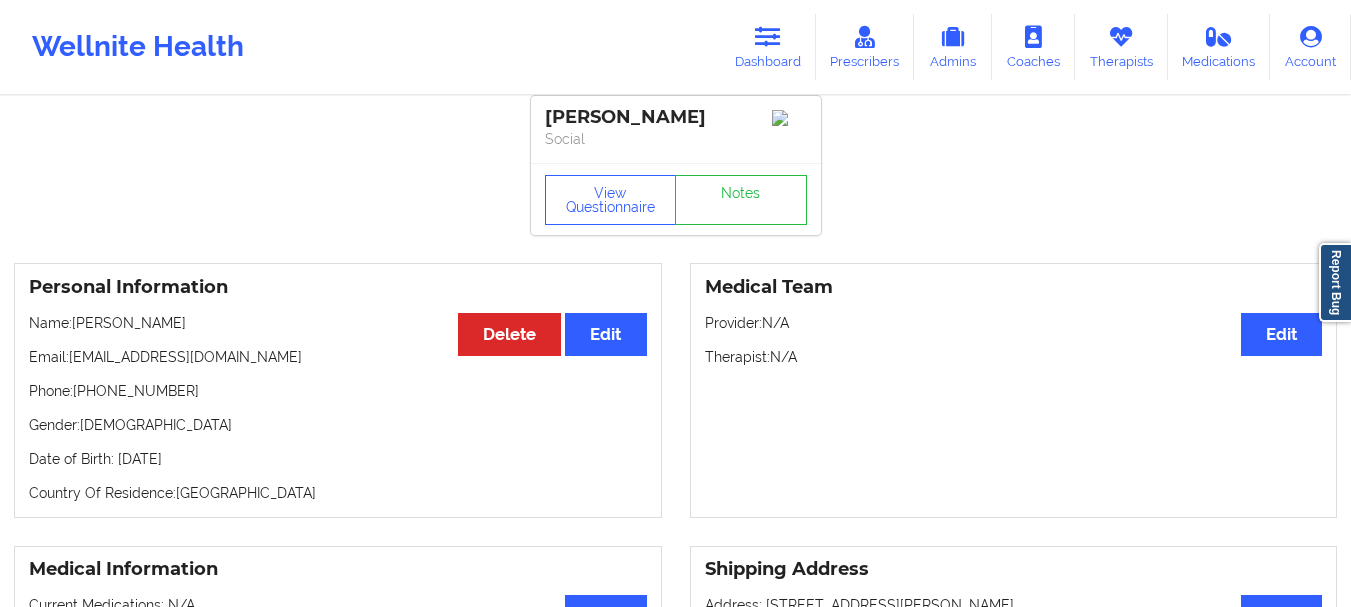 scroll, scrollTop: 0, scrollLeft: 0, axis: both 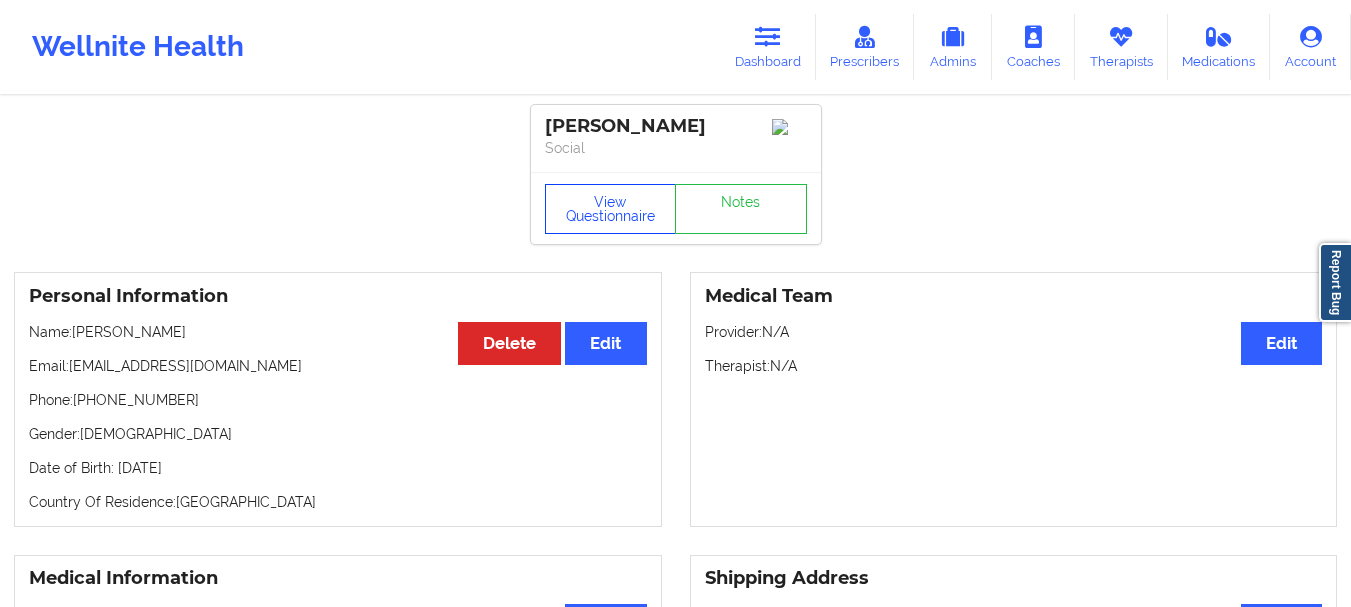 click on "View Questionnaire" at bounding box center [611, 209] 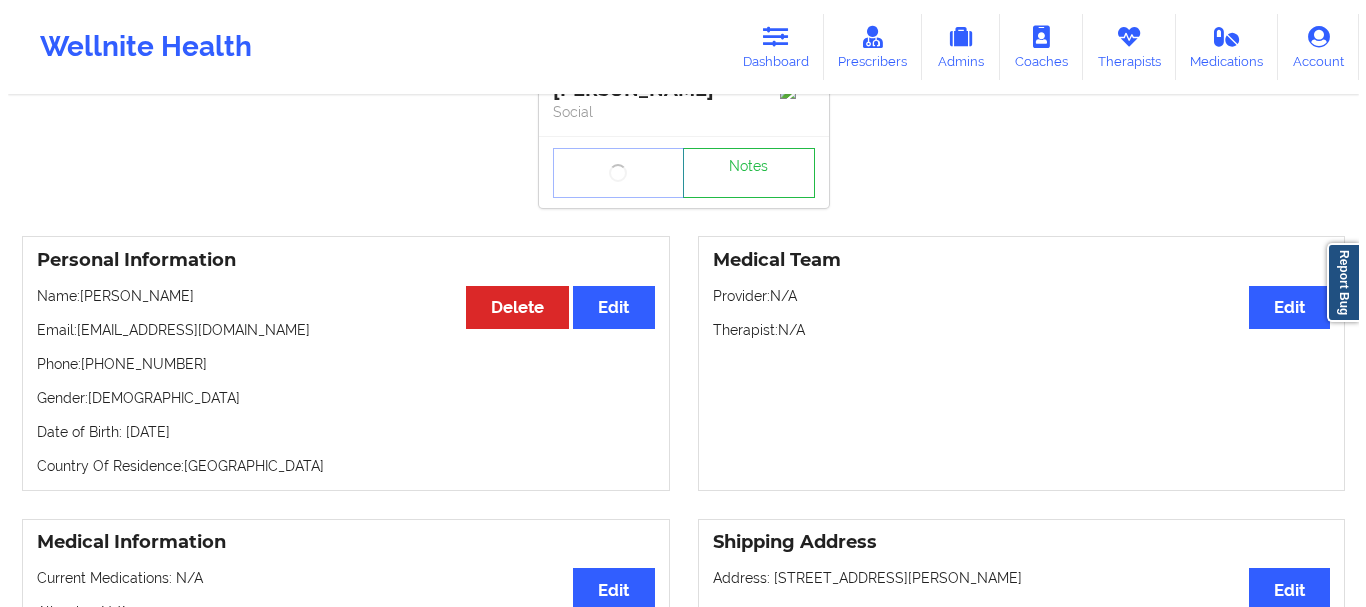 scroll, scrollTop: 0, scrollLeft: 0, axis: both 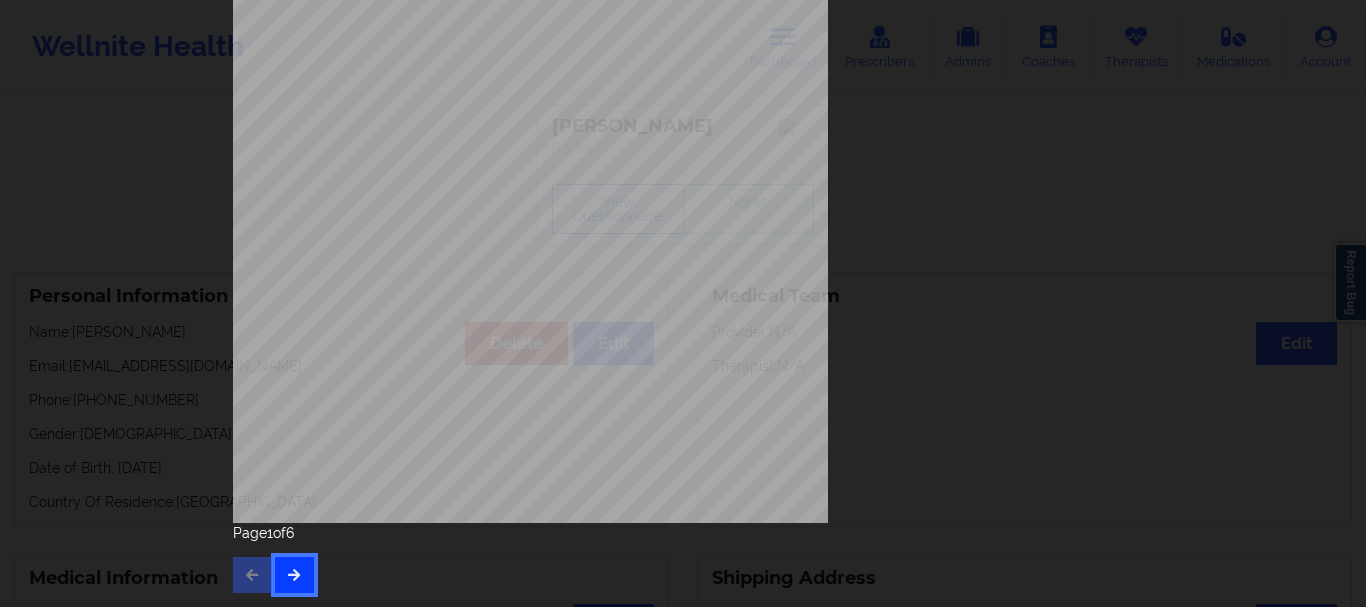 click at bounding box center [294, 574] 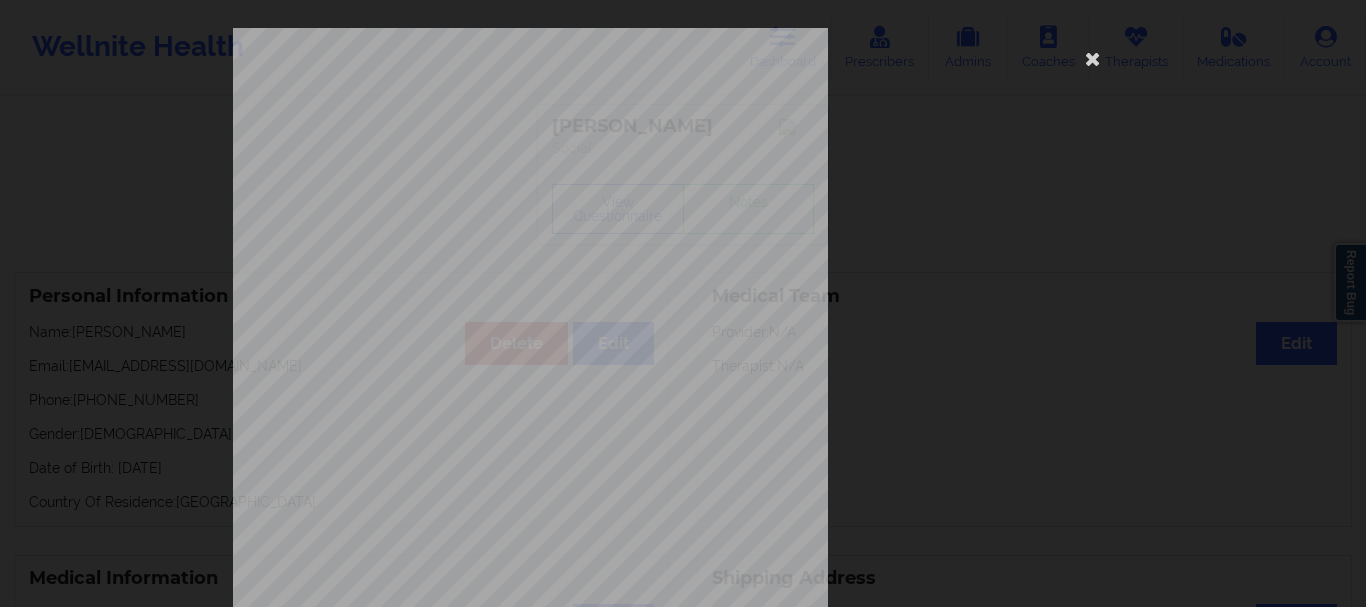 scroll, scrollTop: 347, scrollLeft: 0, axis: vertical 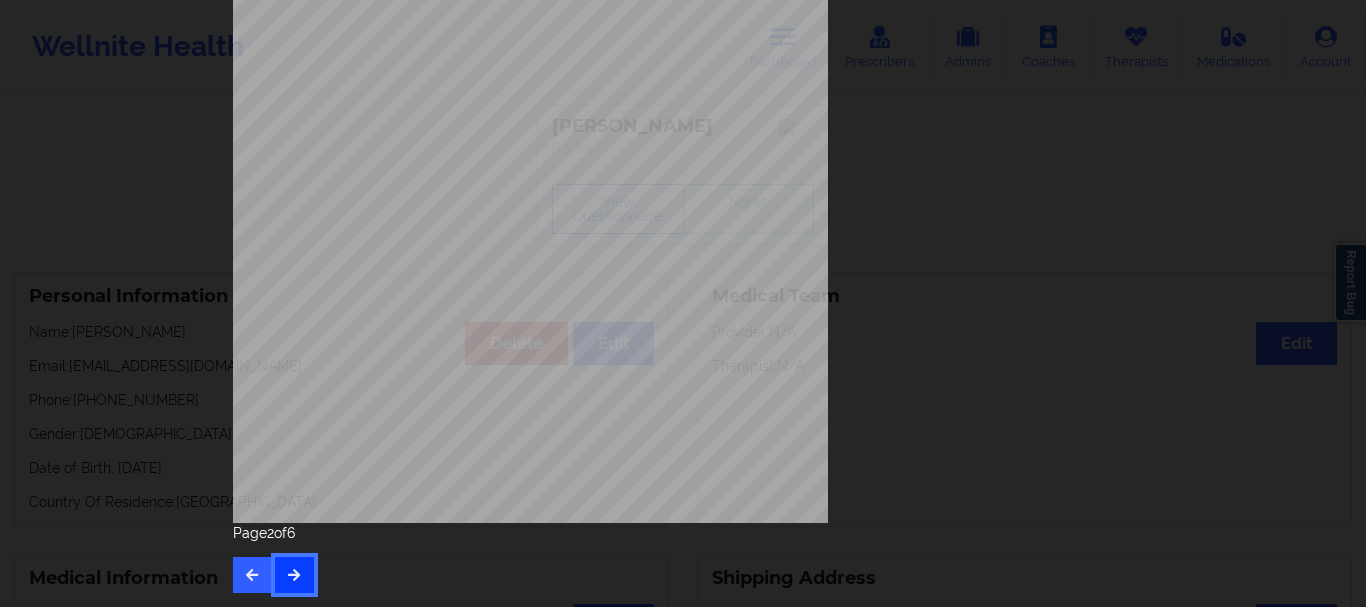 click at bounding box center (294, 574) 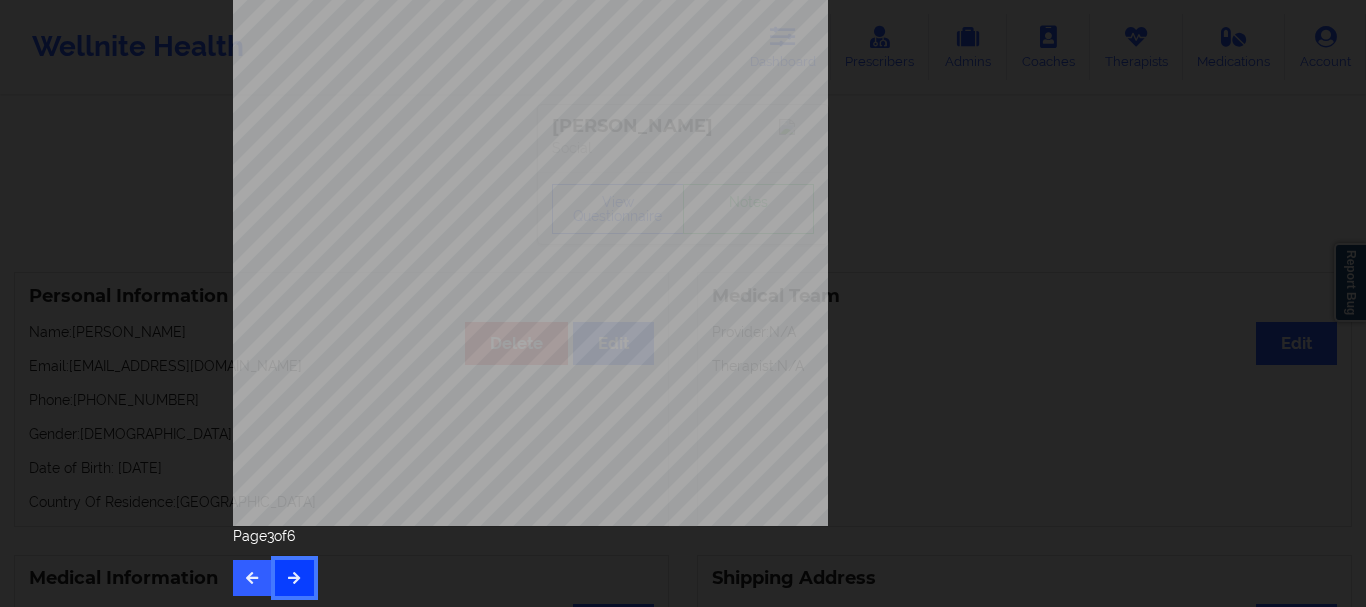 scroll, scrollTop: 347, scrollLeft: 0, axis: vertical 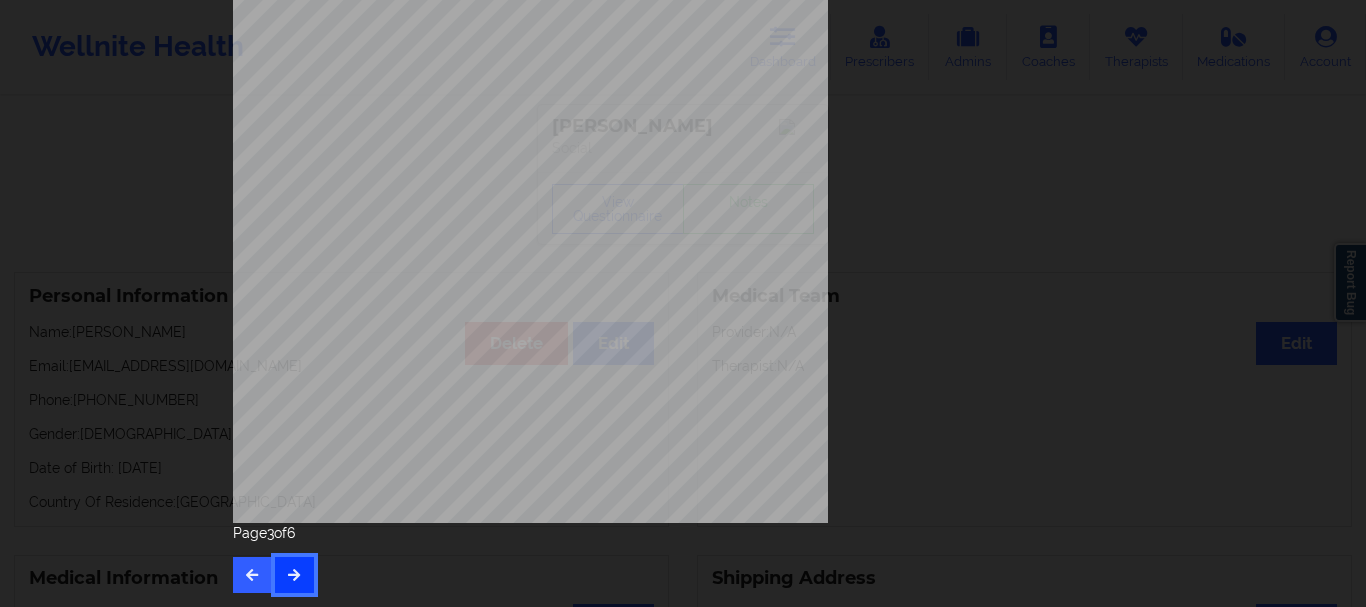click at bounding box center (294, 575) 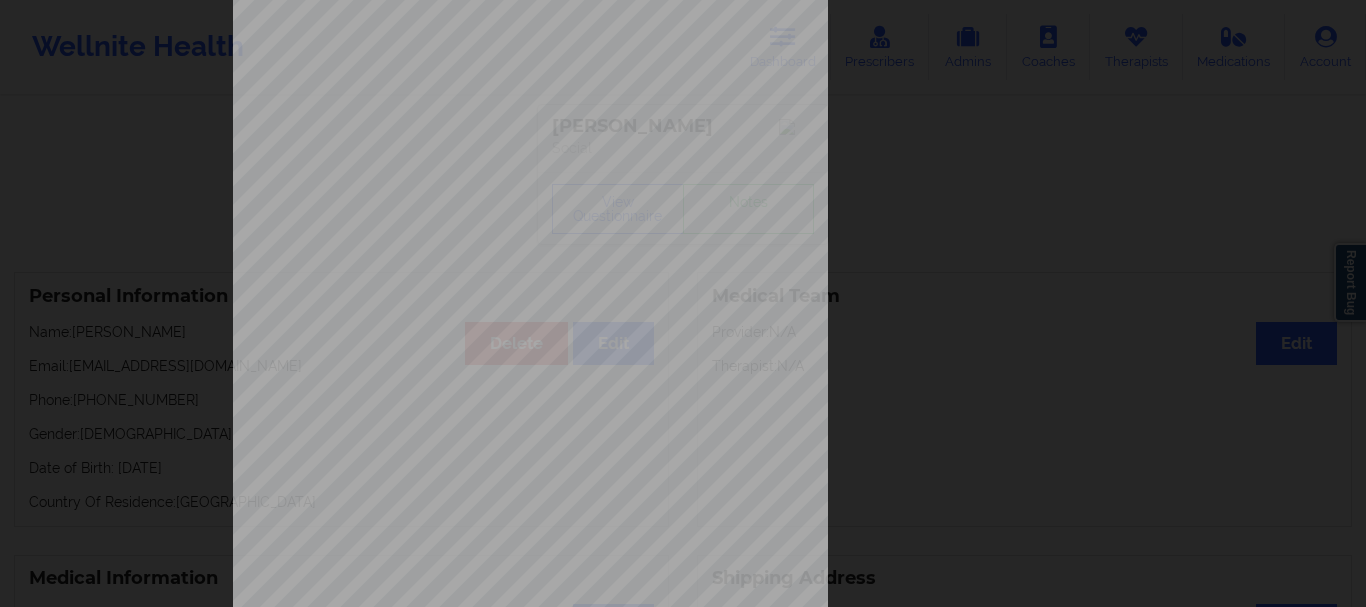 scroll, scrollTop: 347, scrollLeft: 0, axis: vertical 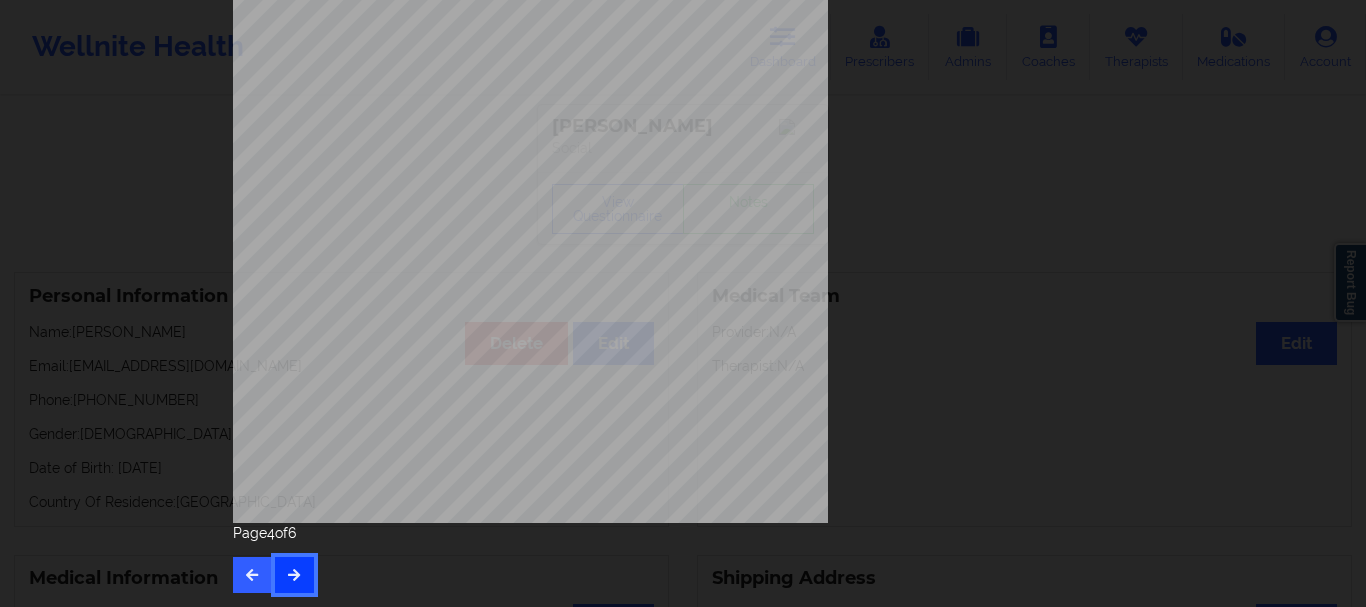 click at bounding box center [294, 575] 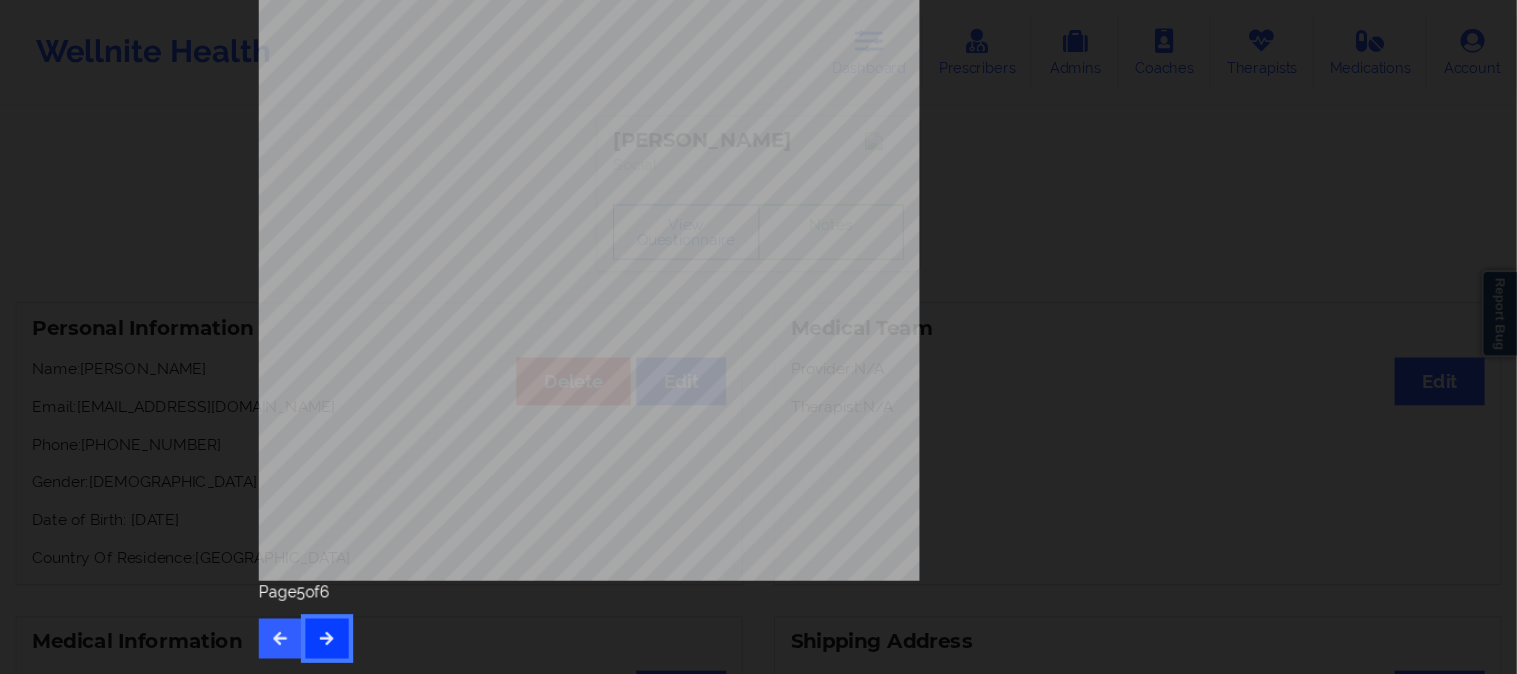 scroll, scrollTop: 0, scrollLeft: 0, axis: both 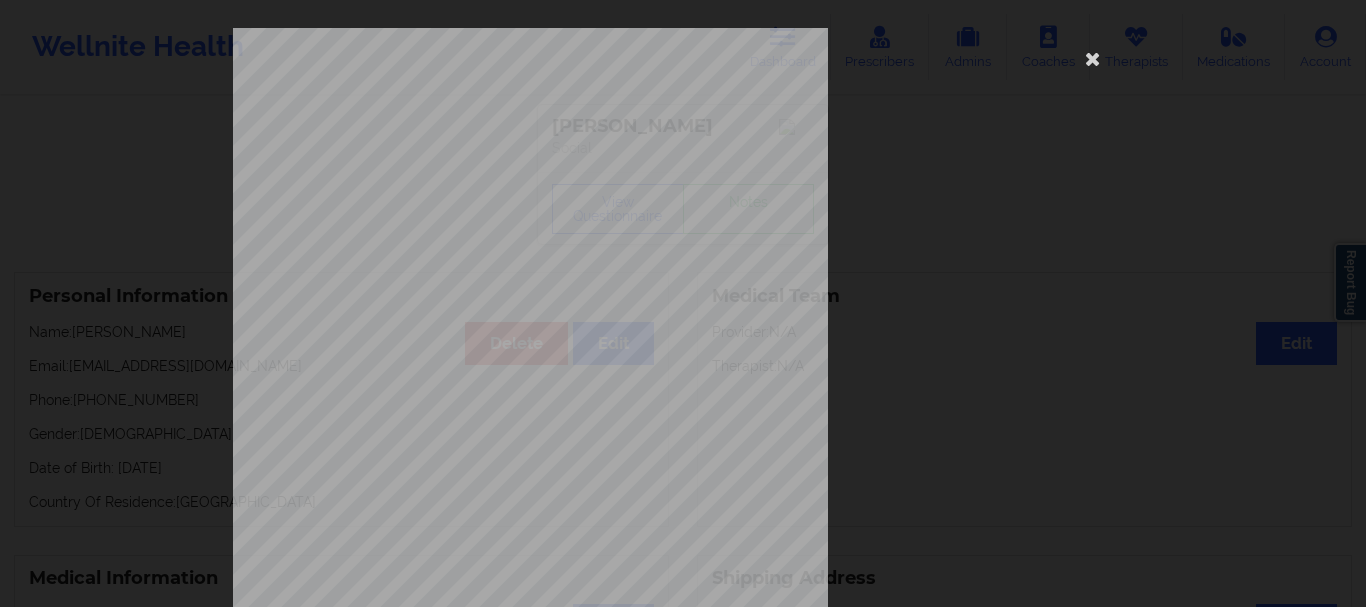 type 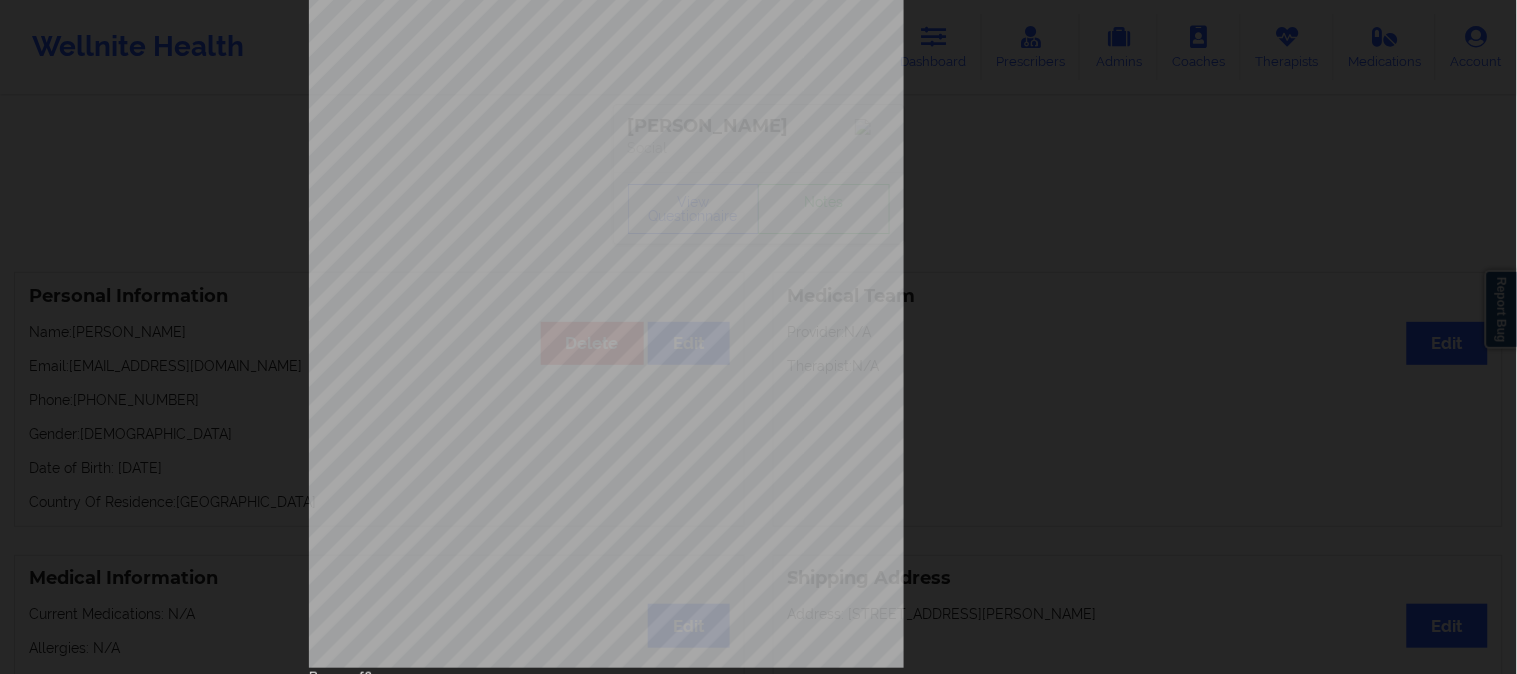 scroll, scrollTop: 280, scrollLeft: 0, axis: vertical 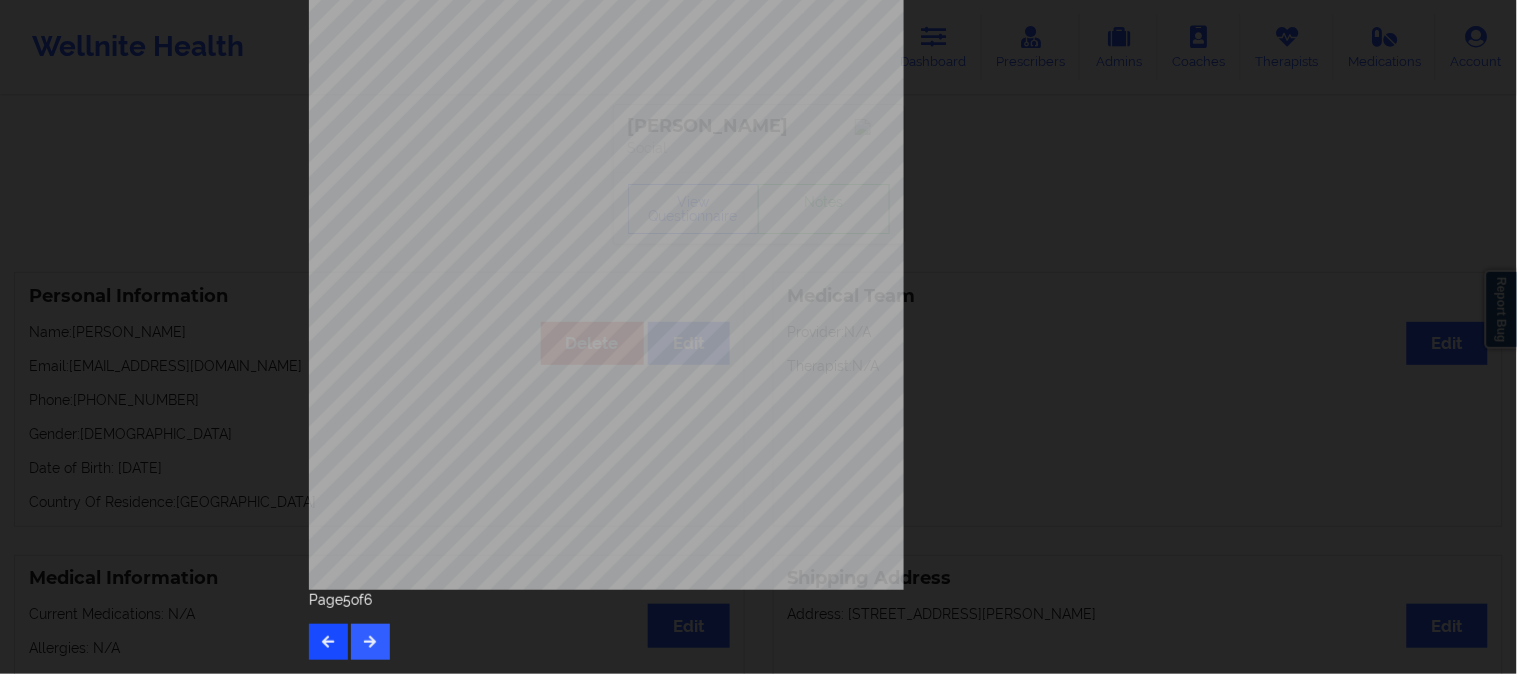 click on "Insurance Member ID for patient Vmyh26602562 Insurance company name details by patient BCBS (Out of State) Insurance Company Identity number by patient BCBS (Out of State) Insurance dependency status details by patient Own coverage Payment plan chosen by patient together Currently Suicidal None Local Pharmacy Data None Where patient came from [US_STATE] Blue Job Information None no Cancellation Survey Data Why do you want to cancel ? How many appointments have you had with W ellnite (including both therapist and mental health coach appointments) ? Do you have healthcare insurance ? Have you been treated for anxiety and/or [MEDICAL_DATA] in the past ? Are you currently taking any medication for anxiety and/or [MEDICAL_DATA] ? How would you rate your overall experience with your doctor/provider ? How would you rate your experience with our text-based support team ? Which of the following would make W ellnite a better experience for you ? membership with us. Page  5  of  6" at bounding box center [759, 204] 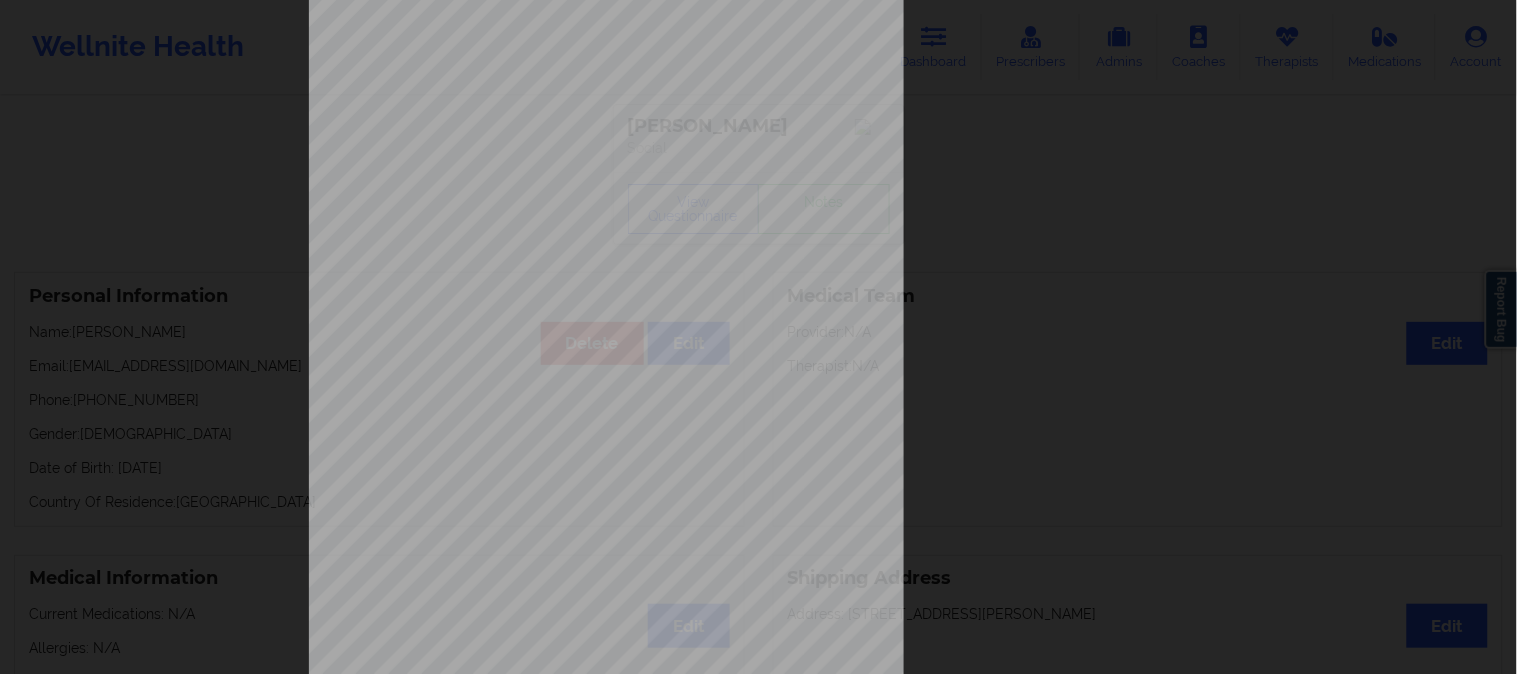 scroll, scrollTop: 0, scrollLeft: 0, axis: both 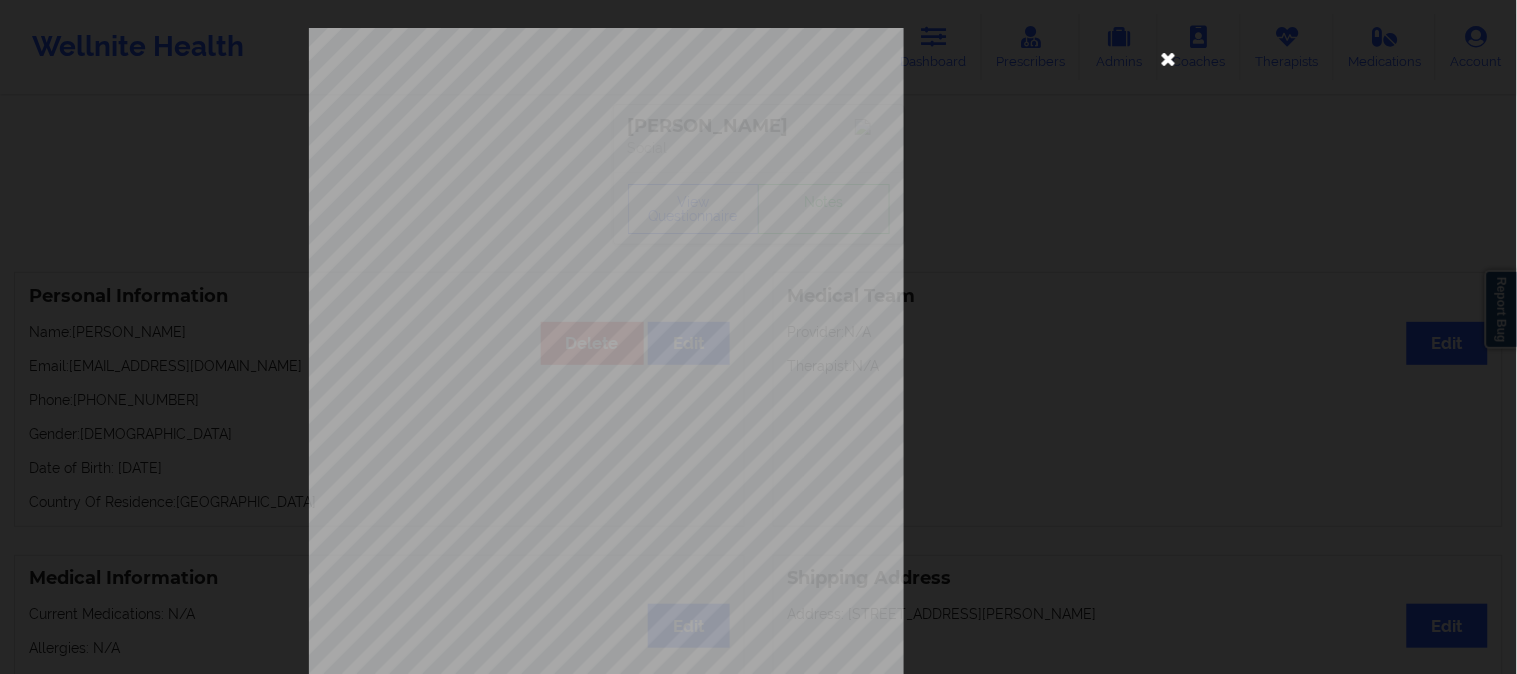 click at bounding box center (1169, 58) 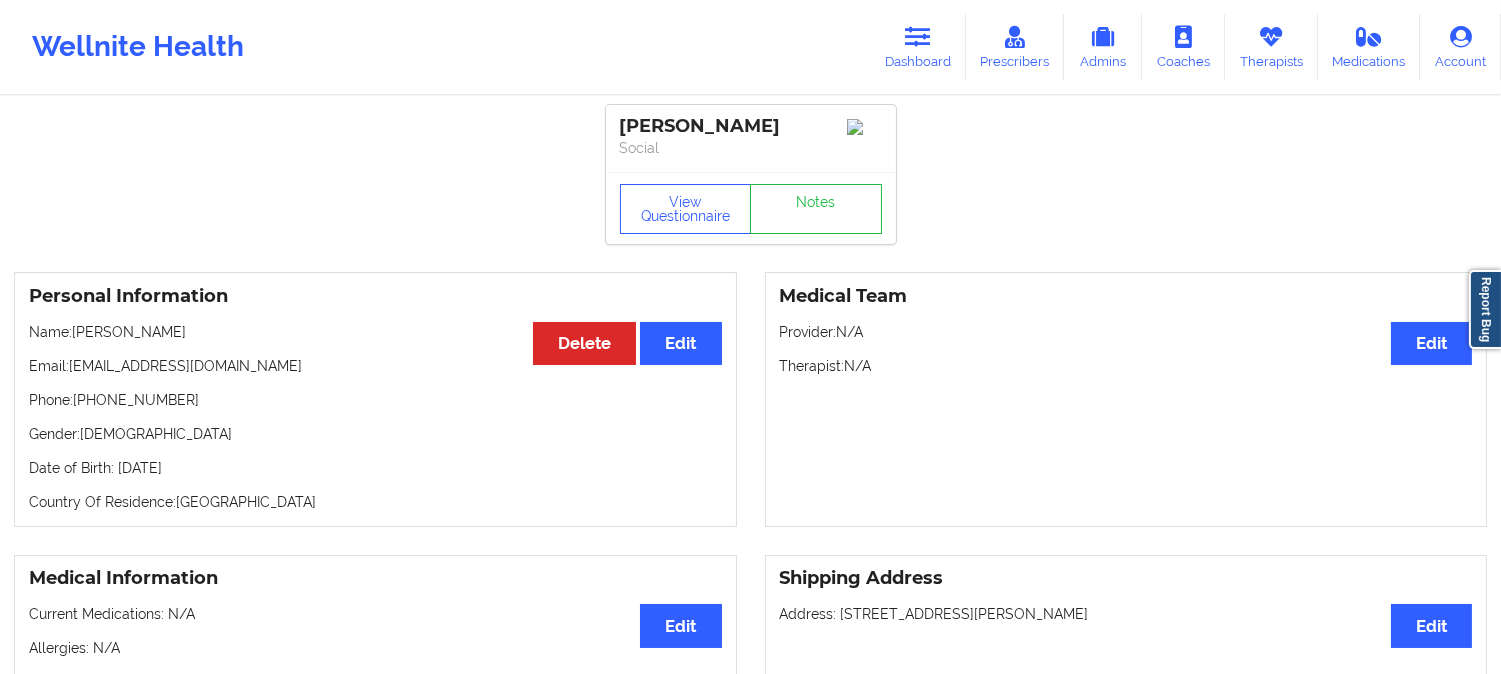 drag, startPoint x: 174, startPoint y: 337, endPoint x: 72, endPoint y: 334, distance: 102.044106 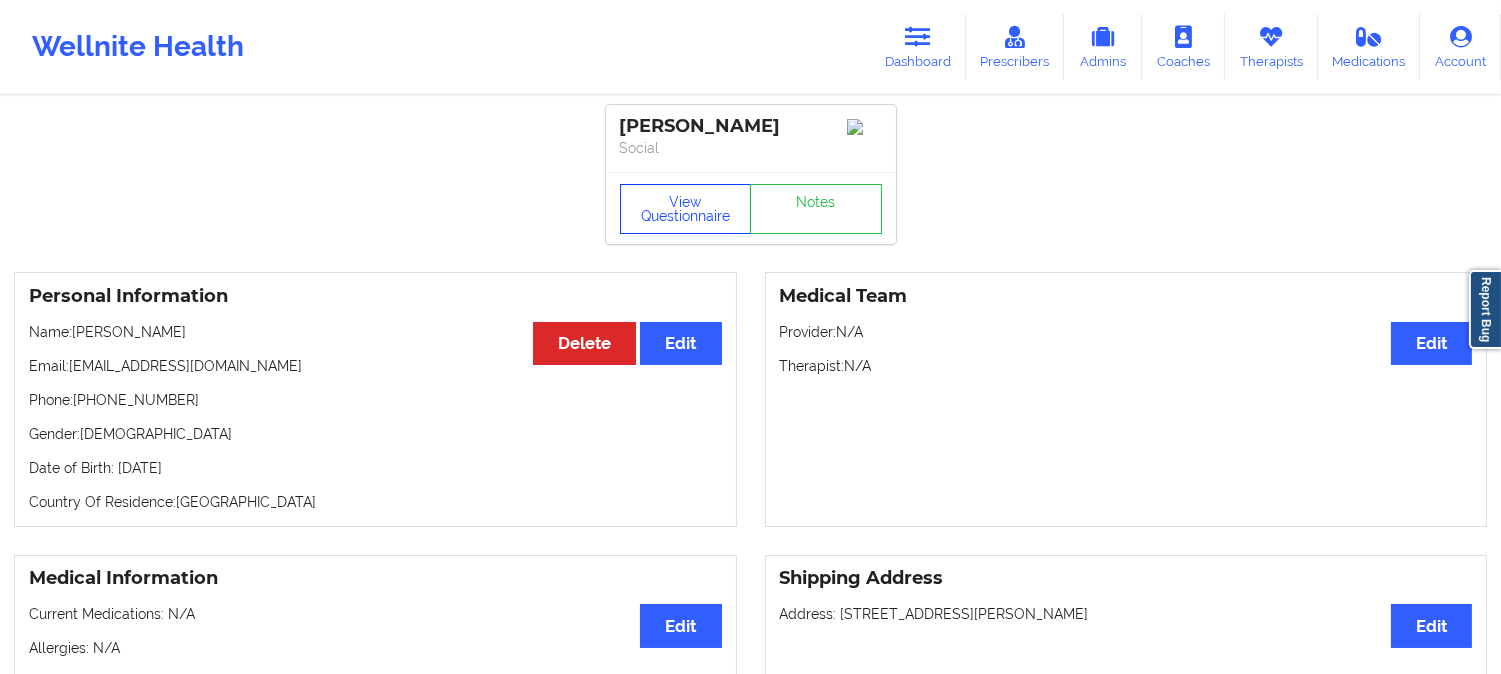 click on "View Questionnaire" at bounding box center (686, 209) 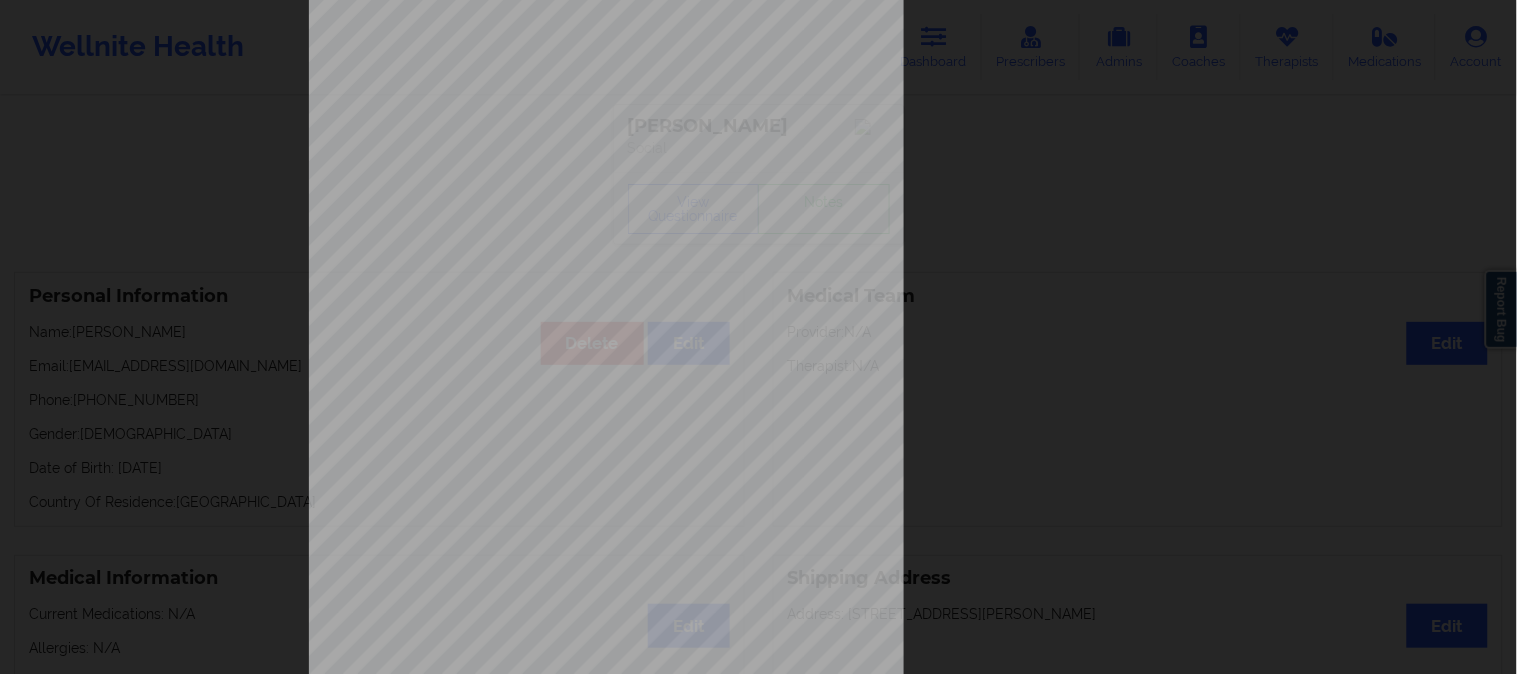 scroll, scrollTop: 280, scrollLeft: 0, axis: vertical 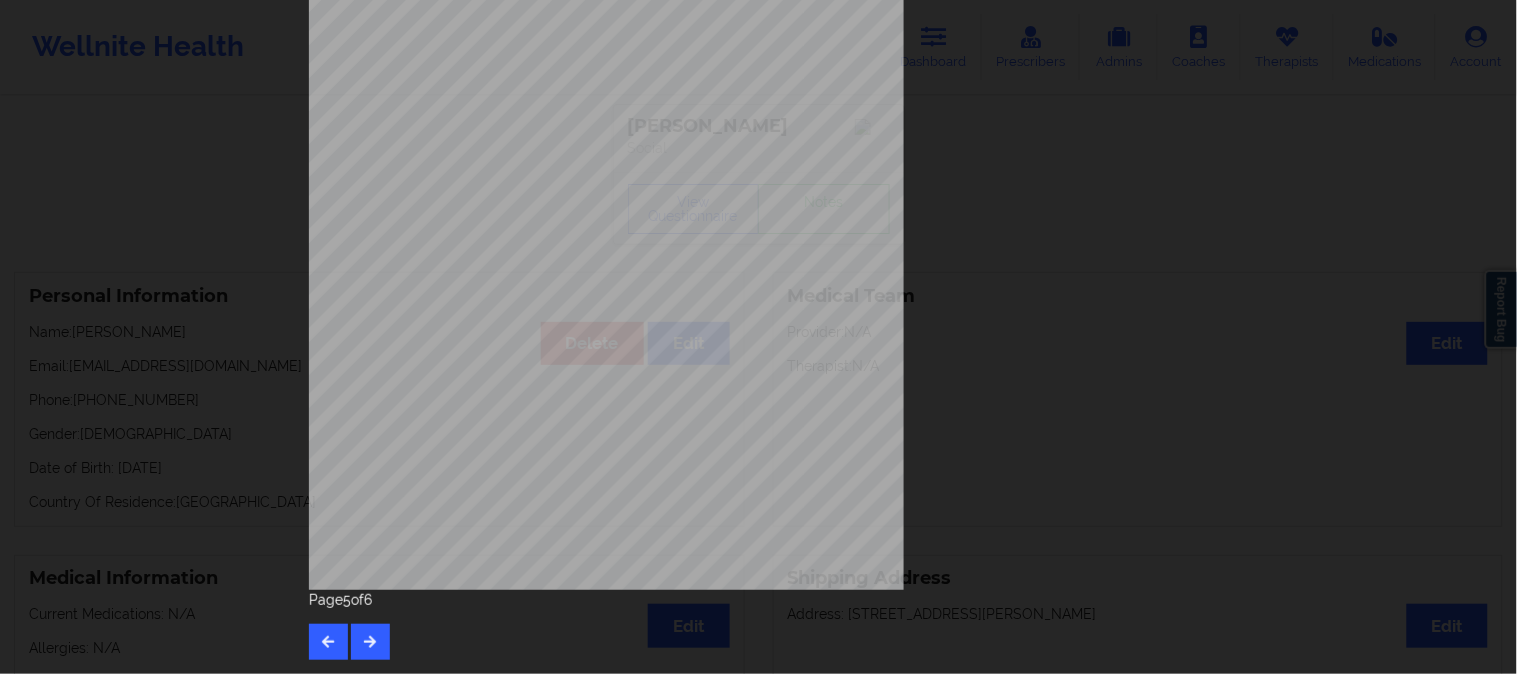 click on "Insurance Member ID for patient Vmyh26602562 Insurance company name details by patient BCBS (Out of State) Insurance Company Identity number by patient BCBS (Out of State) Insurance dependency status details by patient Own coverage Payment plan chosen by patient together Currently Suicidal None Local Pharmacy Data None Where patient came from [US_STATE] Blue Job Information None no Cancellation Survey Data Why do you want to cancel ? How many appointments have you had with W ellnite (including both therapist and mental health coach appointments) ? Do you have healthcare insurance ? Have you been treated for anxiety and/or [MEDICAL_DATA] in the past ? Are you currently taking any medication for anxiety and/or [MEDICAL_DATA] ? How would you rate your overall experience with your doctor/provider ? How would you rate your experience with our text-based support team ? Which of the following would make W ellnite a better experience for you ? membership with us. Page  5  of  6" at bounding box center [759, 204] 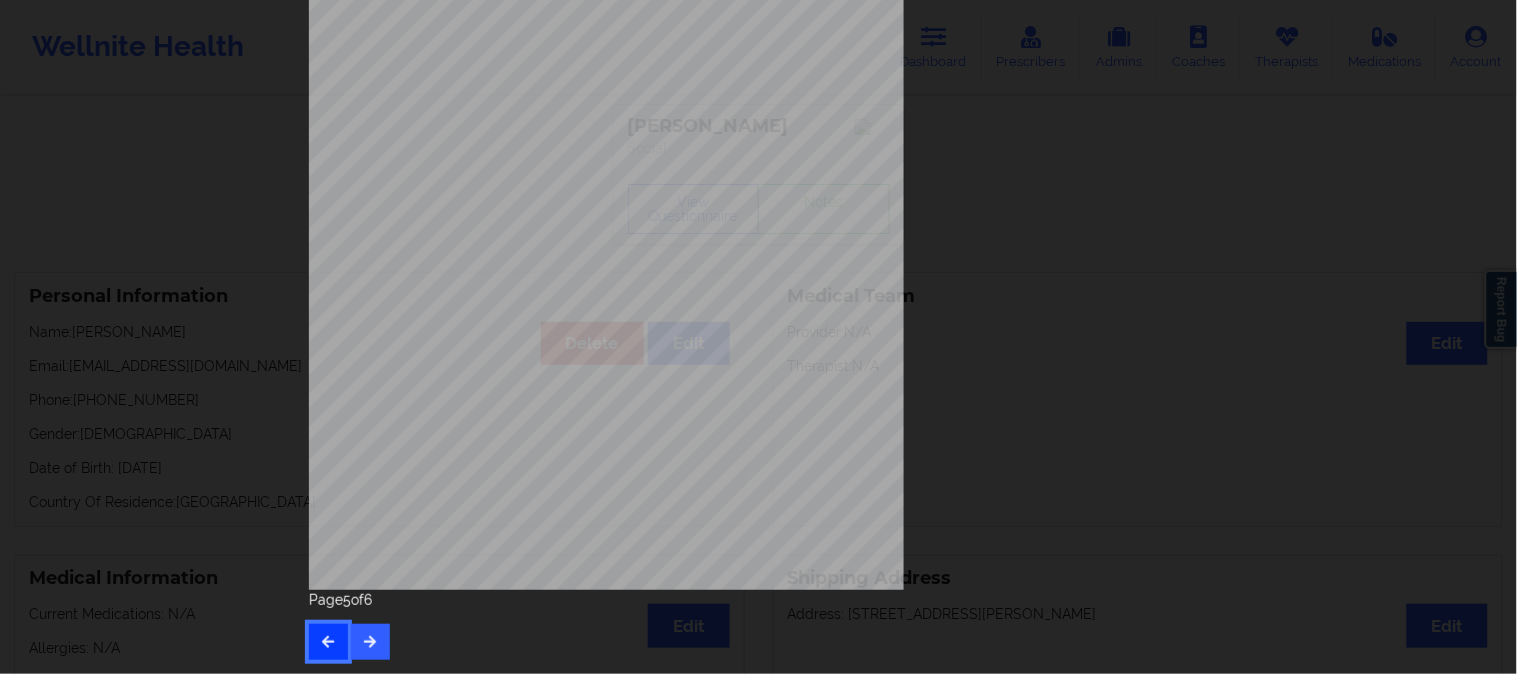 click at bounding box center [328, 642] 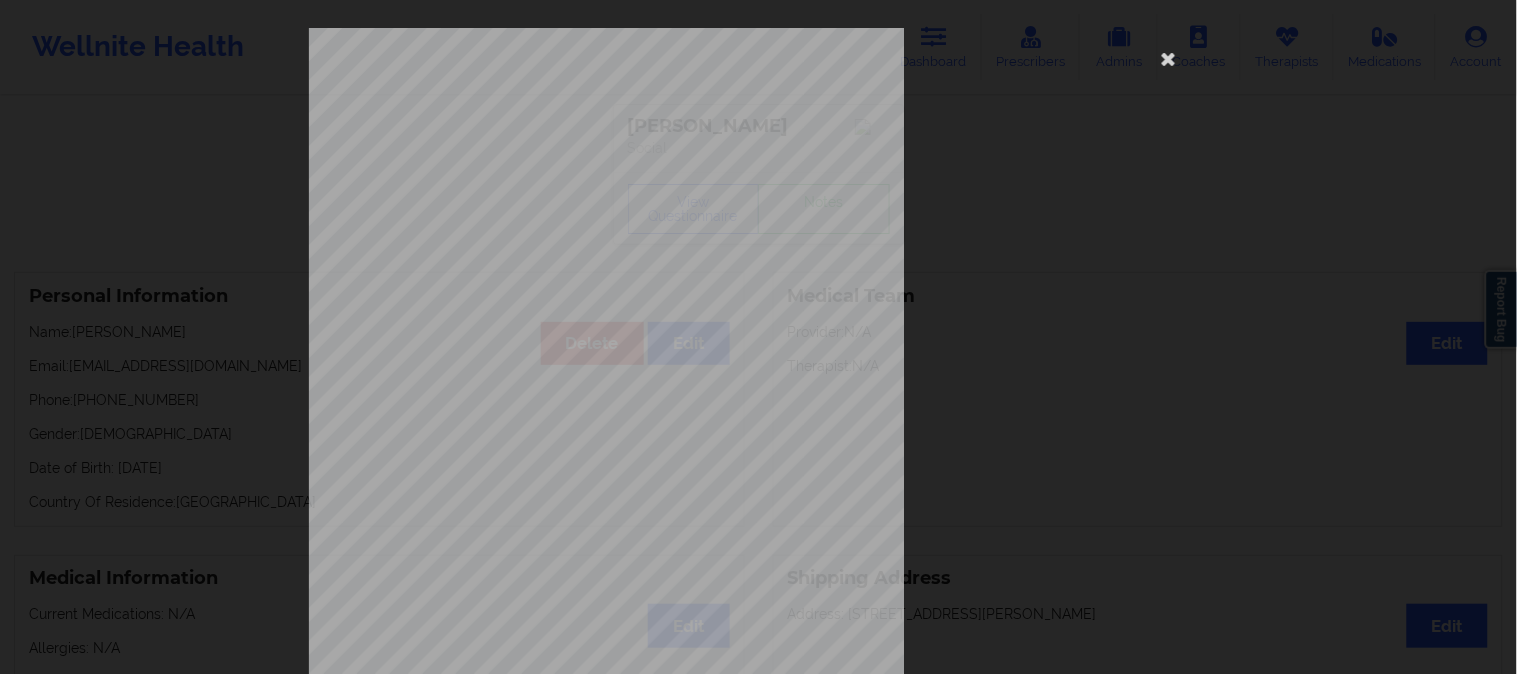 scroll, scrollTop: 280, scrollLeft: 0, axis: vertical 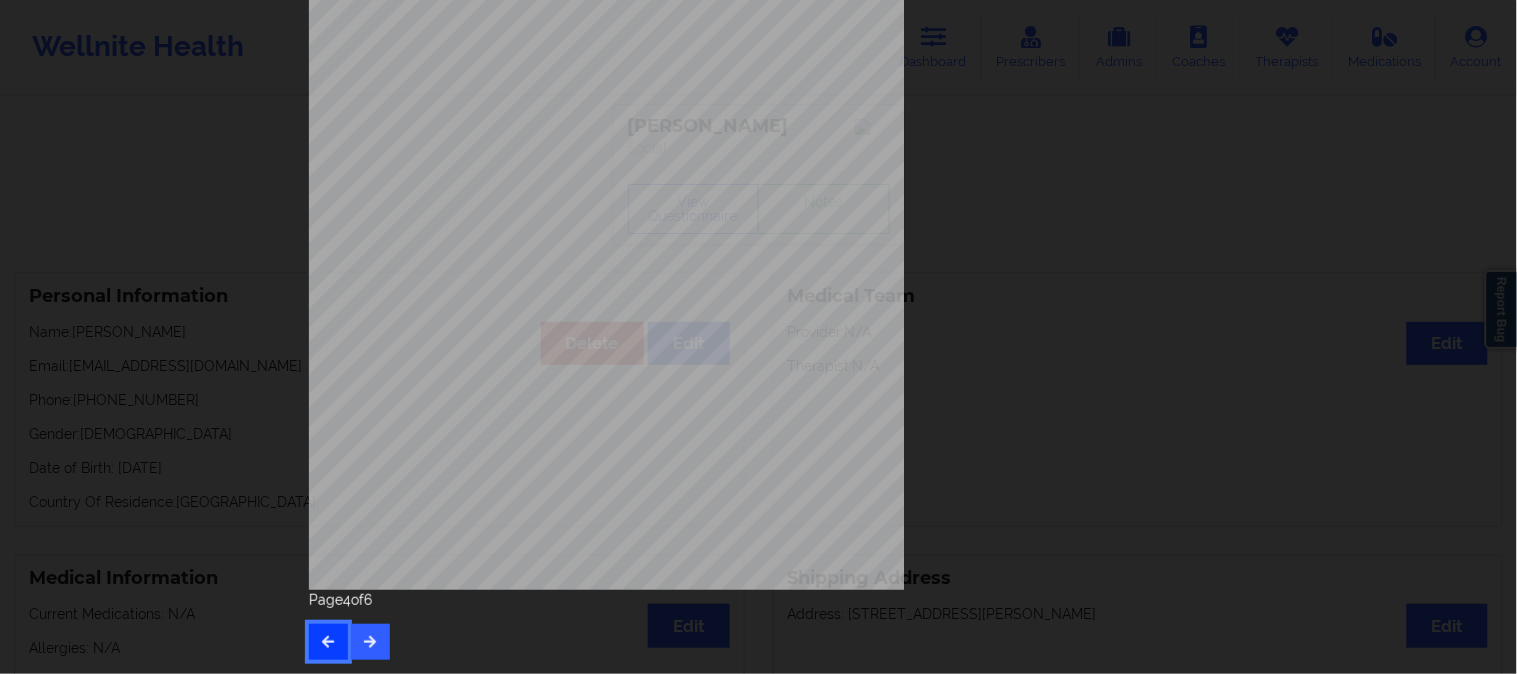 click at bounding box center (328, 642) 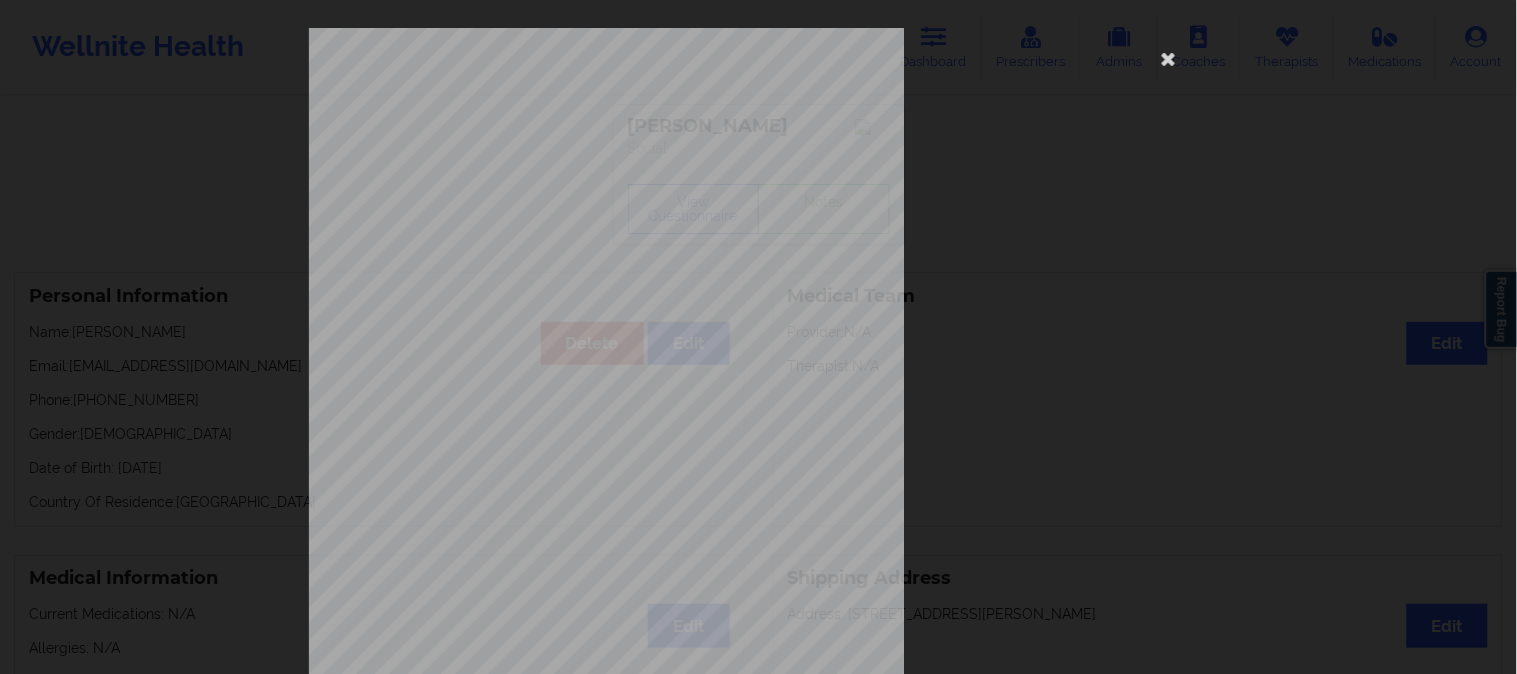 scroll, scrollTop: 280, scrollLeft: 0, axis: vertical 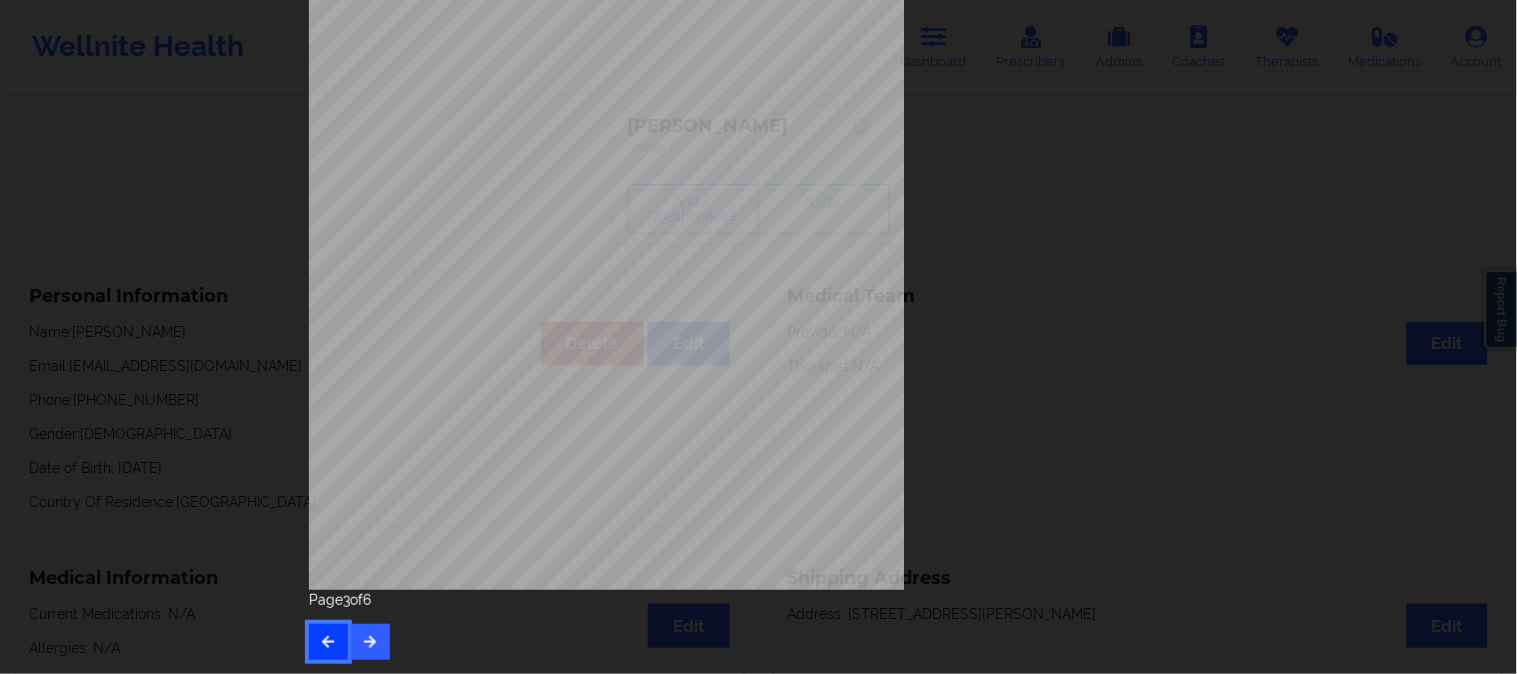 click at bounding box center (328, 641) 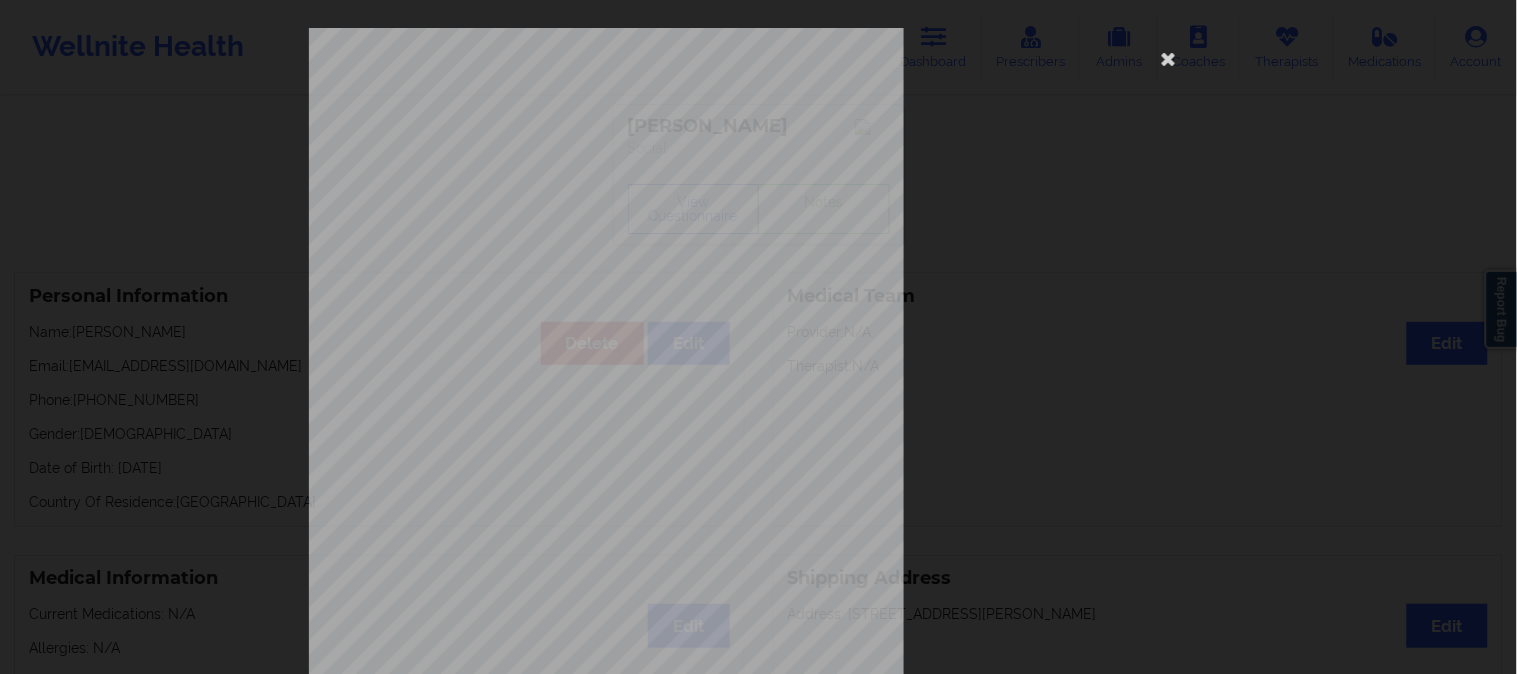 scroll, scrollTop: 280, scrollLeft: 0, axis: vertical 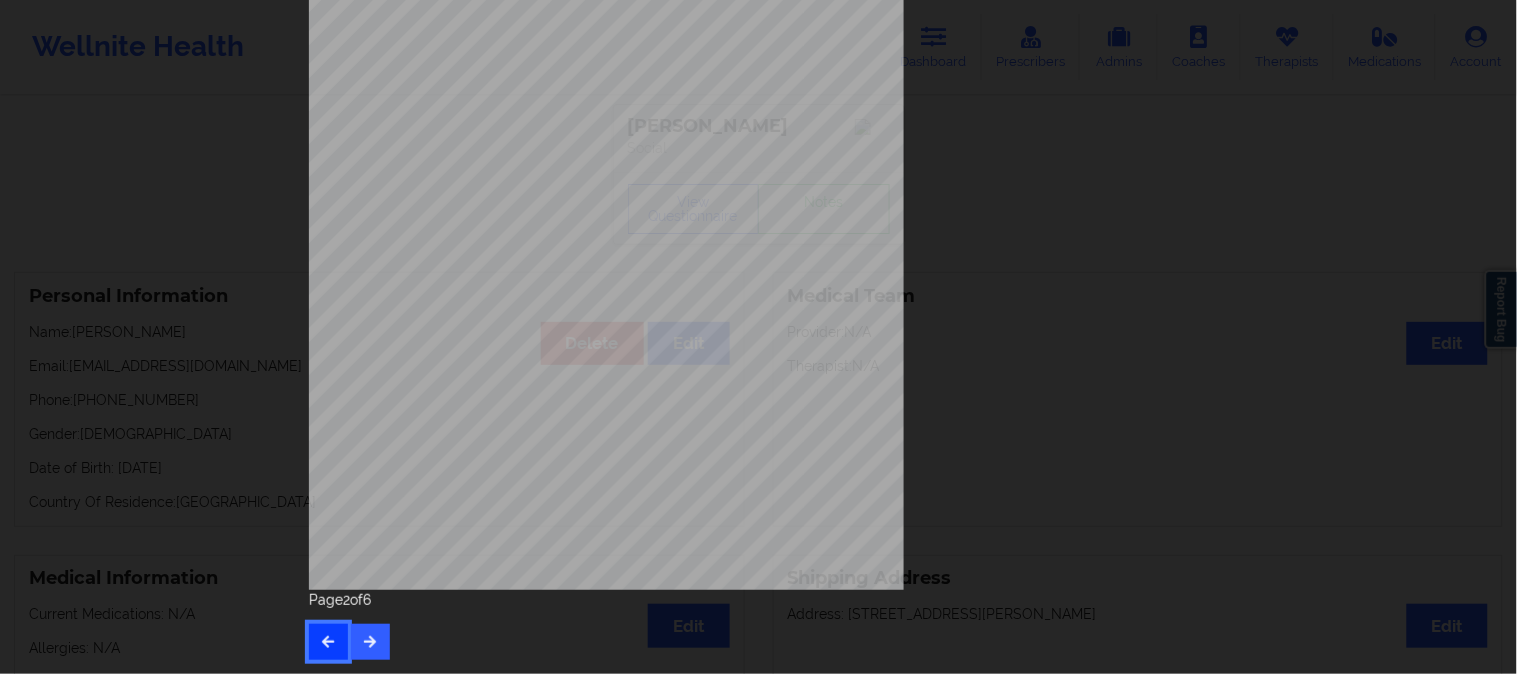 click at bounding box center (328, 642) 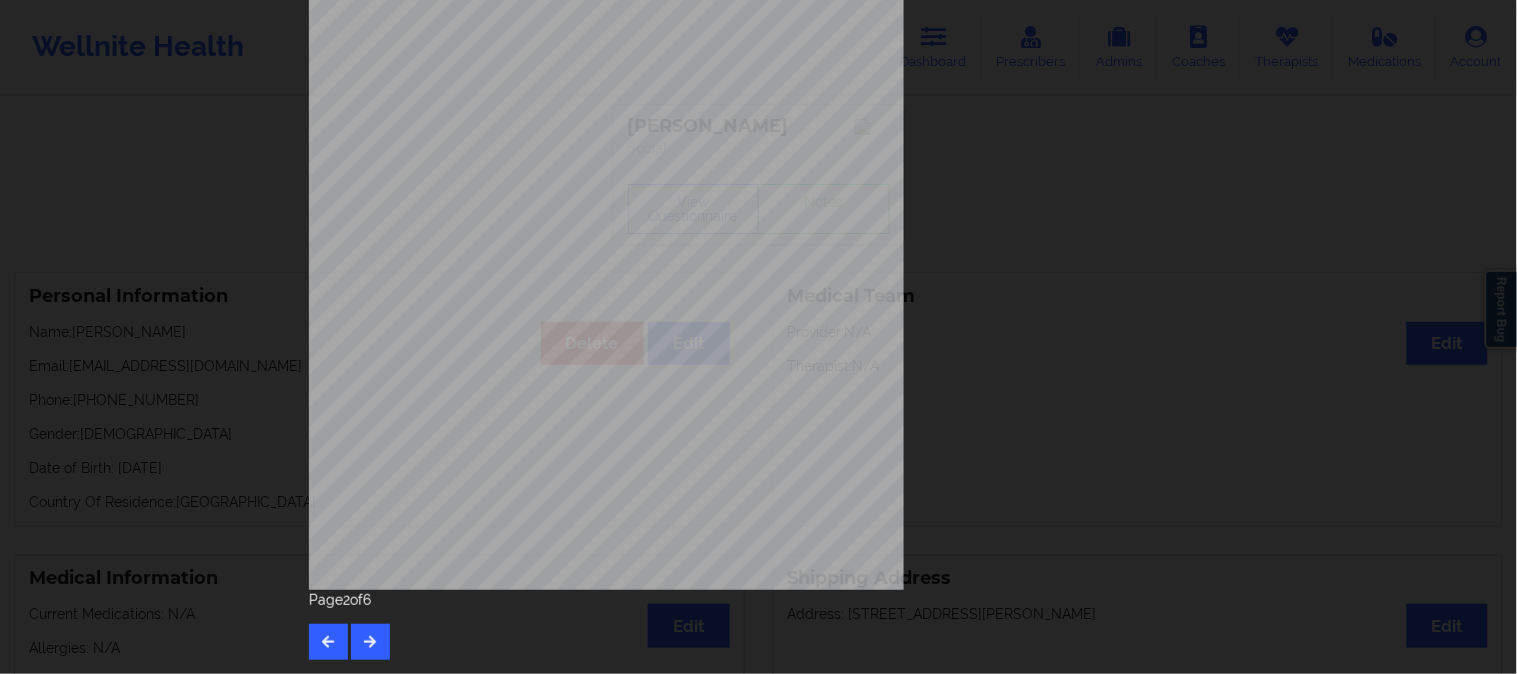 scroll, scrollTop: 0, scrollLeft: 0, axis: both 